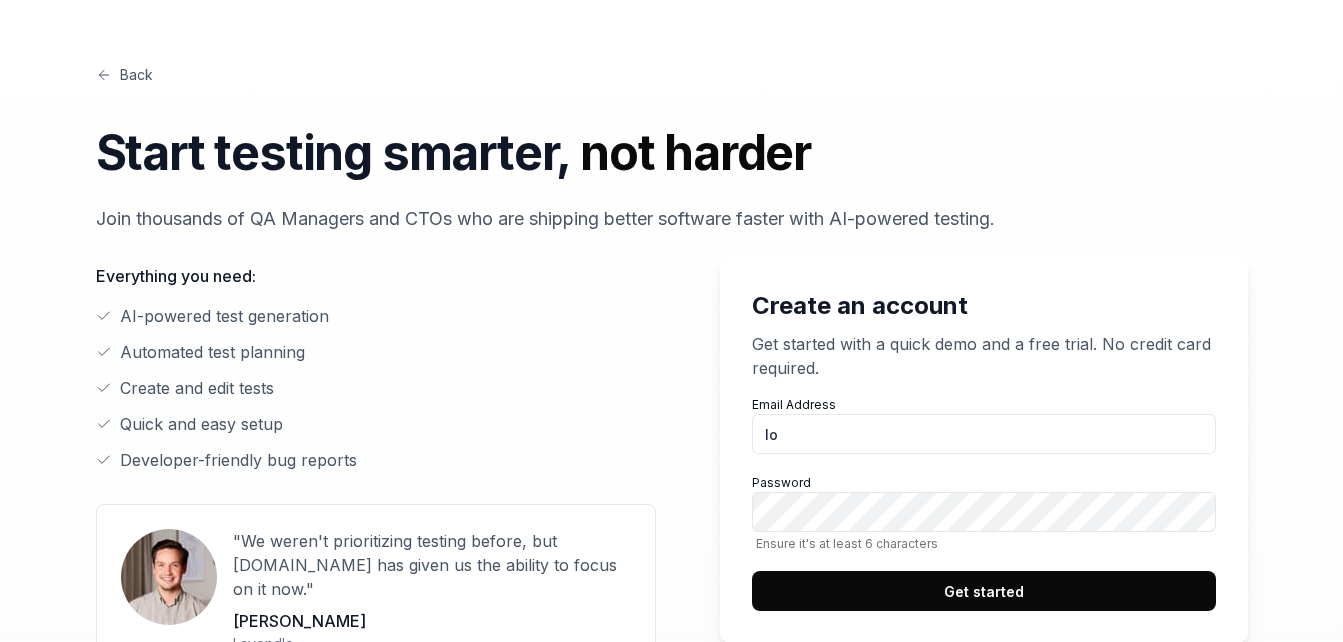 scroll, scrollTop: 0, scrollLeft: 0, axis: both 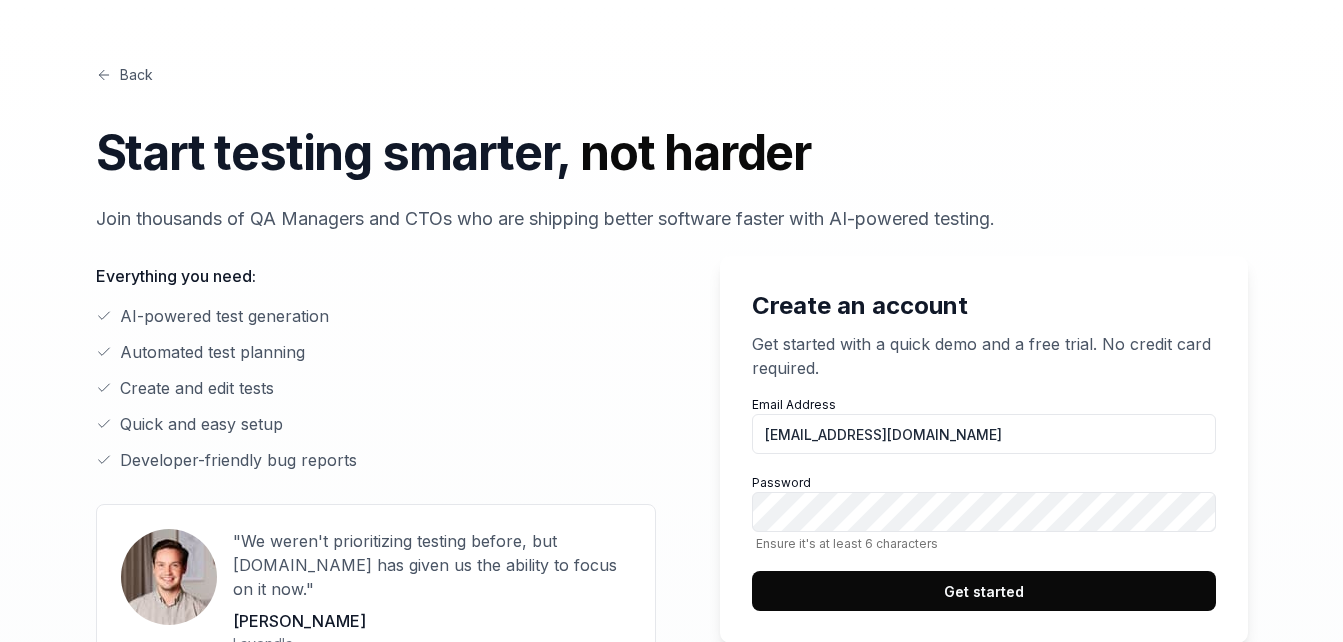 click on "Get started" at bounding box center (984, 591) 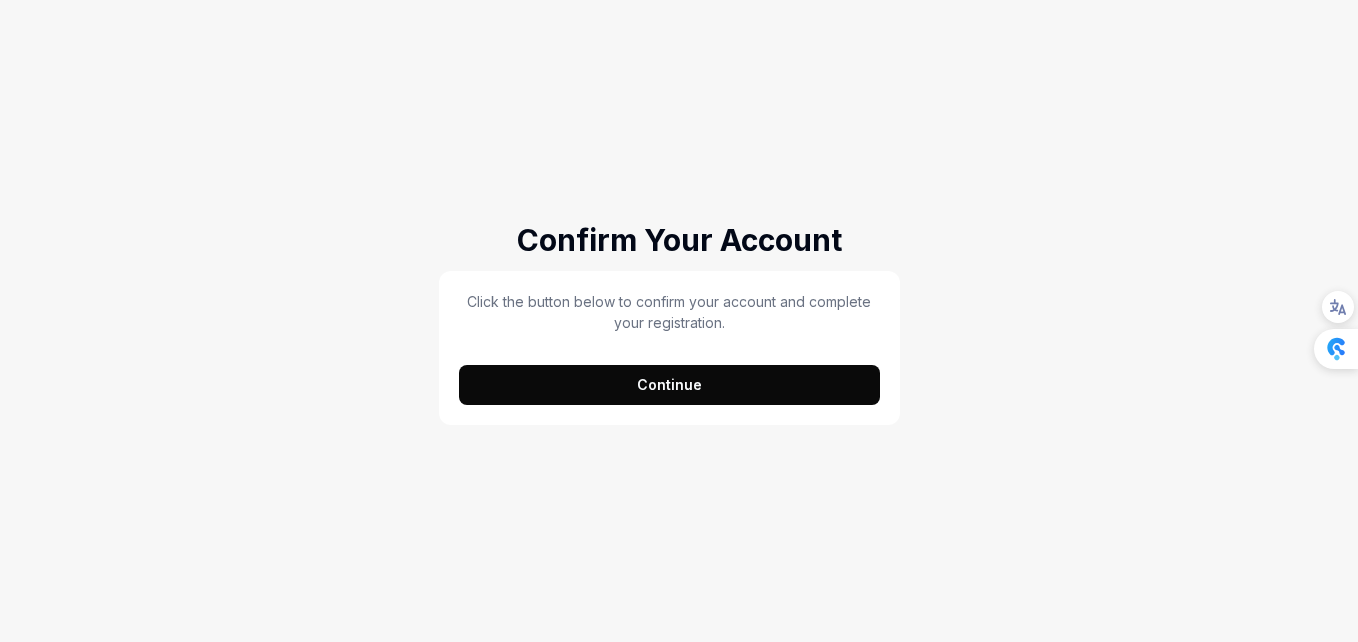 scroll, scrollTop: 0, scrollLeft: 0, axis: both 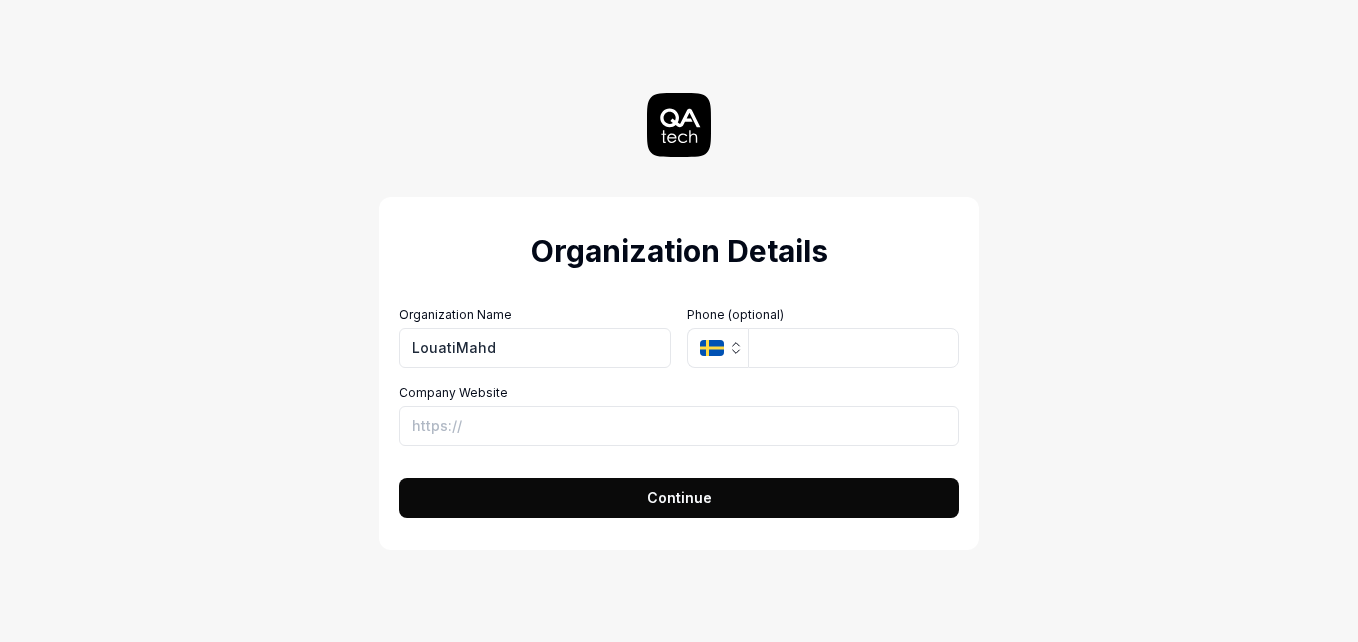 type on "LouatiMahdi" 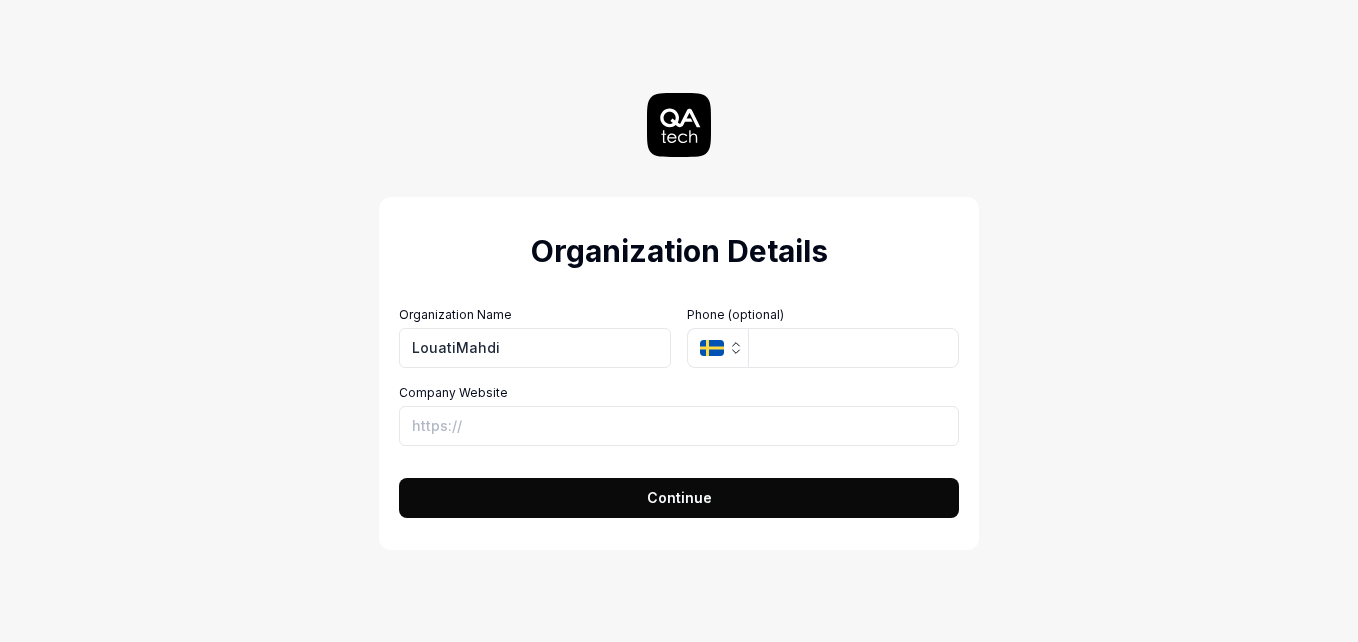 drag, startPoint x: 632, startPoint y: 354, endPoint x: 383, endPoint y: 347, distance: 249.09837 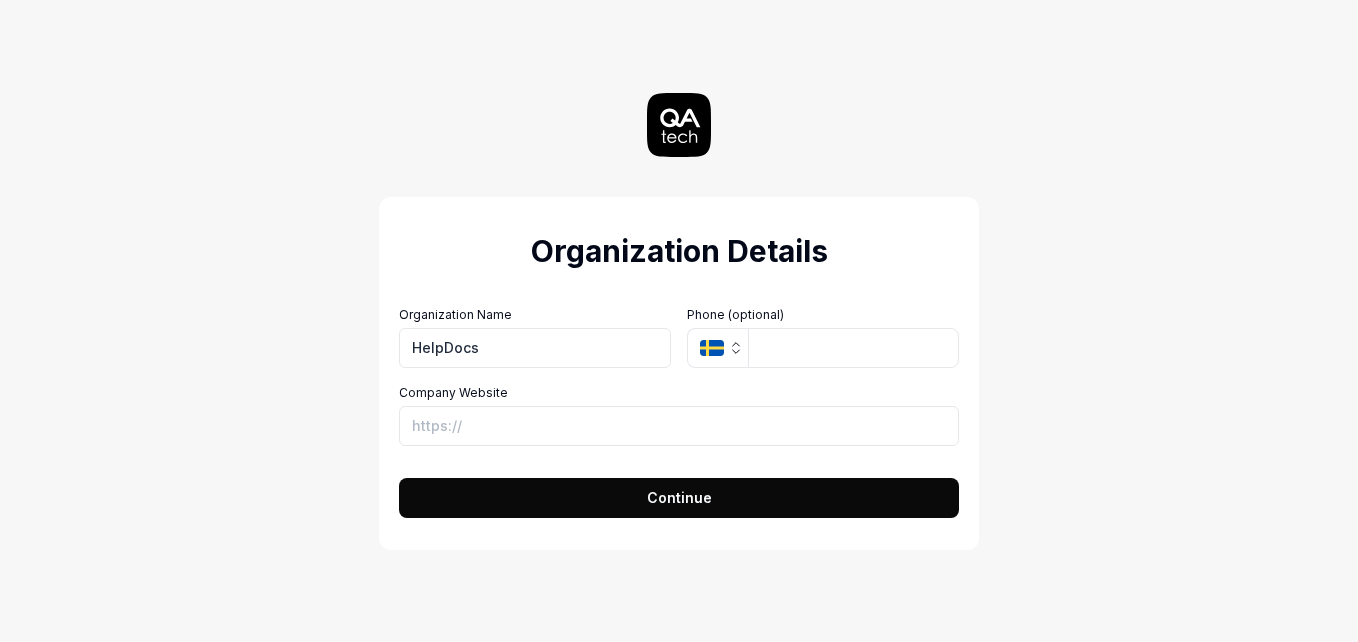 type on "HelpDocs" 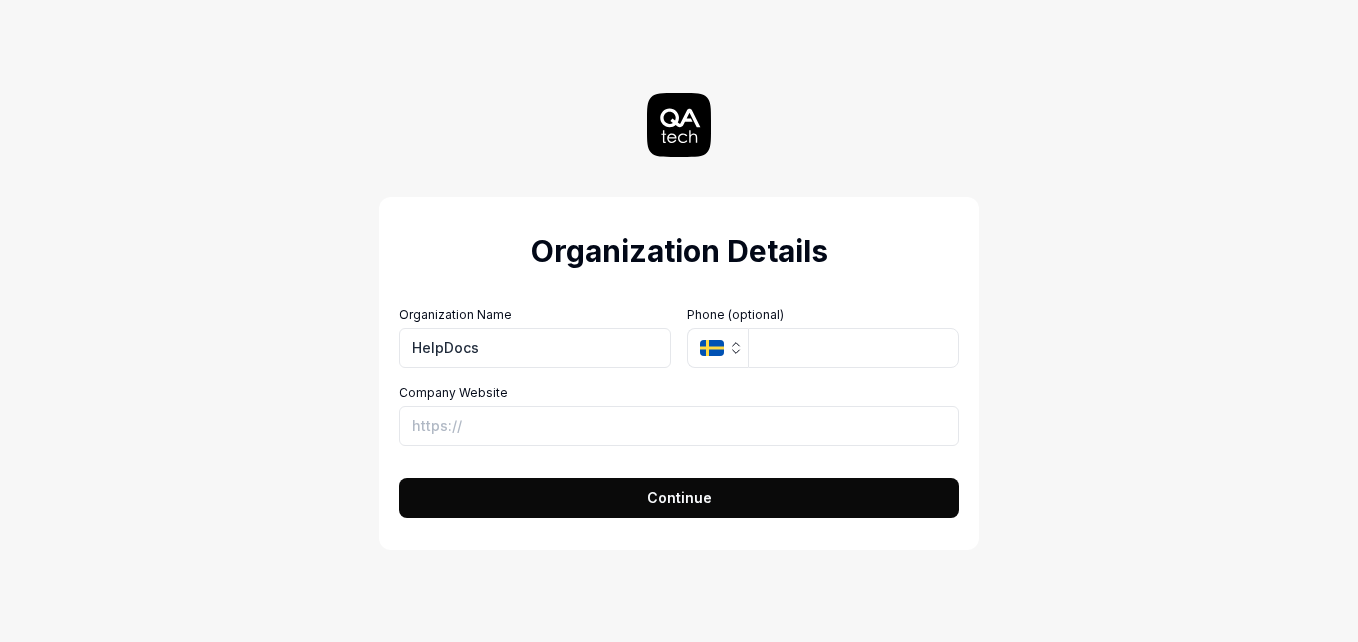 click on "SE" at bounding box center (717, 348) 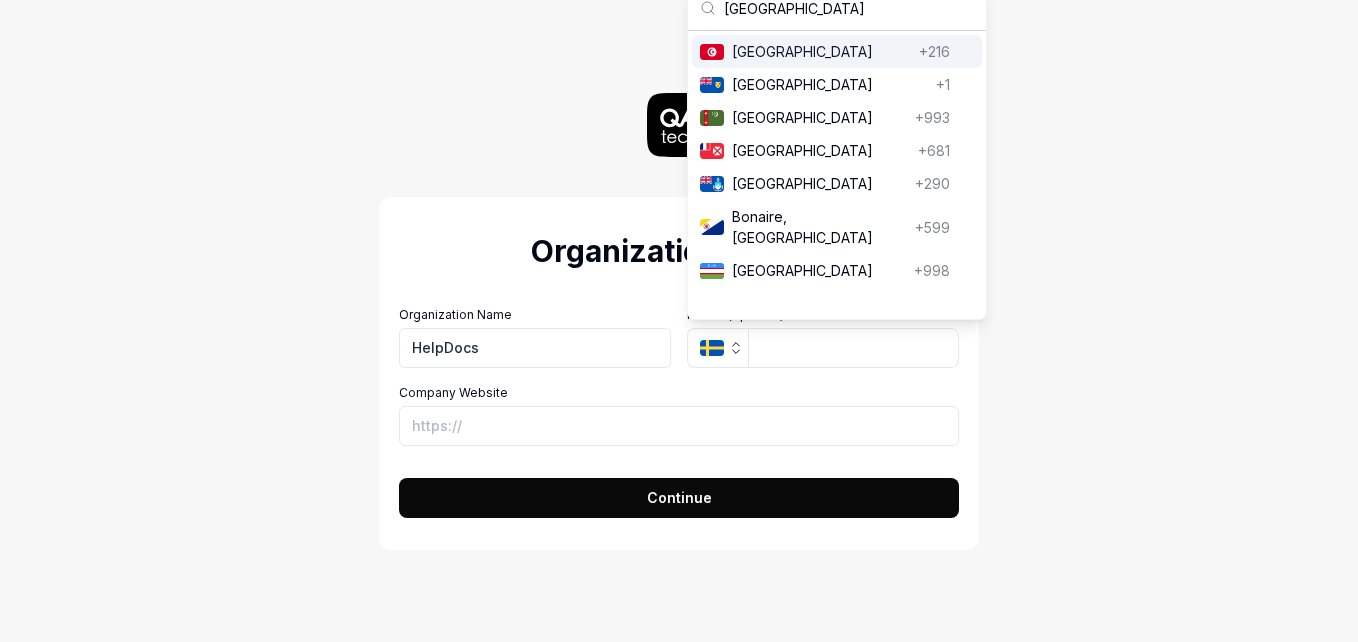 scroll, scrollTop: 0, scrollLeft: 0, axis: both 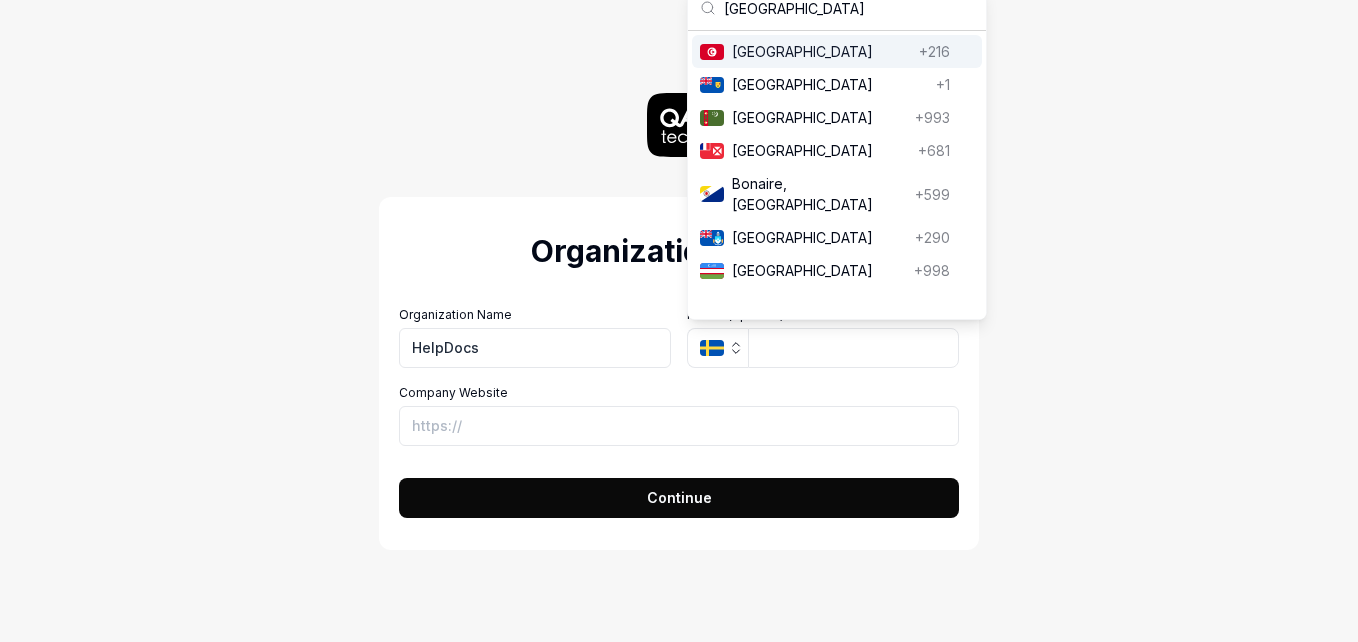 type on "[GEOGRAPHIC_DATA]" 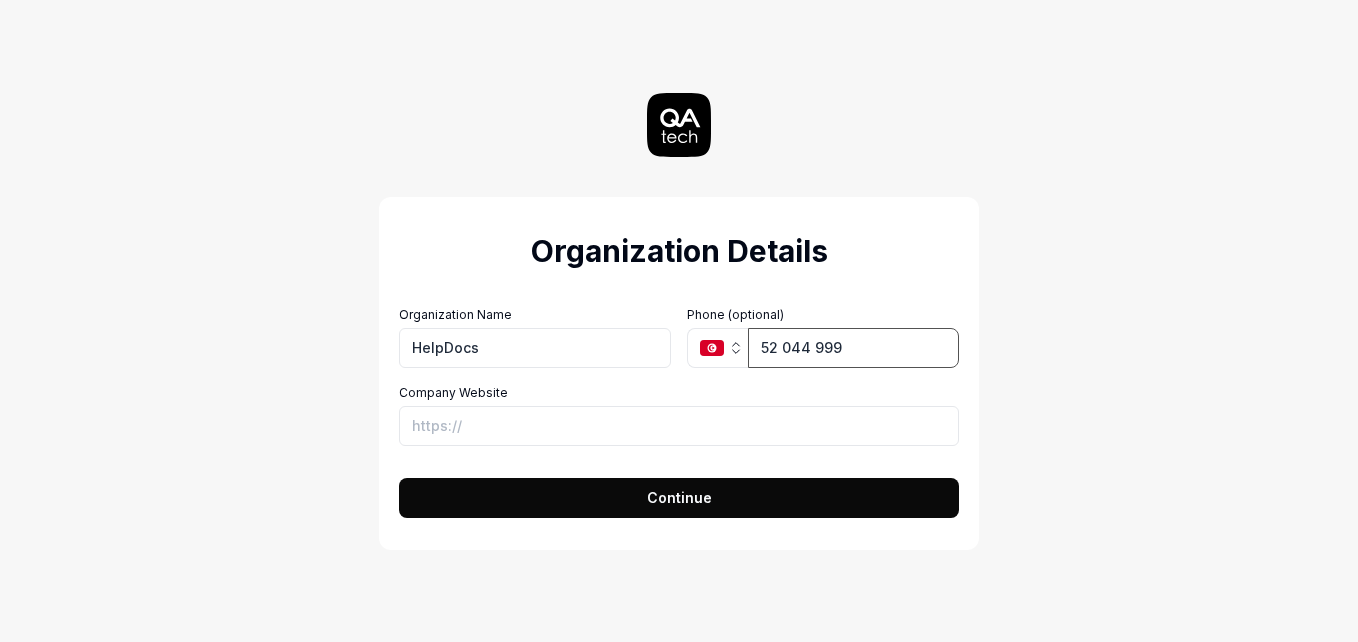 type on "52 044 999" 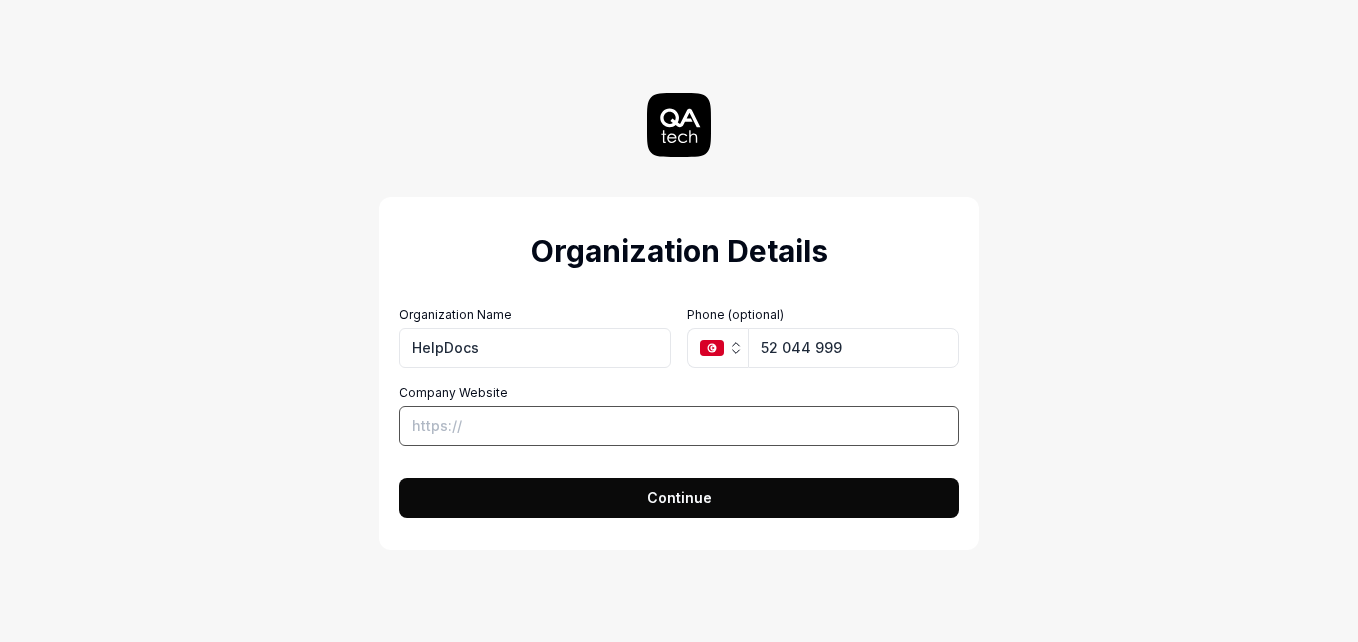 click on "Company Website" at bounding box center [679, 426] 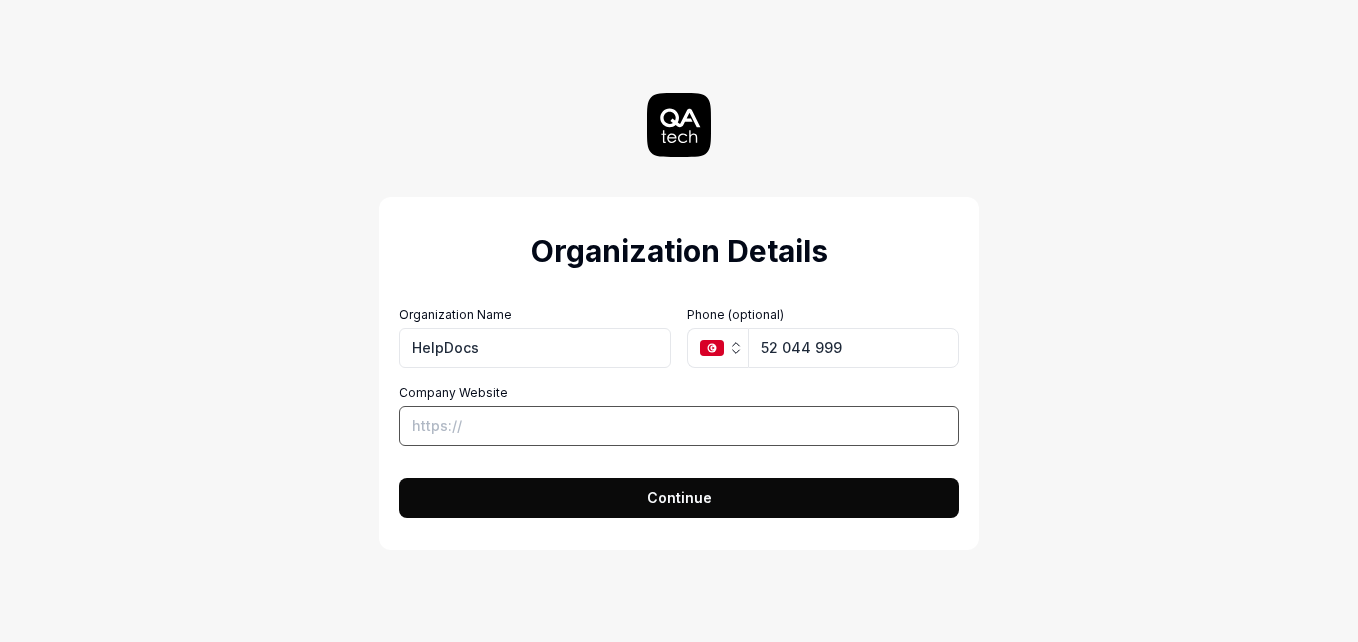 type on "[URL][DOMAIN_NAME]" 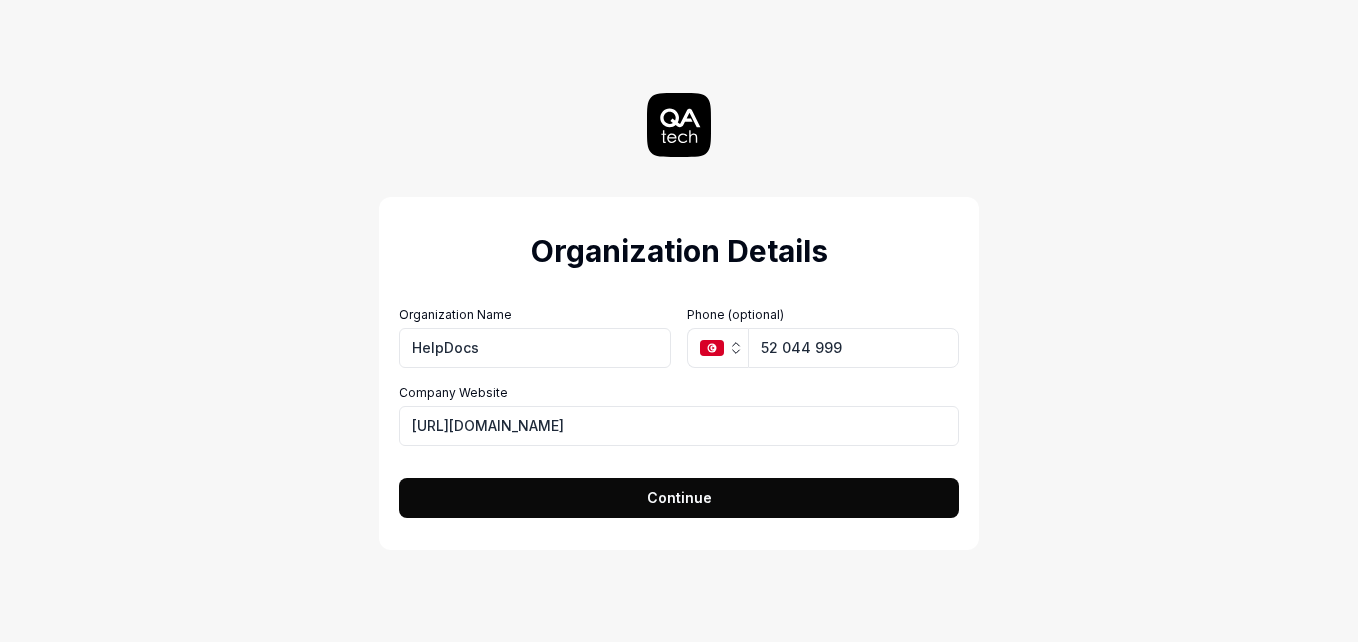 click on "Continue" at bounding box center (679, 498) 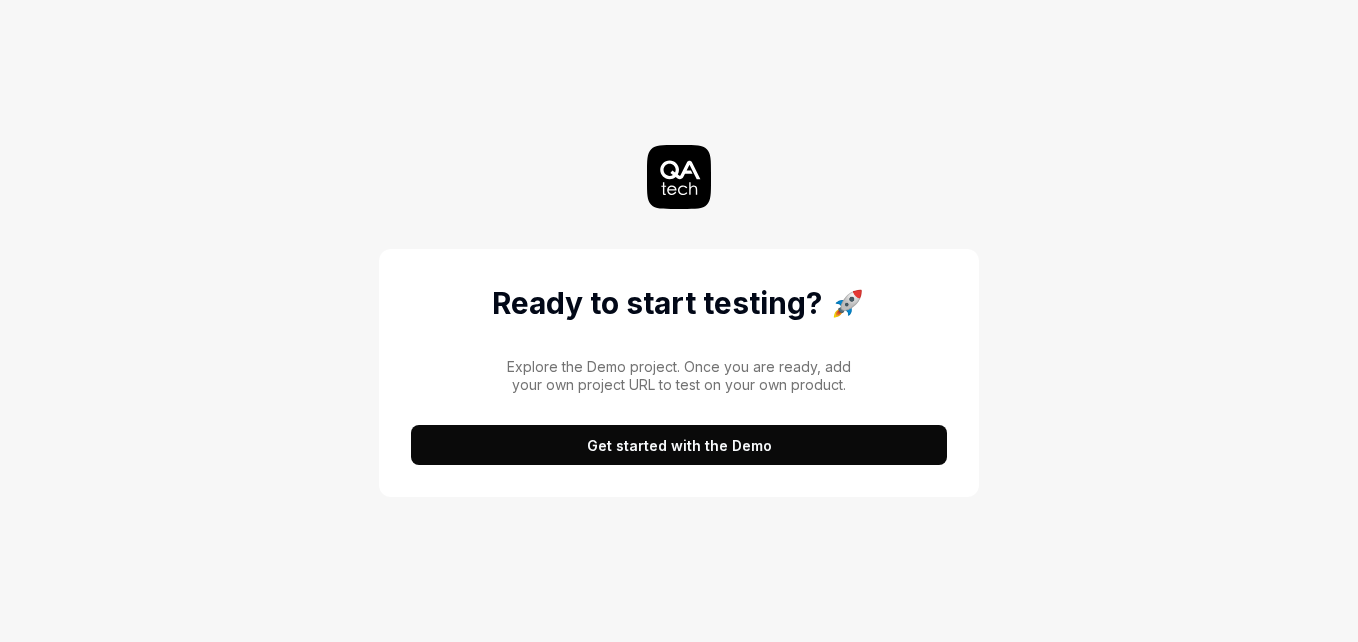 click on "Ready to start testing? 🚀" at bounding box center [679, 303] 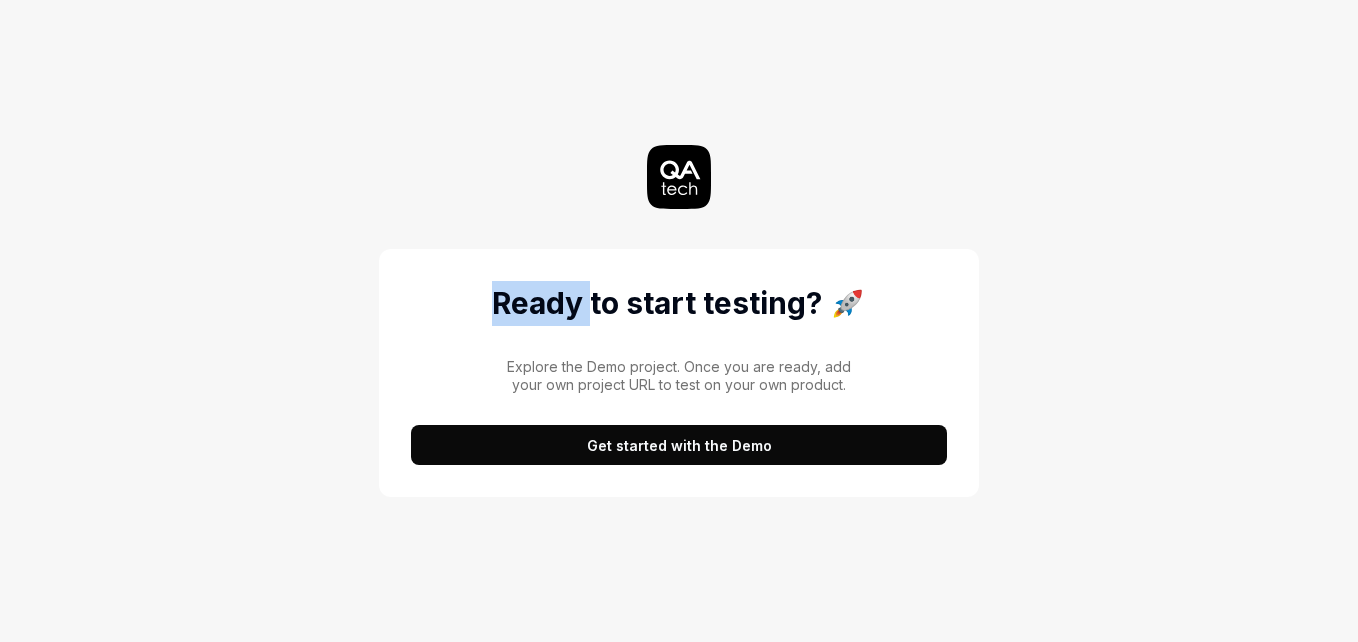 click on "Ready to start testing? 🚀" at bounding box center (679, 303) 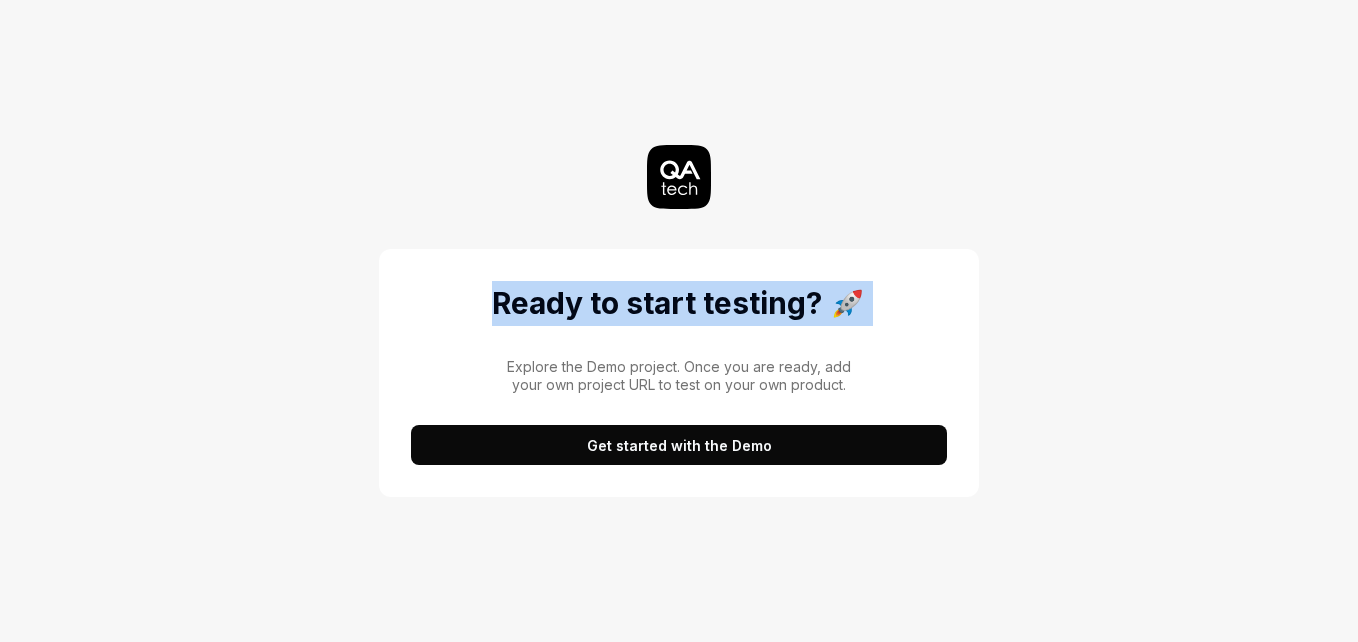 click on "Ready to start testing? 🚀" at bounding box center (679, 303) 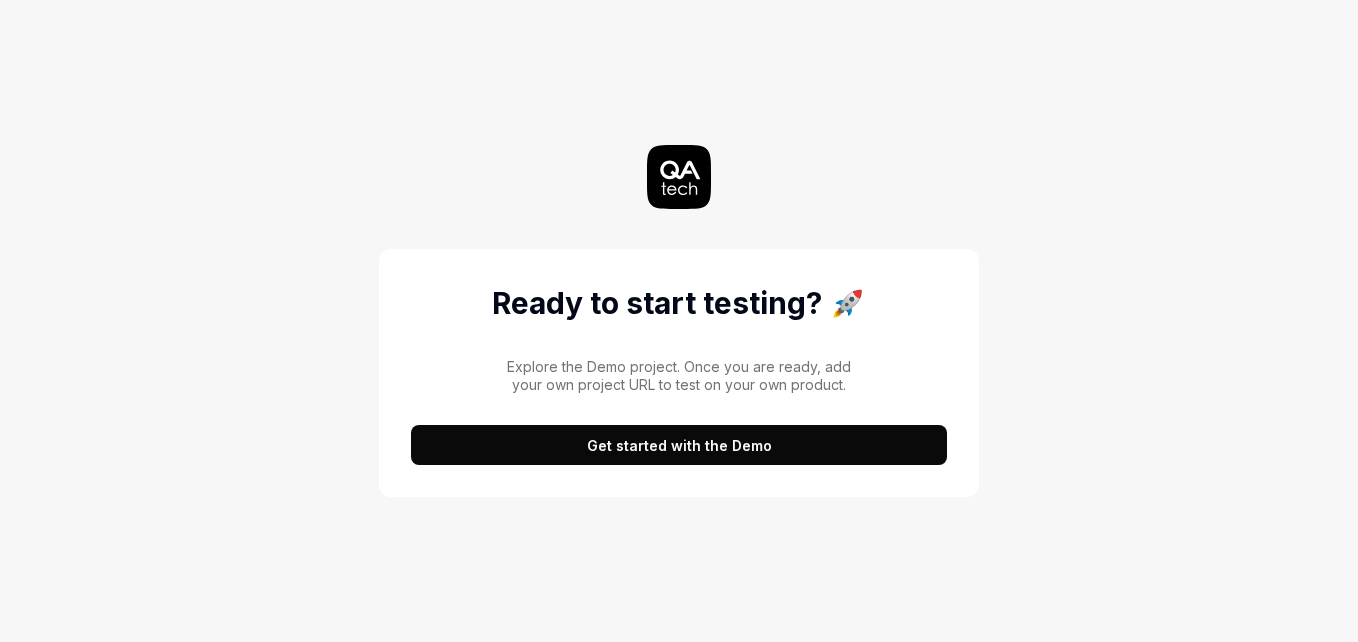 click on "Get started with the Demo" at bounding box center (679, 445) 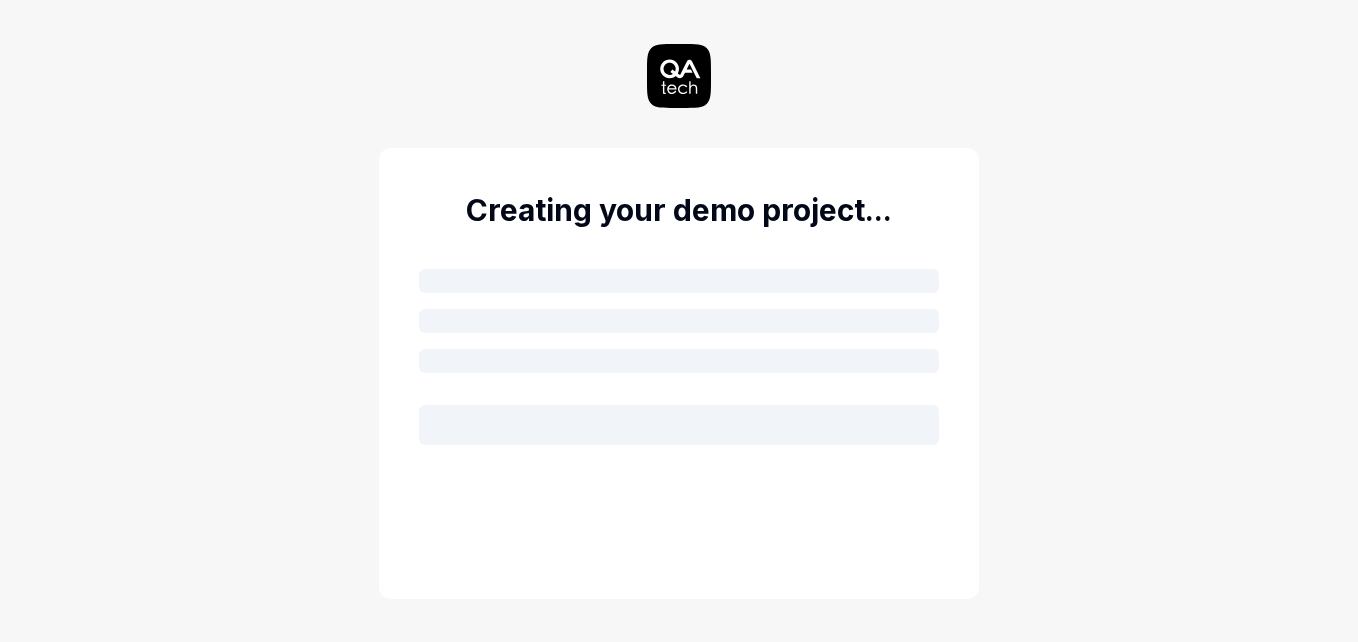 click on "Creating your demo project..." at bounding box center [679, 321] 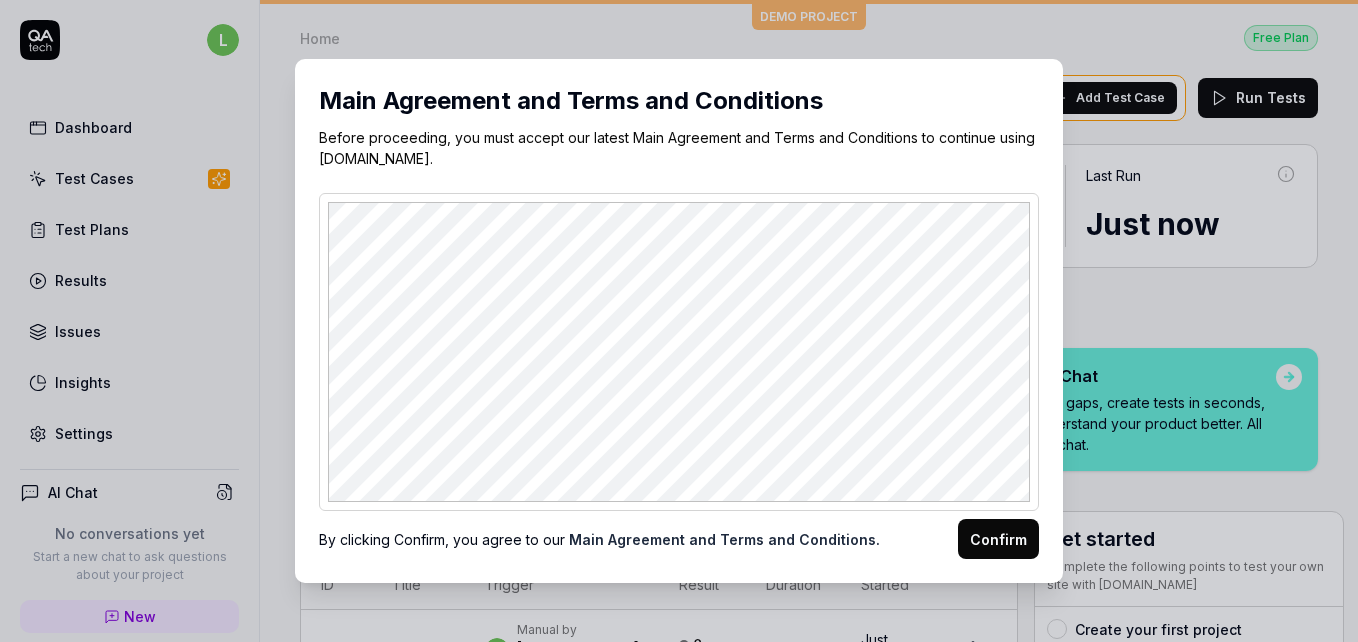 scroll, scrollTop: 0, scrollLeft: 0, axis: both 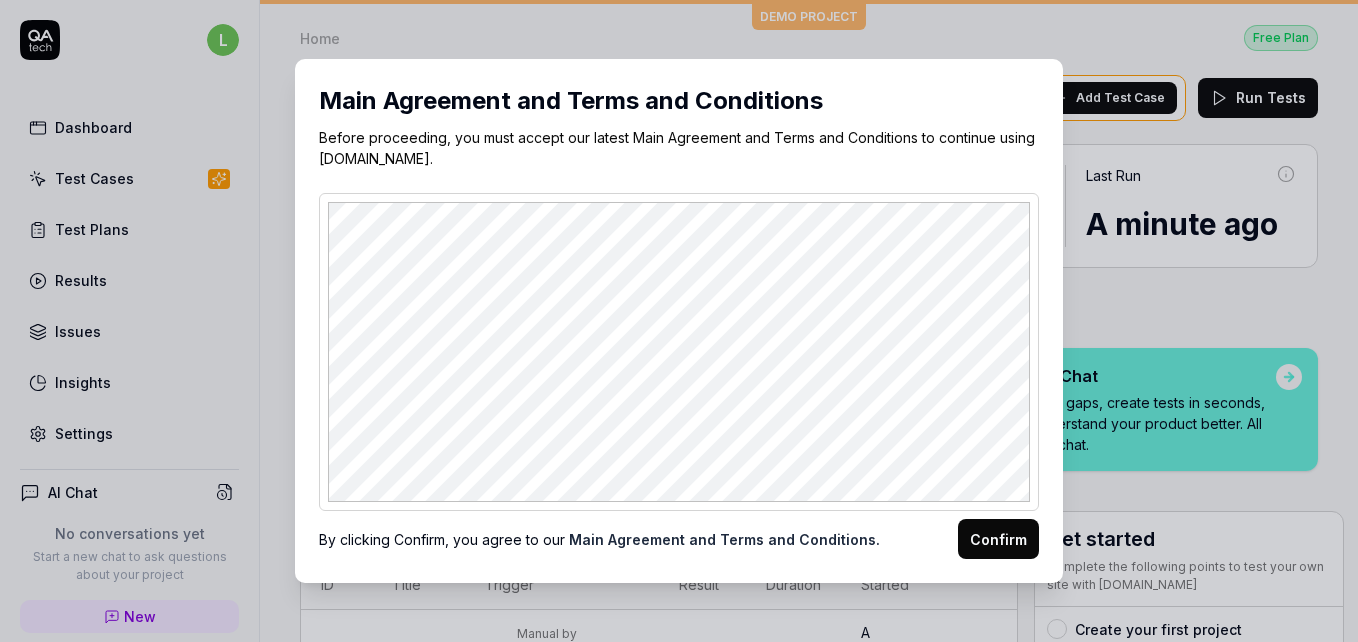 click on "Confirm" at bounding box center (998, 539) 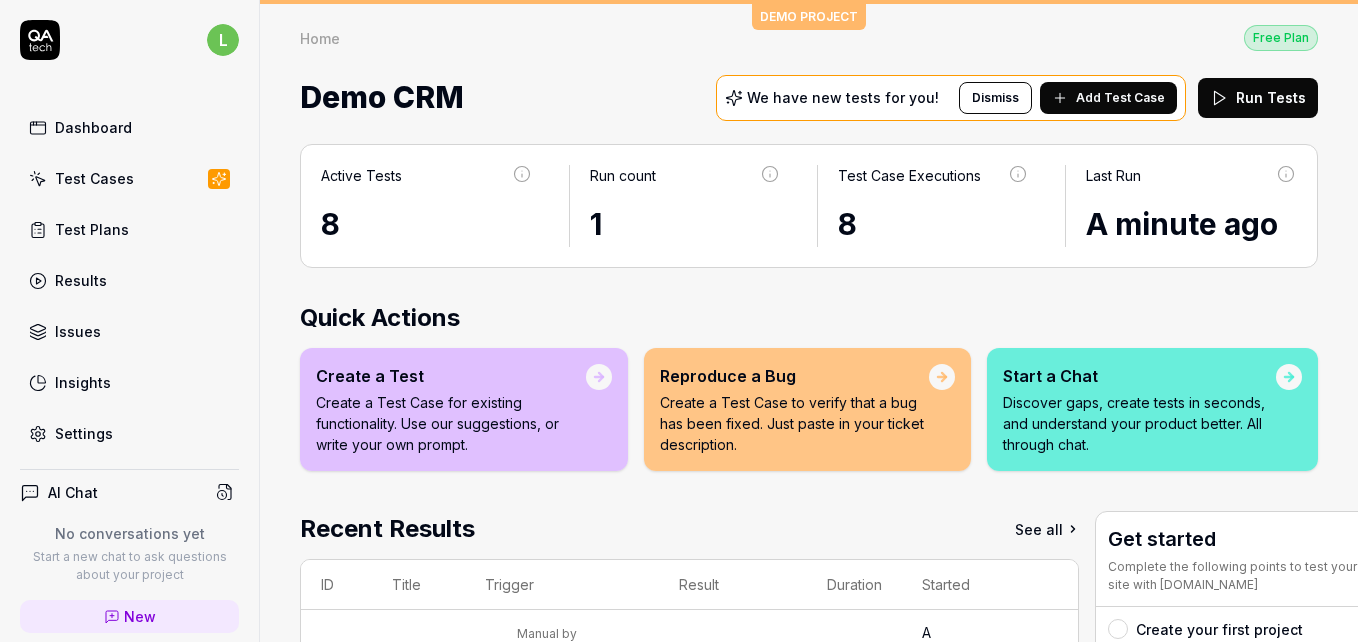 click on "Home Free Plan Home Free Plan Demo CRM We have new tests for you! Dismiss Add Test Case Run Tests" at bounding box center (809, 64) 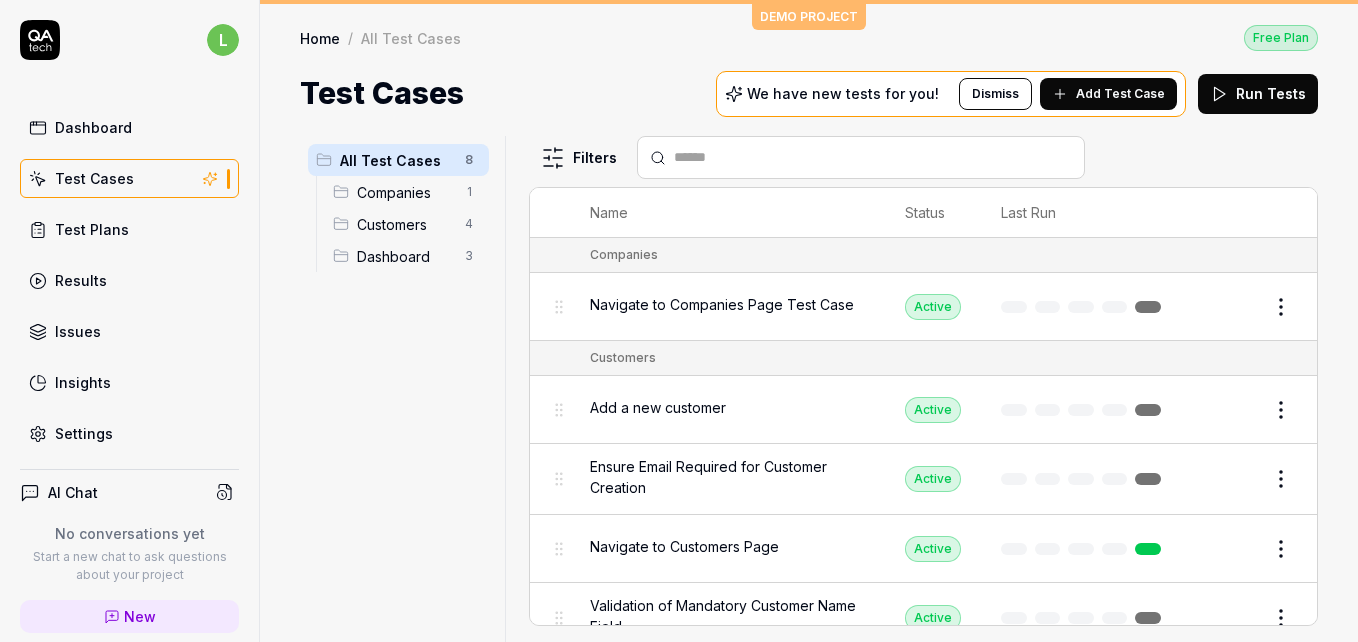 click on "Home / All Test Cases Free Plan Home / All Test Cases Free Plan Test Cases We have new tests for you! Dismiss Add Test Case Run Tests" at bounding box center [809, 60] 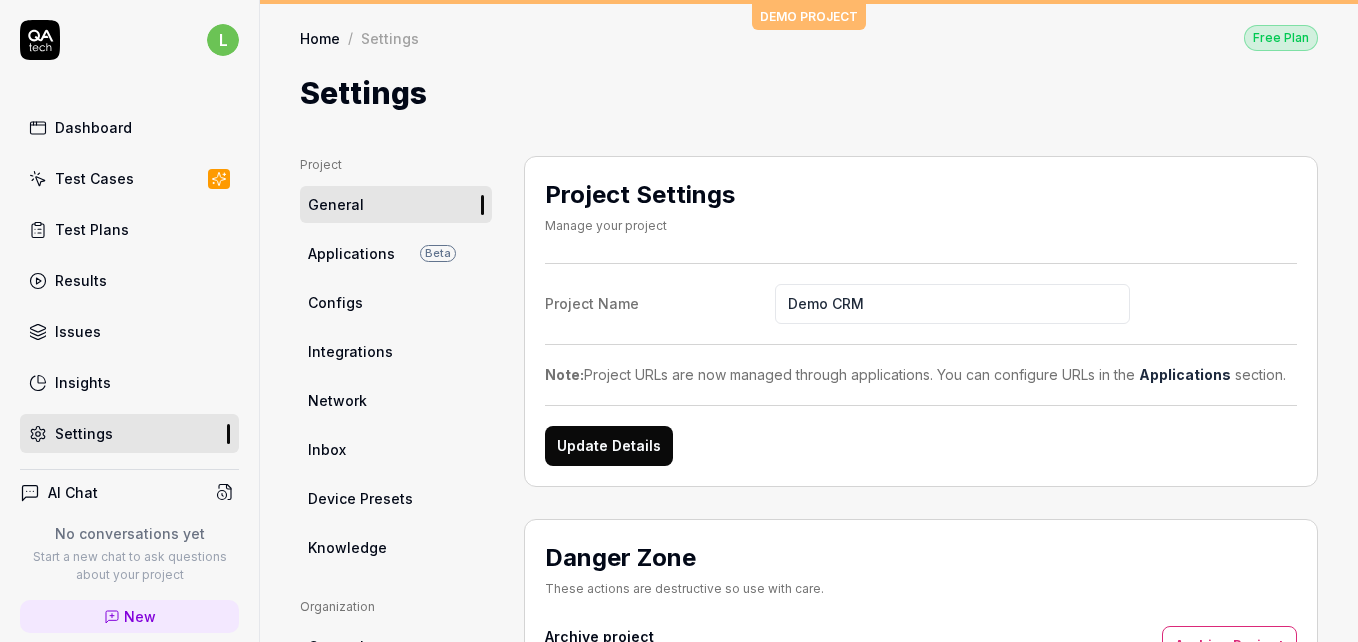 click on "Configs" at bounding box center (335, 302) 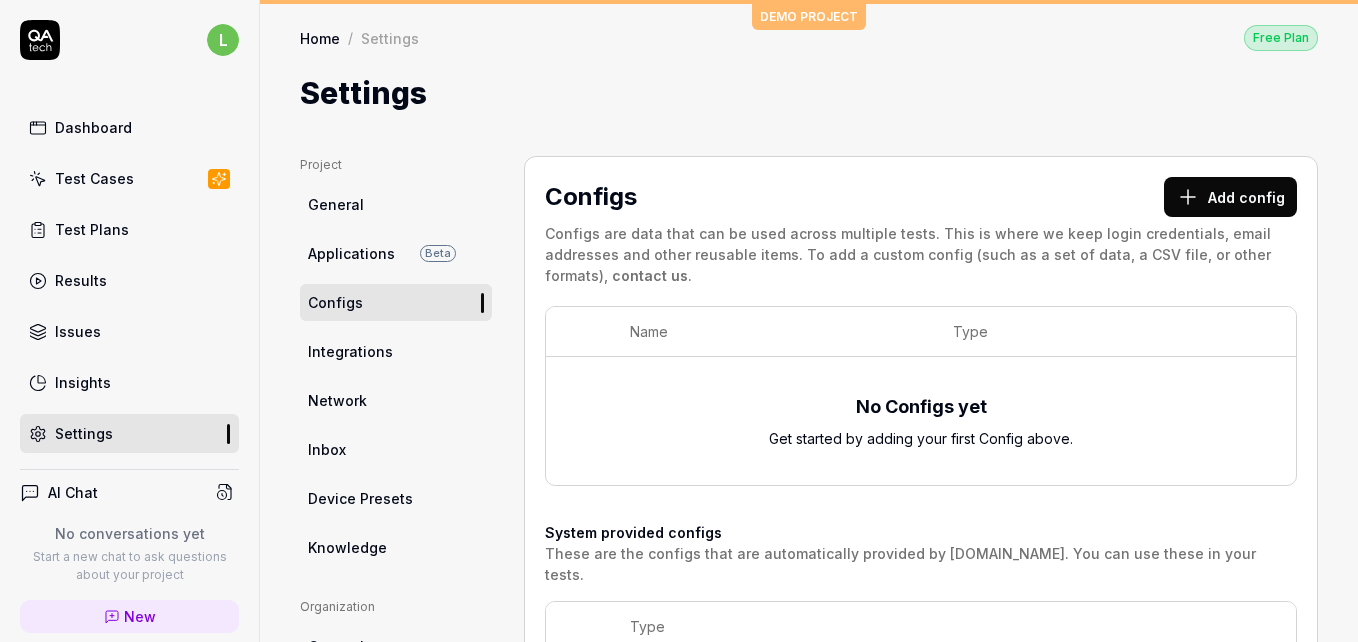 click on "Integrations" at bounding box center (350, 351) 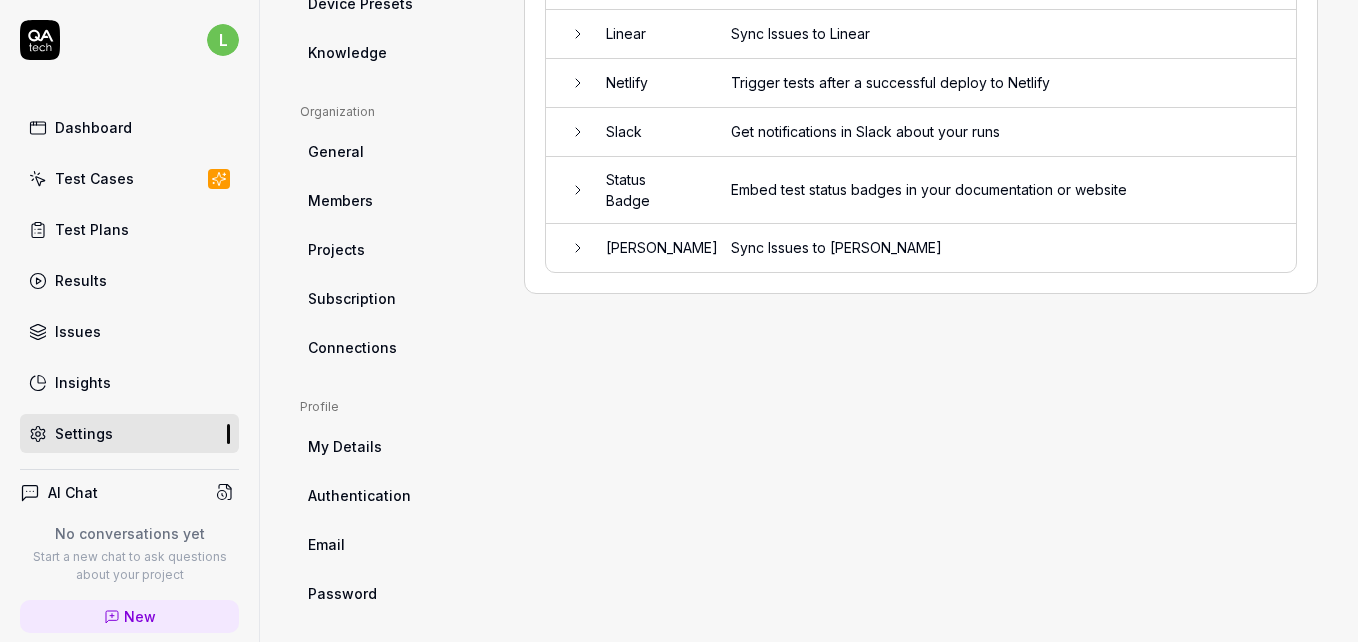 scroll, scrollTop: 0, scrollLeft: 0, axis: both 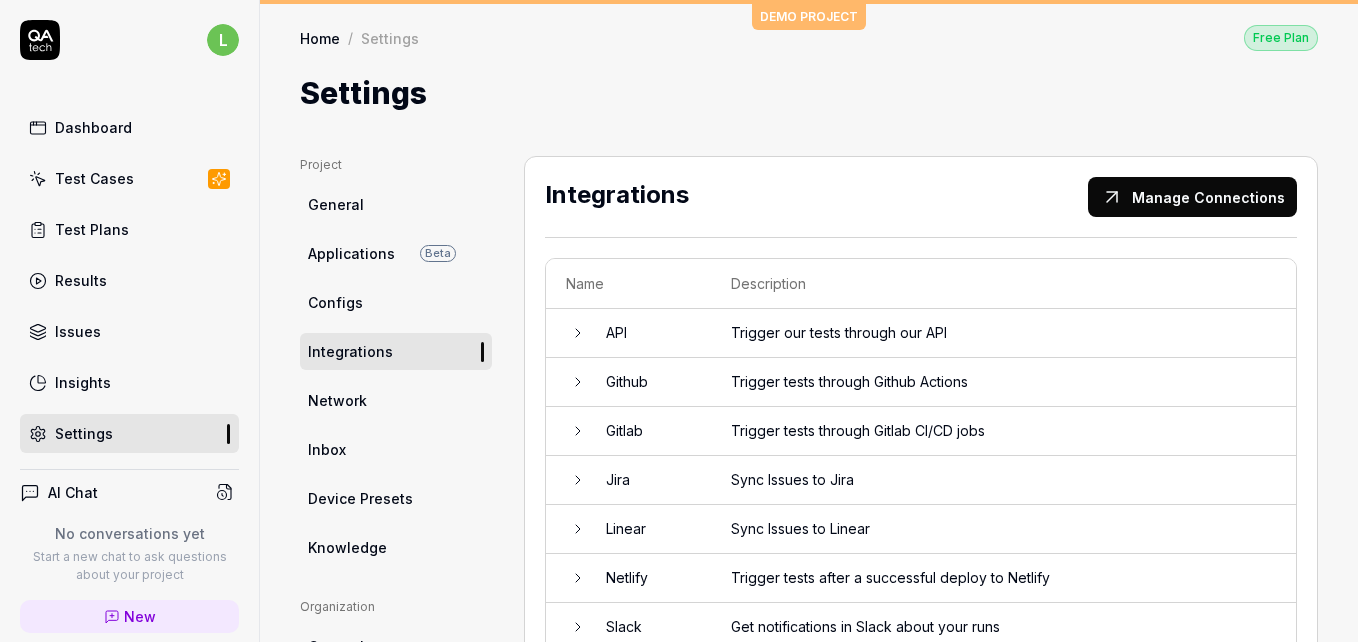 click on "Test Cases" at bounding box center [129, 178] 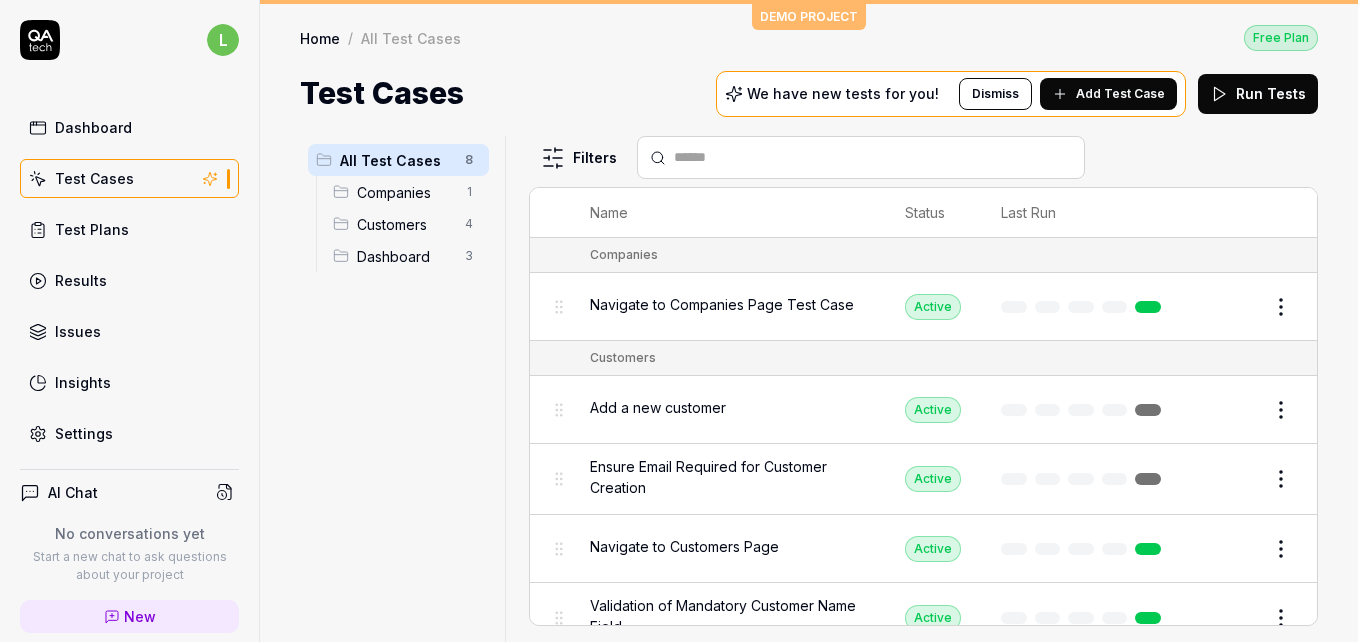 click on "Customers" at bounding box center [405, 224] 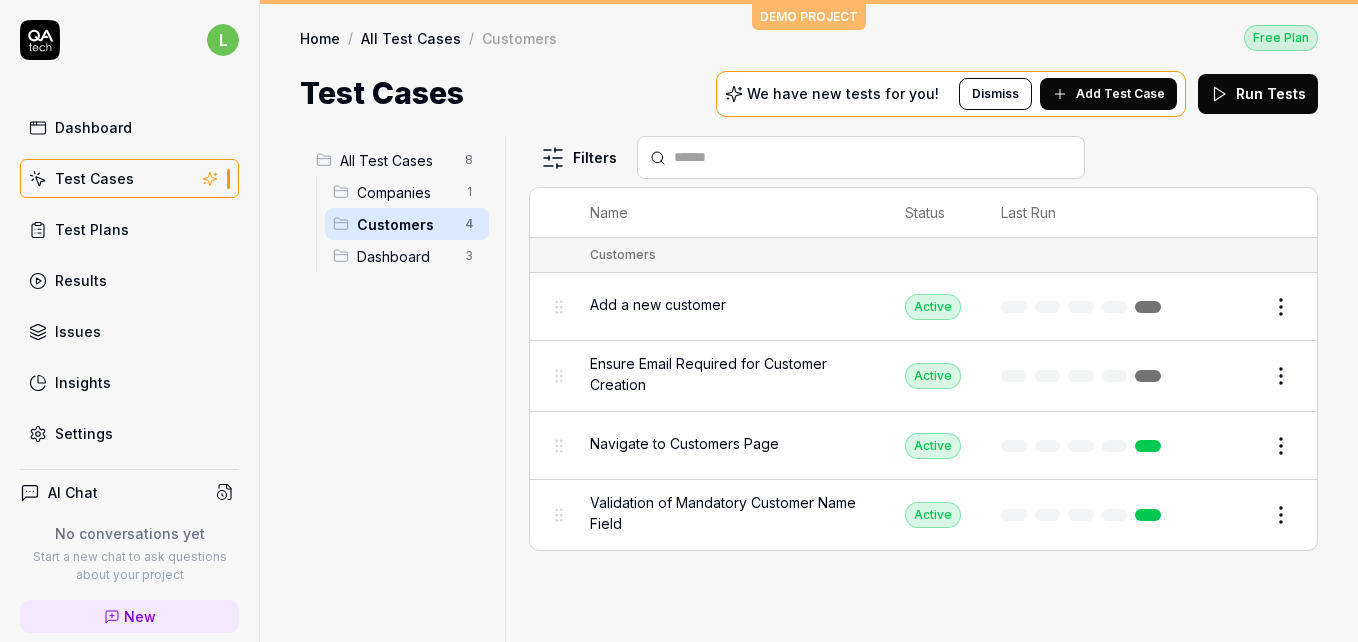 click on "Ensure Email Required for Customer Creation" at bounding box center (727, 374) 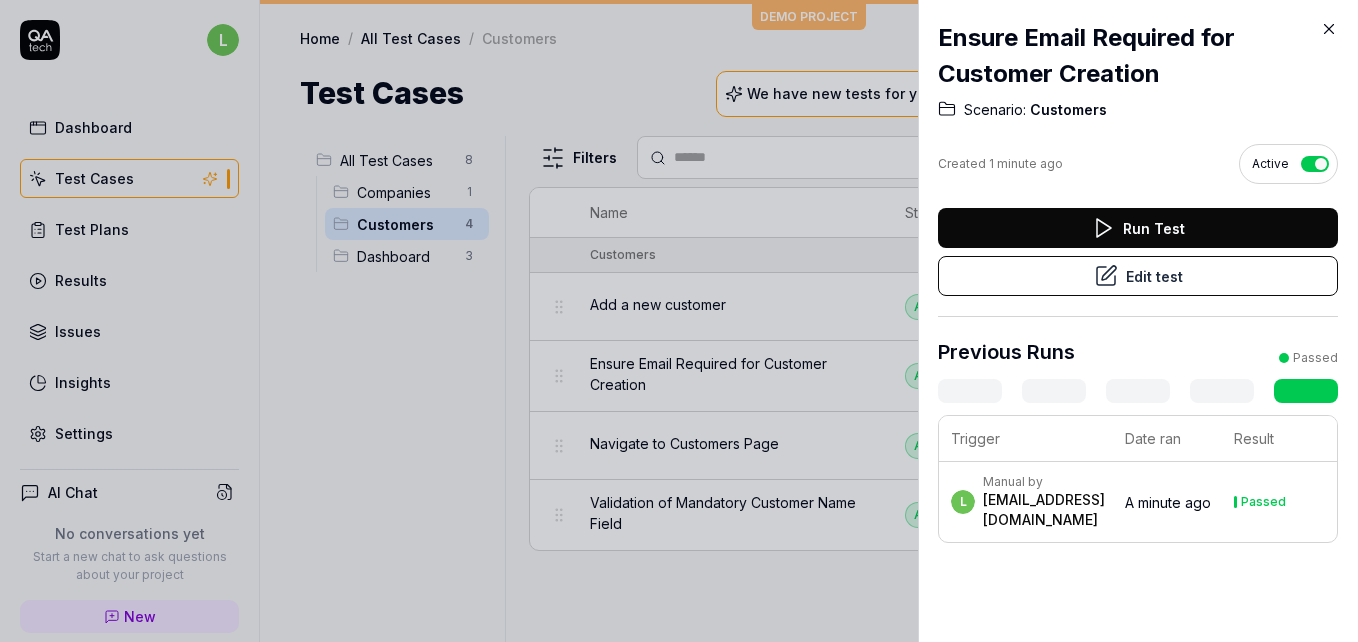 click on "Run Test" at bounding box center [1138, 228] 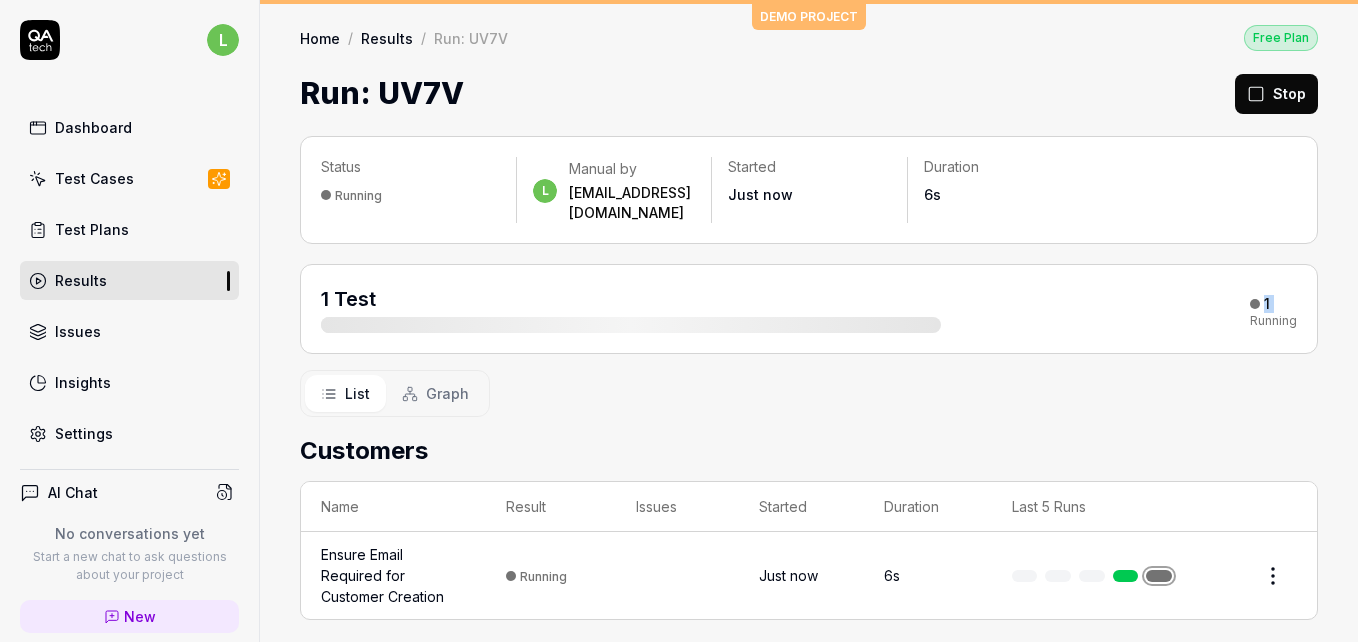 drag, startPoint x: 833, startPoint y: 310, endPoint x: 1165, endPoint y: 318, distance: 332.09637 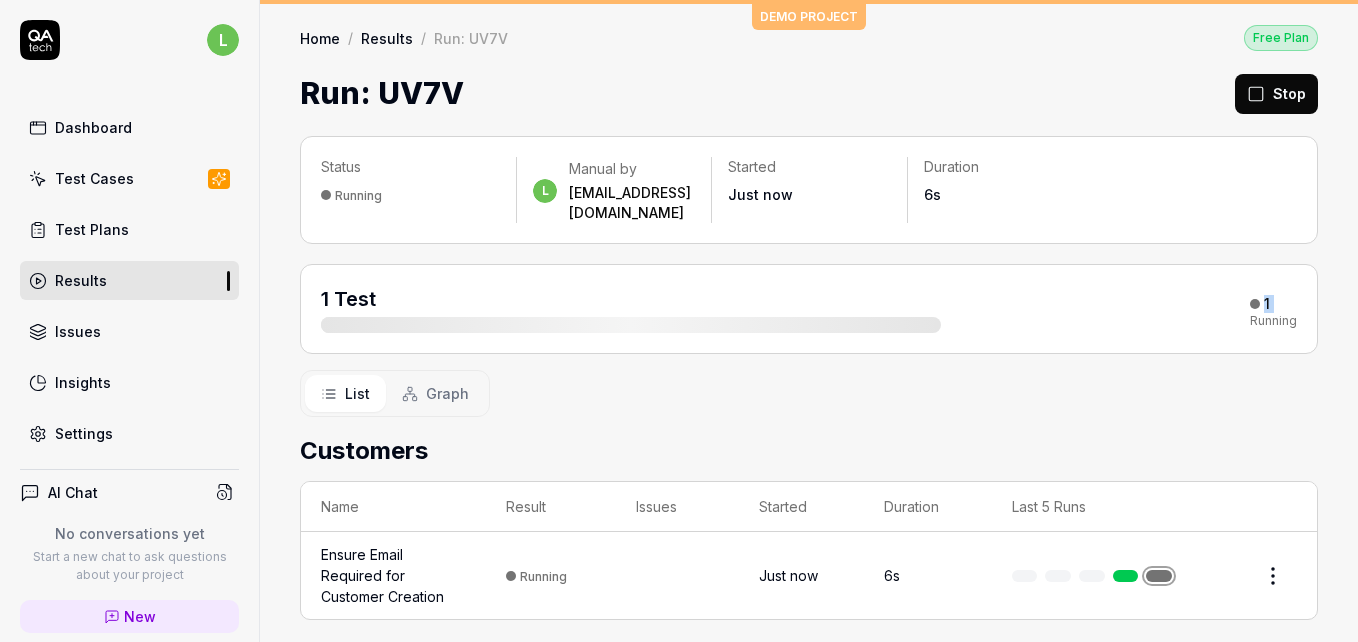 click on "1 Test   1 Running" at bounding box center [809, 309] 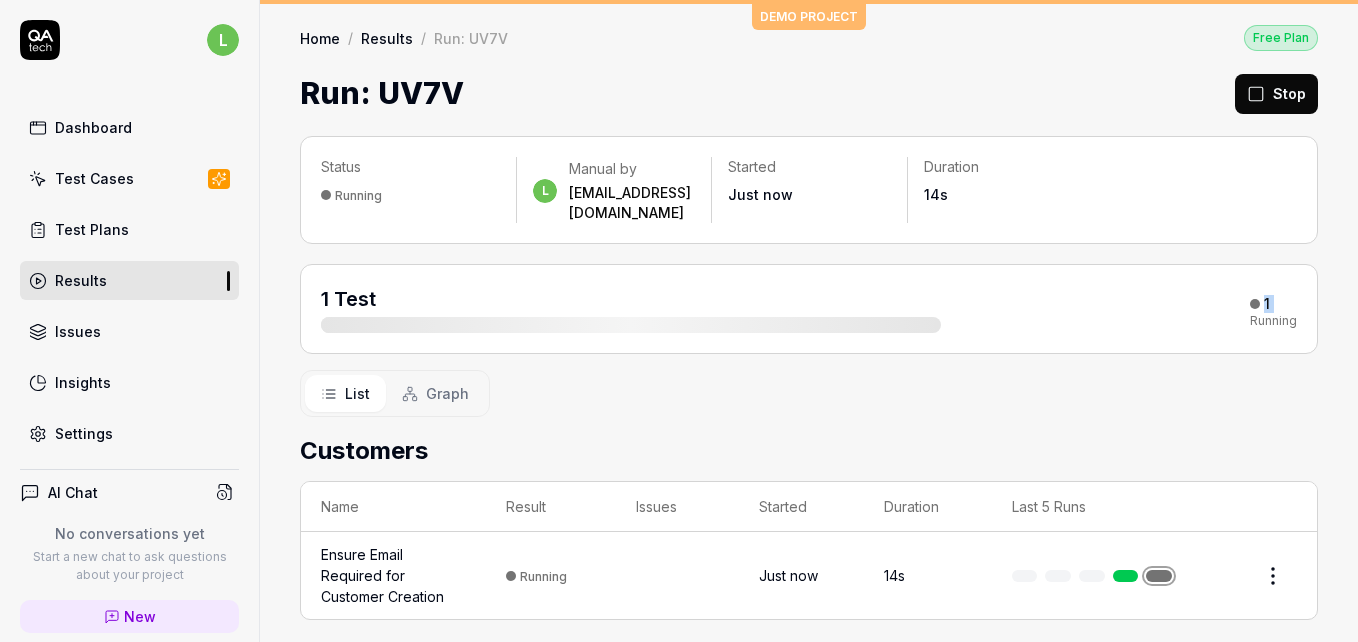 click on "Stop" at bounding box center [1276, 94] 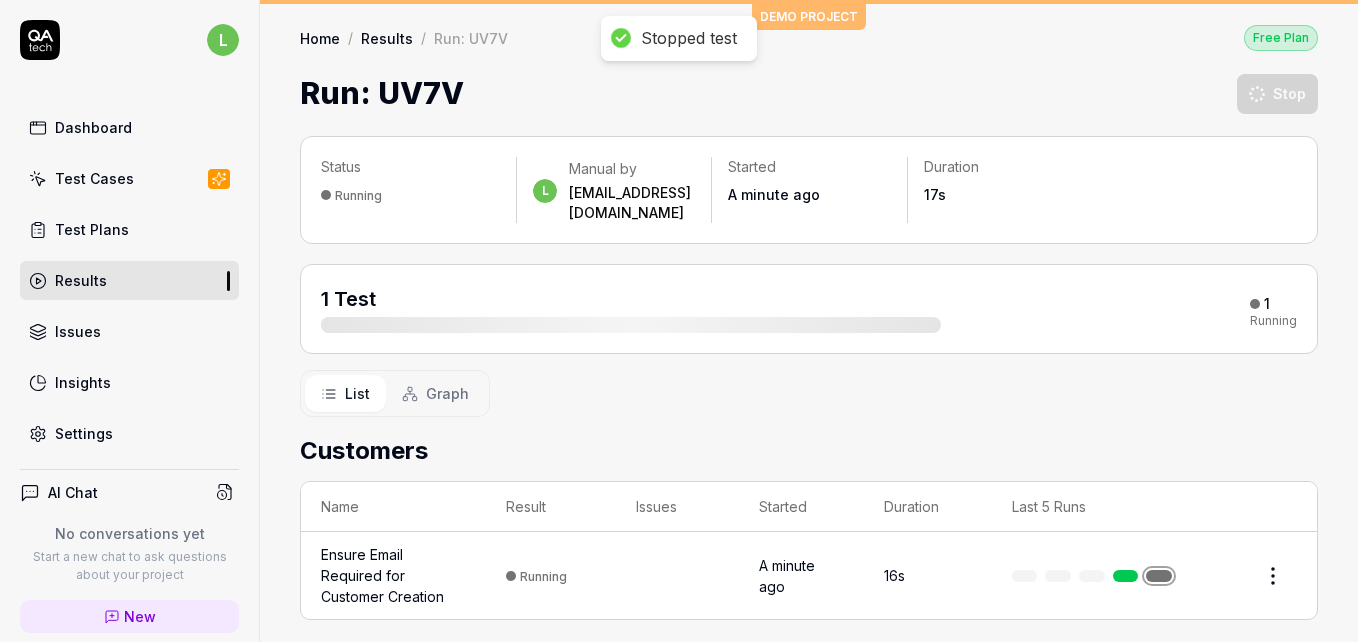 click on "Home / Results / Run: UV7V Free Plan Home / Results / Run: UV7V Free Plan Run: UV7V Stop" at bounding box center [809, 60] 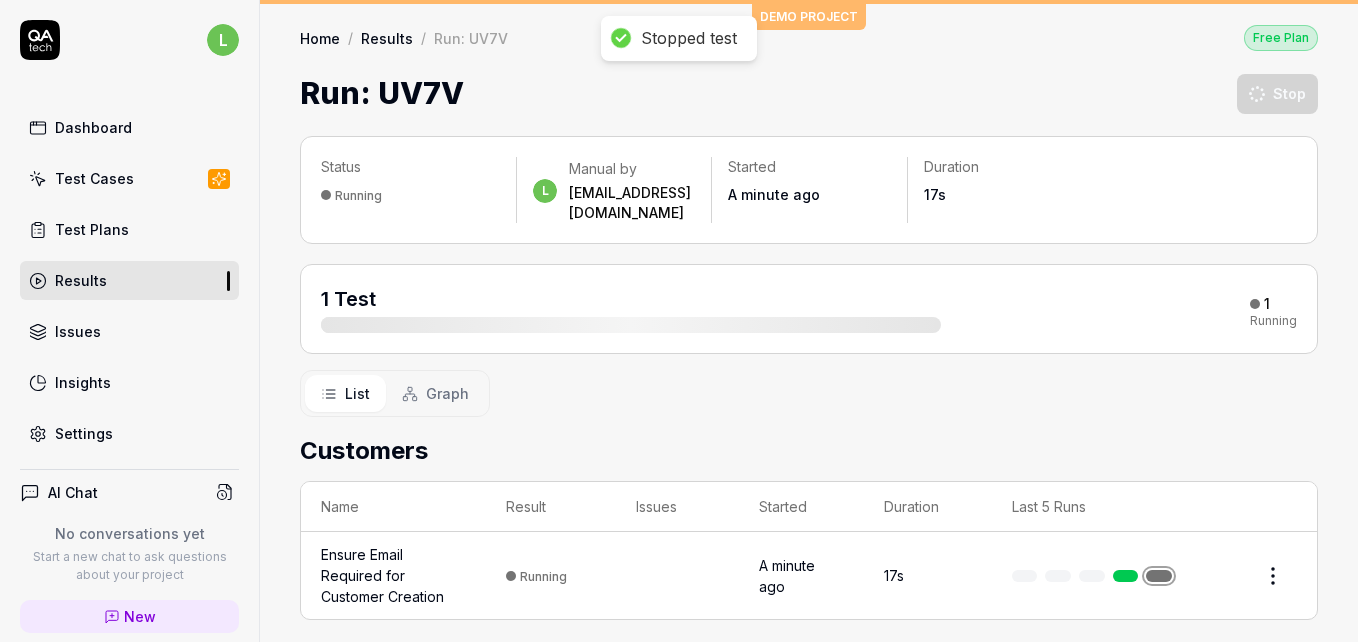click on "Home / Results / Run: UV7V Free Plan Home / Results / Run: UV7V Free Plan Run: UV7V Stop" at bounding box center [809, 60] 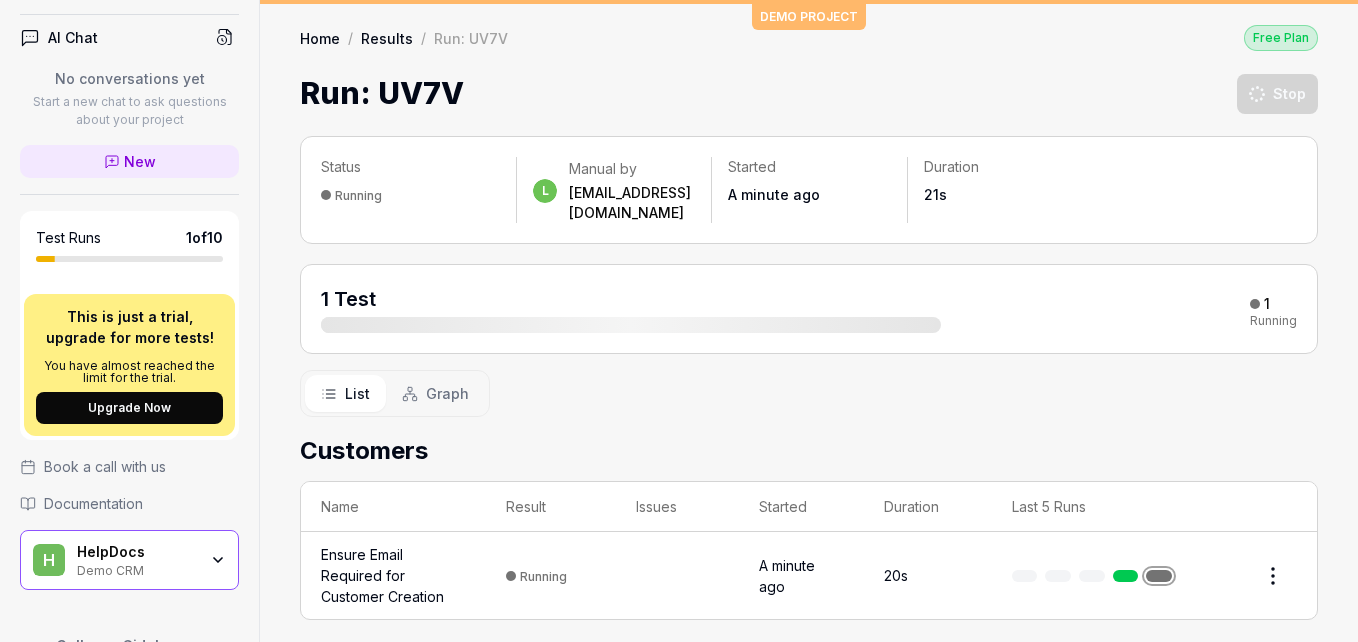 scroll, scrollTop: 499, scrollLeft: 0, axis: vertical 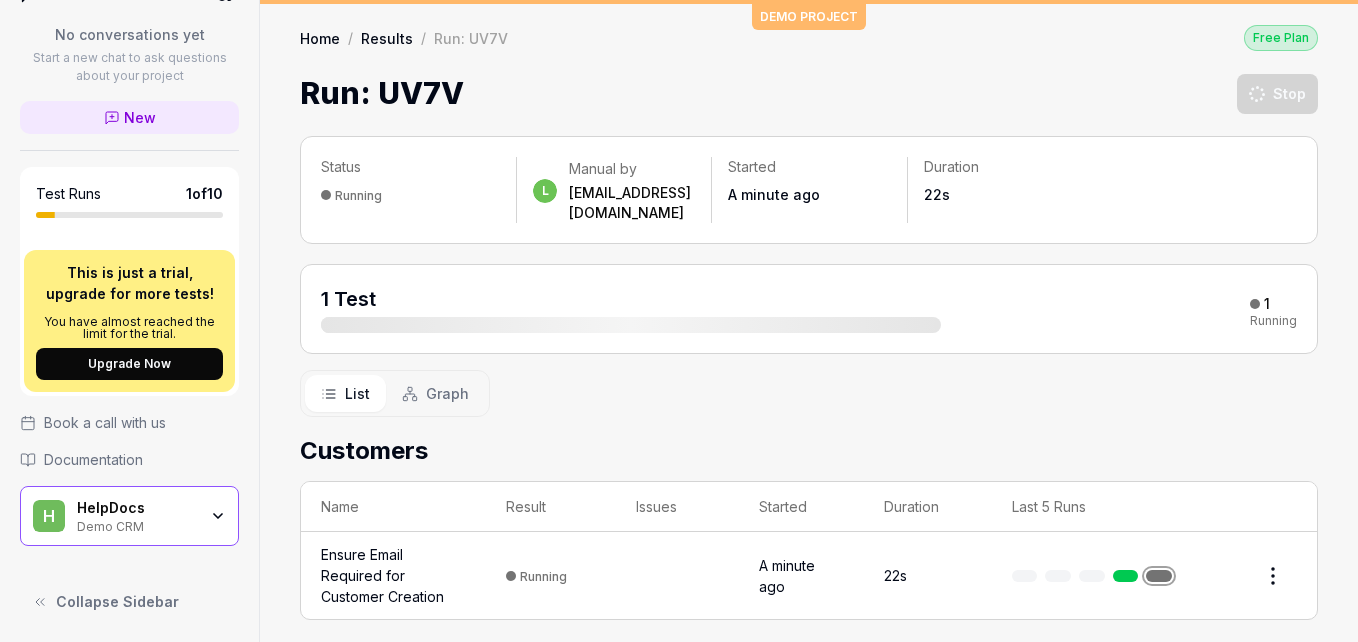 click on "HelpDocs Demo CRM" at bounding box center (143, 516) 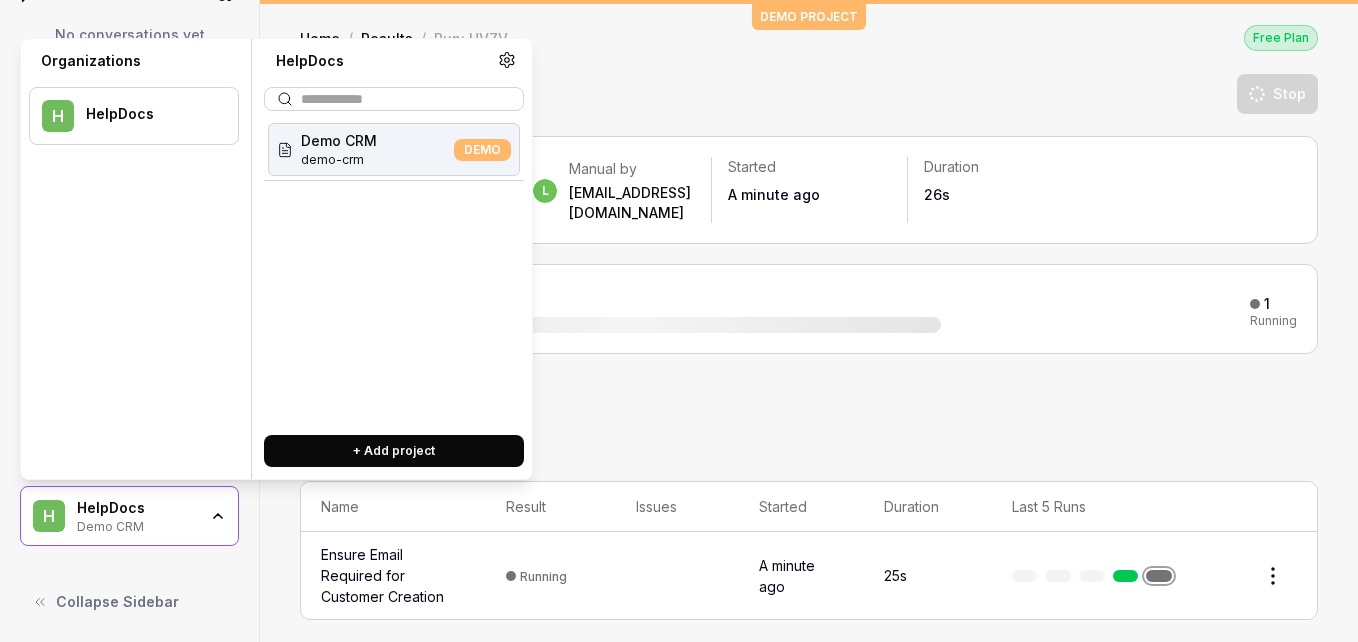 click on "+ Add project" at bounding box center (394, 451) 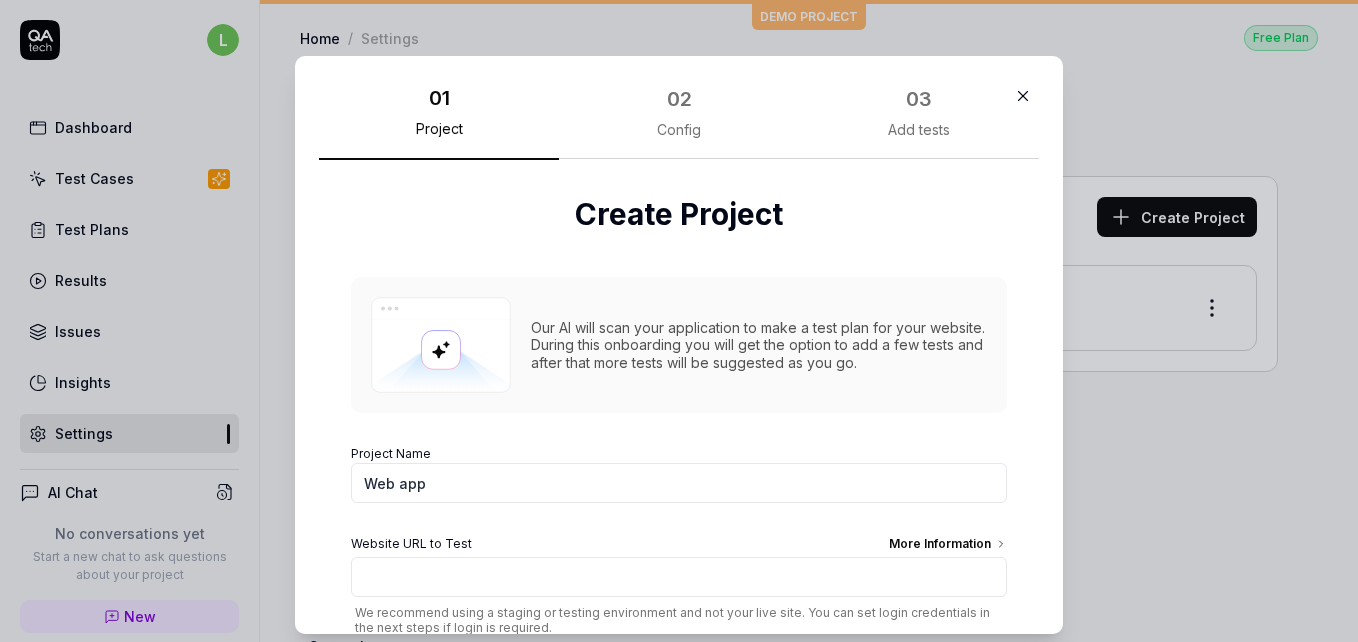 click on "Our AI will scan your application to make a test plan for your website. During this onboarding you will get the option to add a few tests and after that more tests will be suggested as you go." at bounding box center (759, 345) 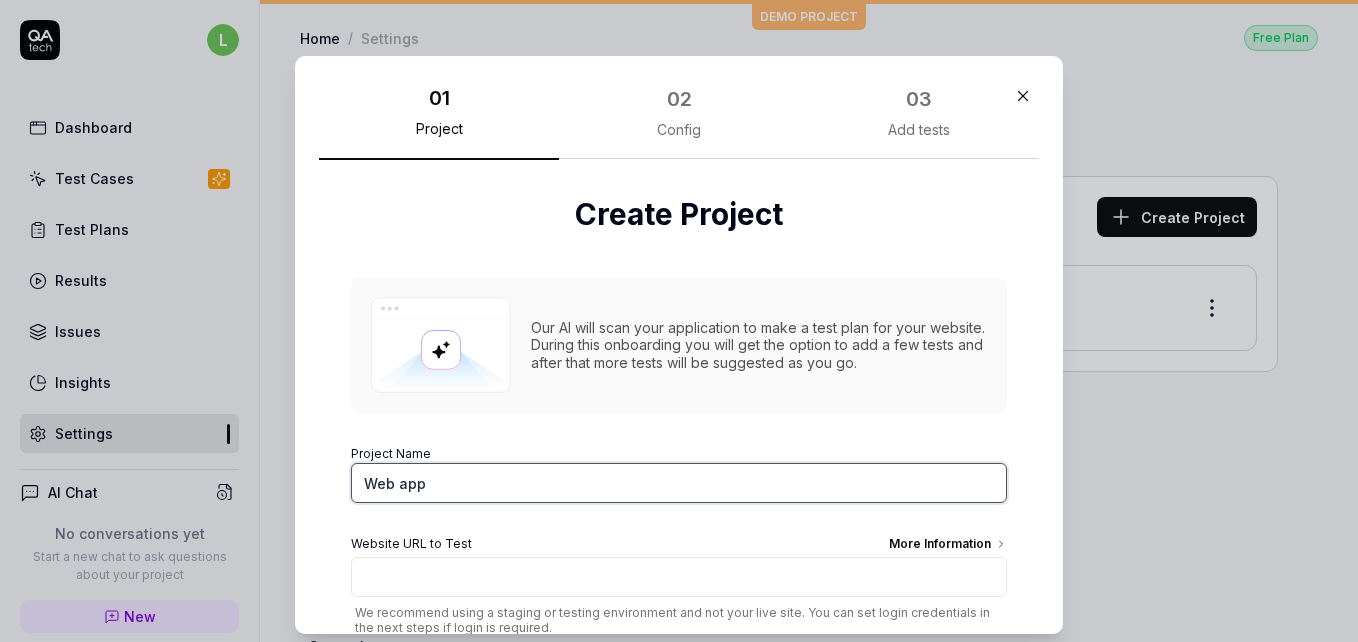 click on "Web app" at bounding box center (679, 483) 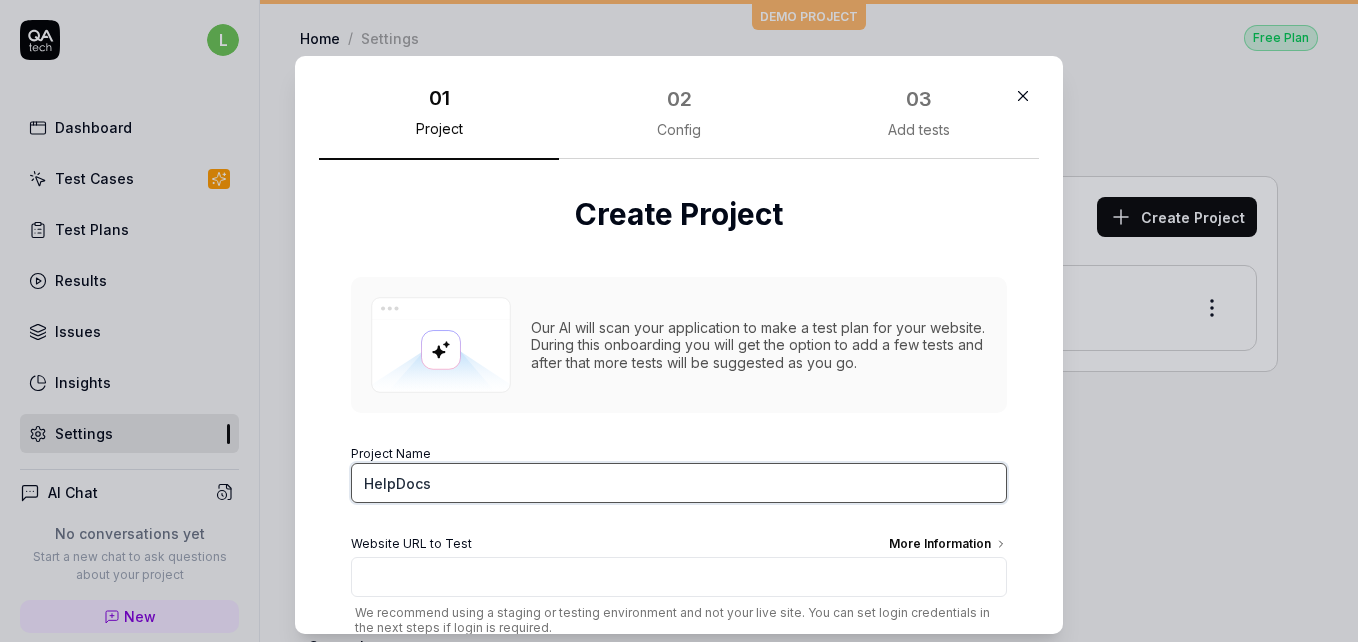 type on "HelpDocs" 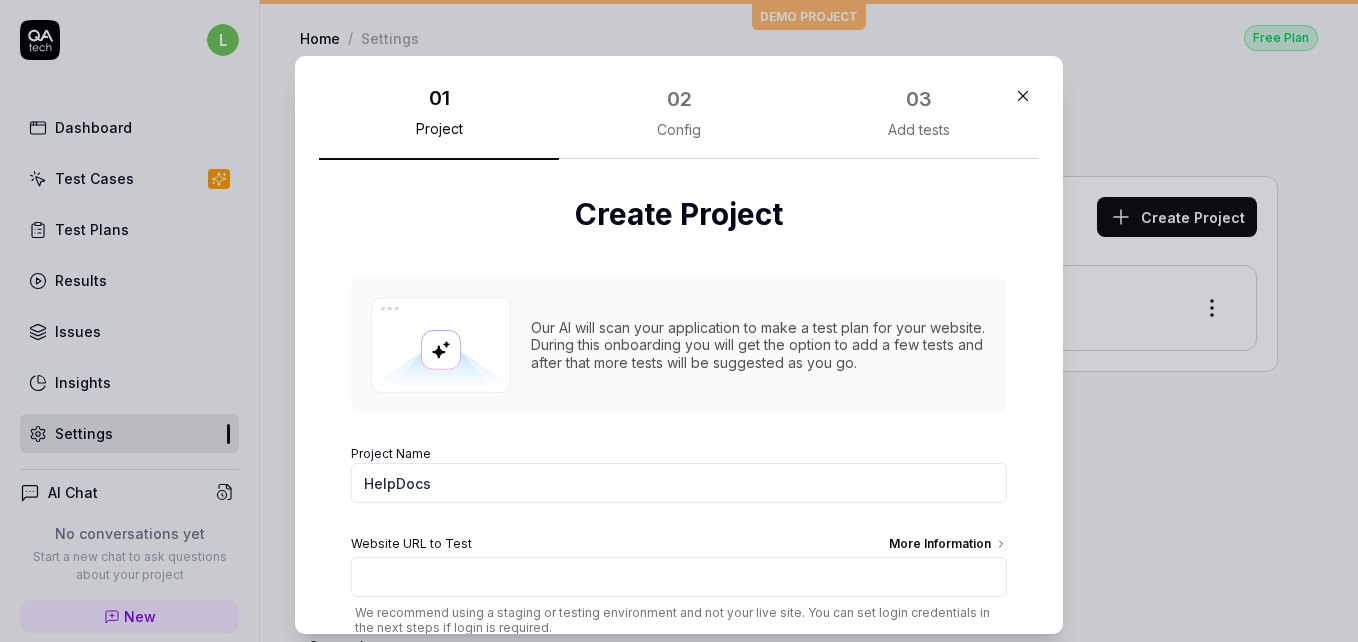 click on "​ 01 Project 02 Config 03 Add tests Create Project Our AI will scan your application to make a test plan for your website. During this onboarding you will get the option to add a few tests and after that more tests will be suggested as you go. Project Name HelpDocs Website URL to Test More Information We recommend using a staging or testing environment and not your live site. You can set login credentials in the next steps if login is required. Continue" at bounding box center (679, 345) 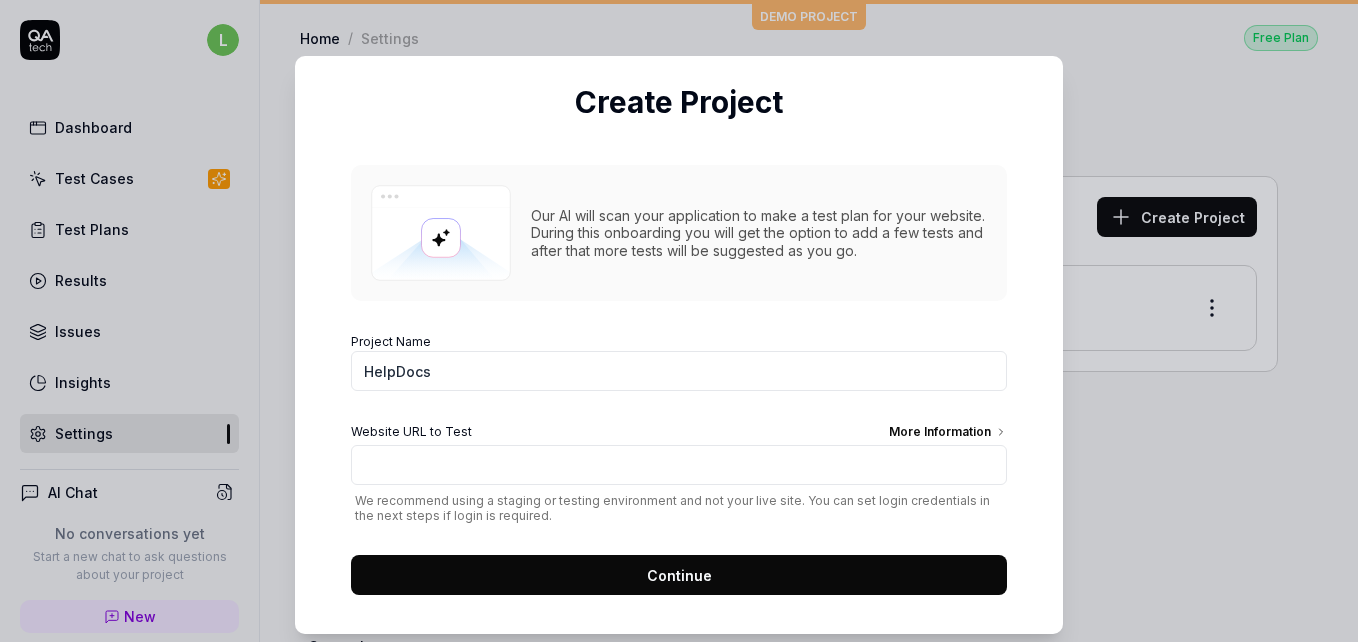 scroll, scrollTop: 129, scrollLeft: 0, axis: vertical 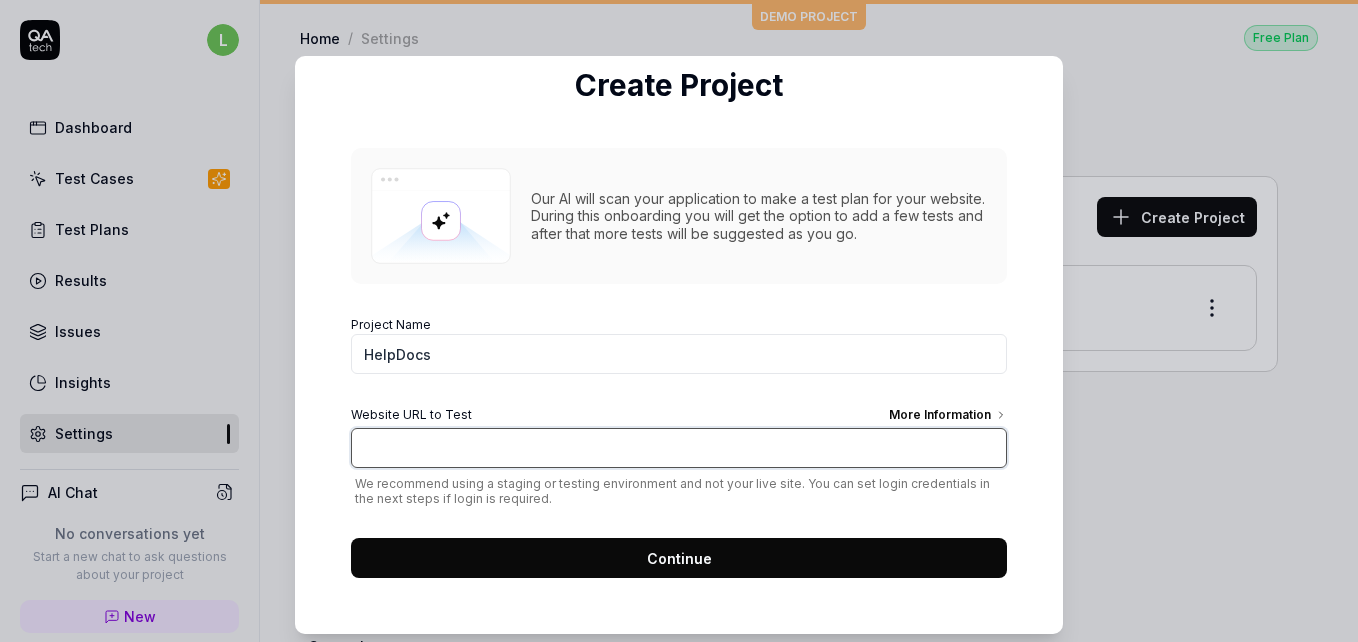 click on "Website URL to Test More Information" at bounding box center (679, 448) 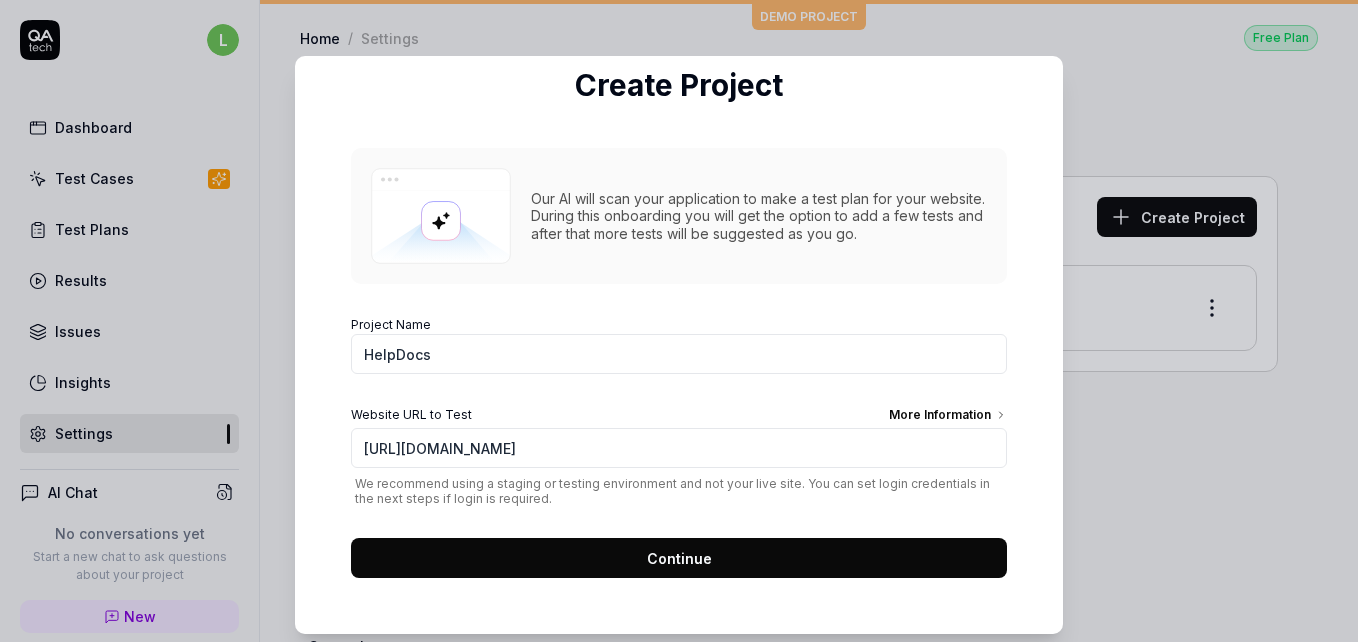 click on "Continue" at bounding box center [679, 558] 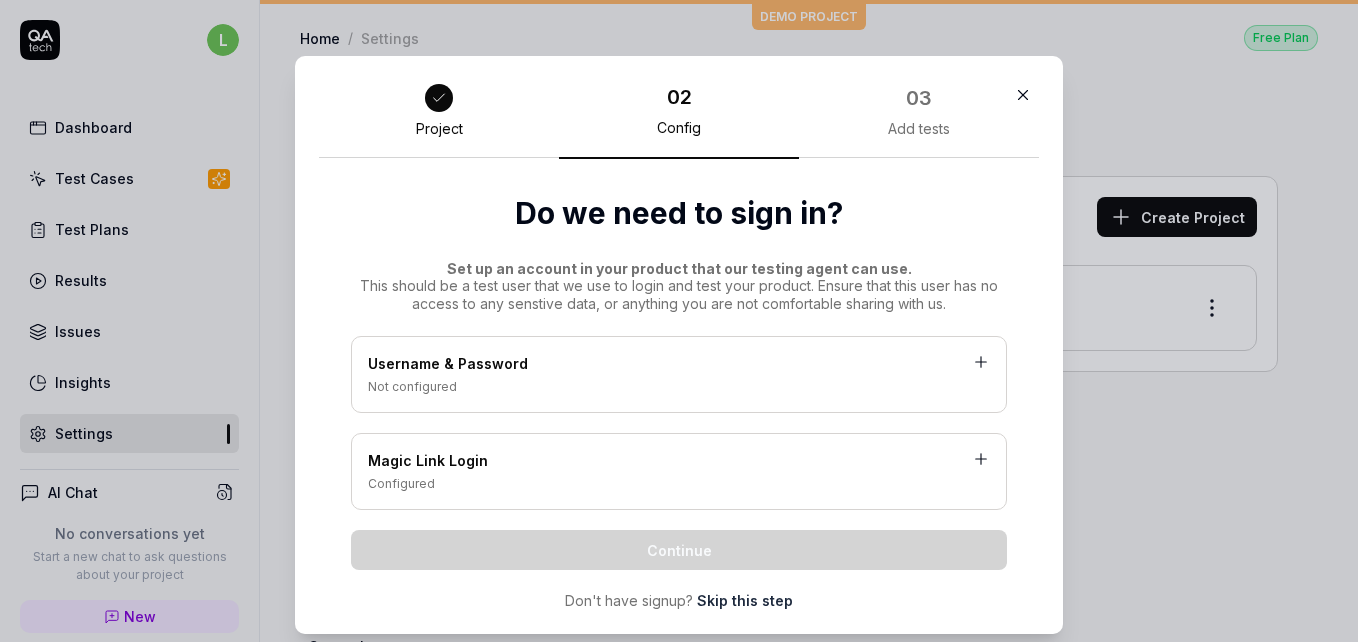 scroll, scrollTop: 34, scrollLeft: 0, axis: vertical 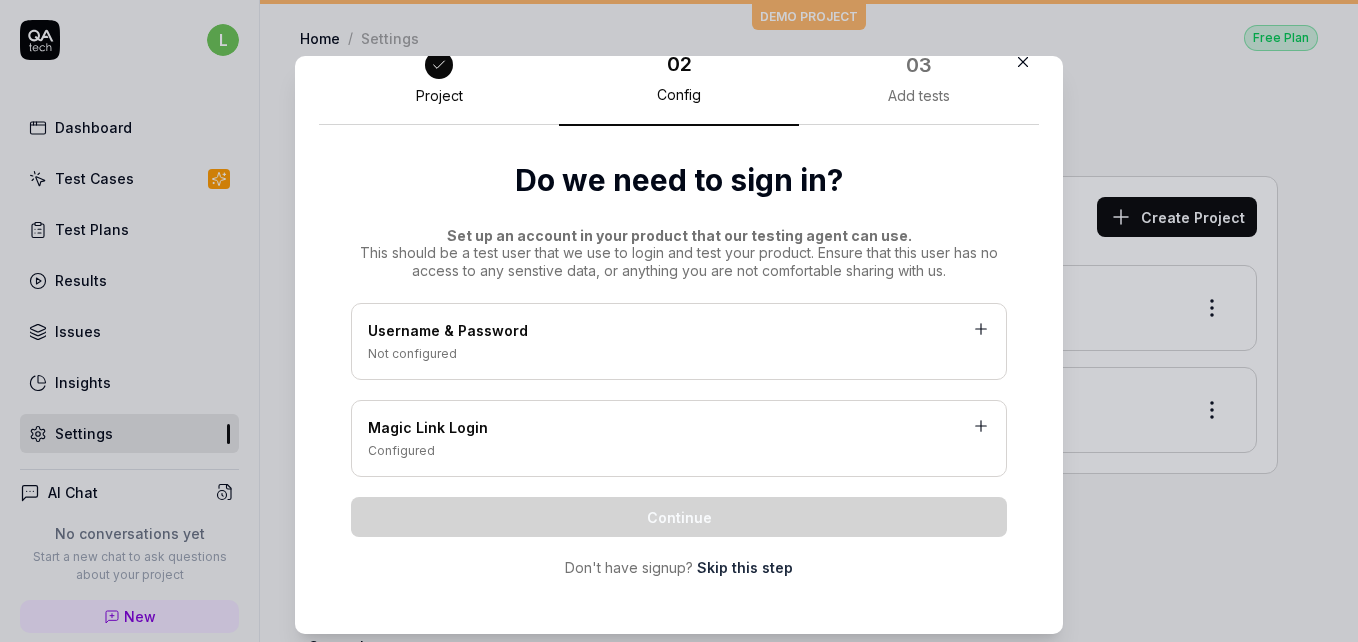 click 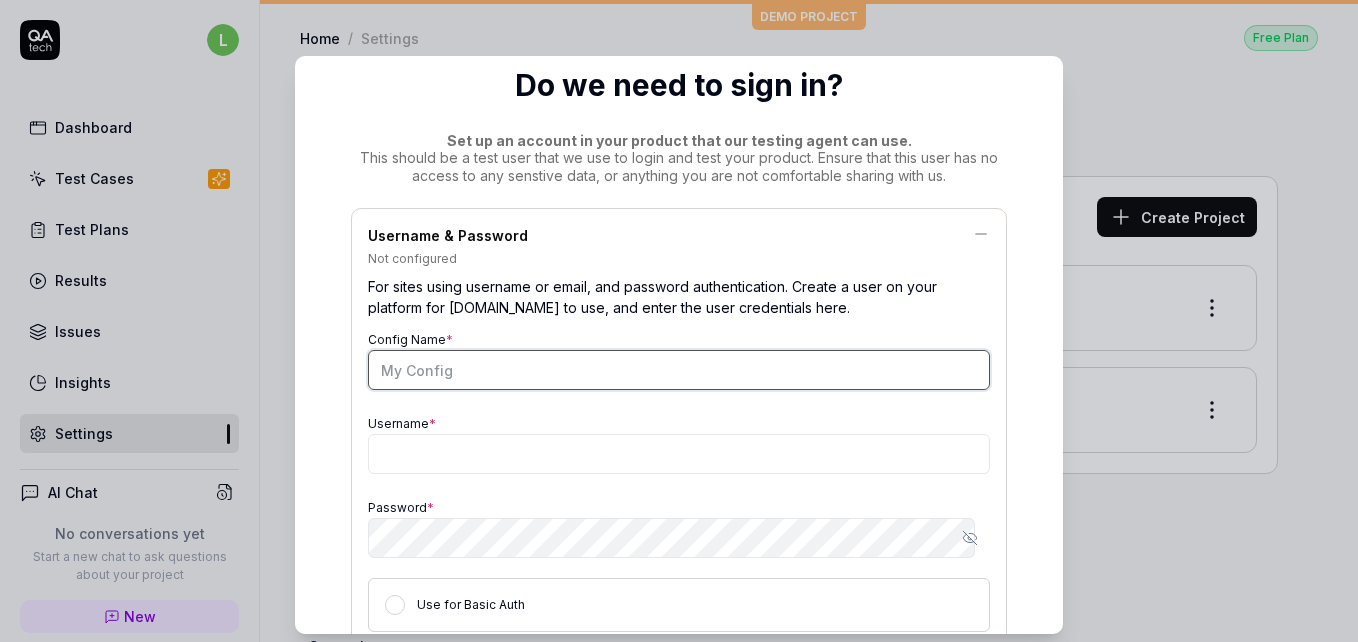 click on "Config Name  *" at bounding box center (679, 370) 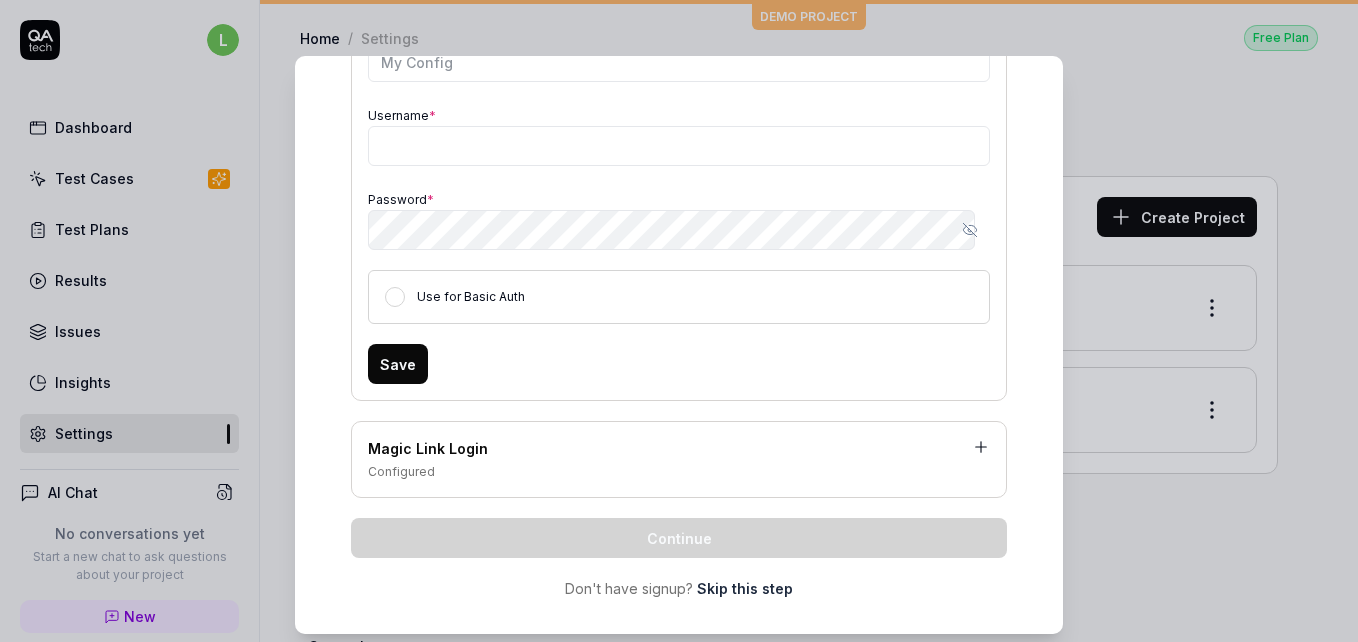scroll, scrollTop: 458, scrollLeft: 0, axis: vertical 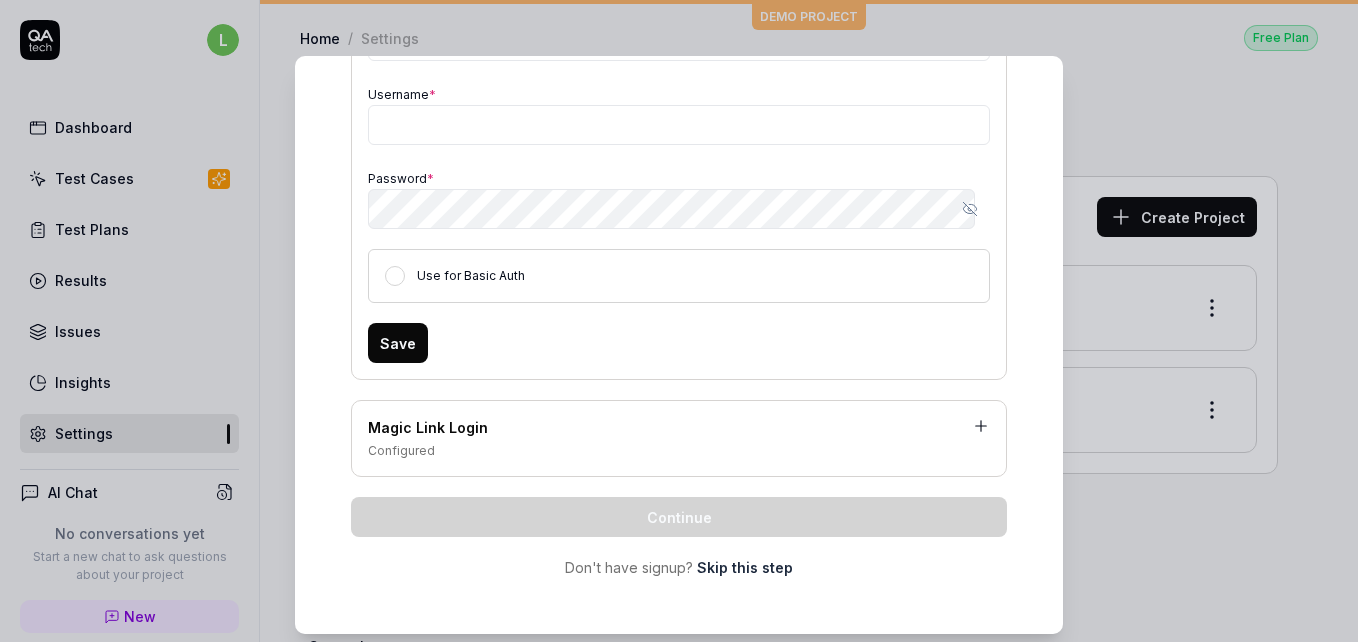 click 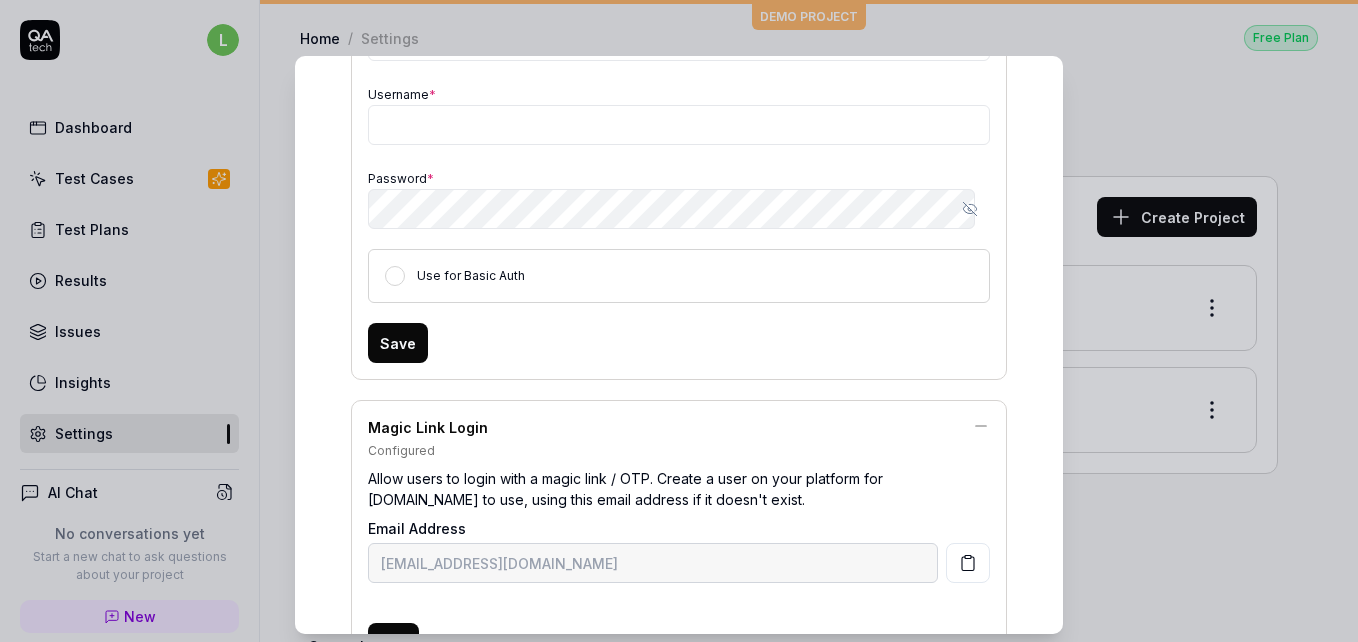 click 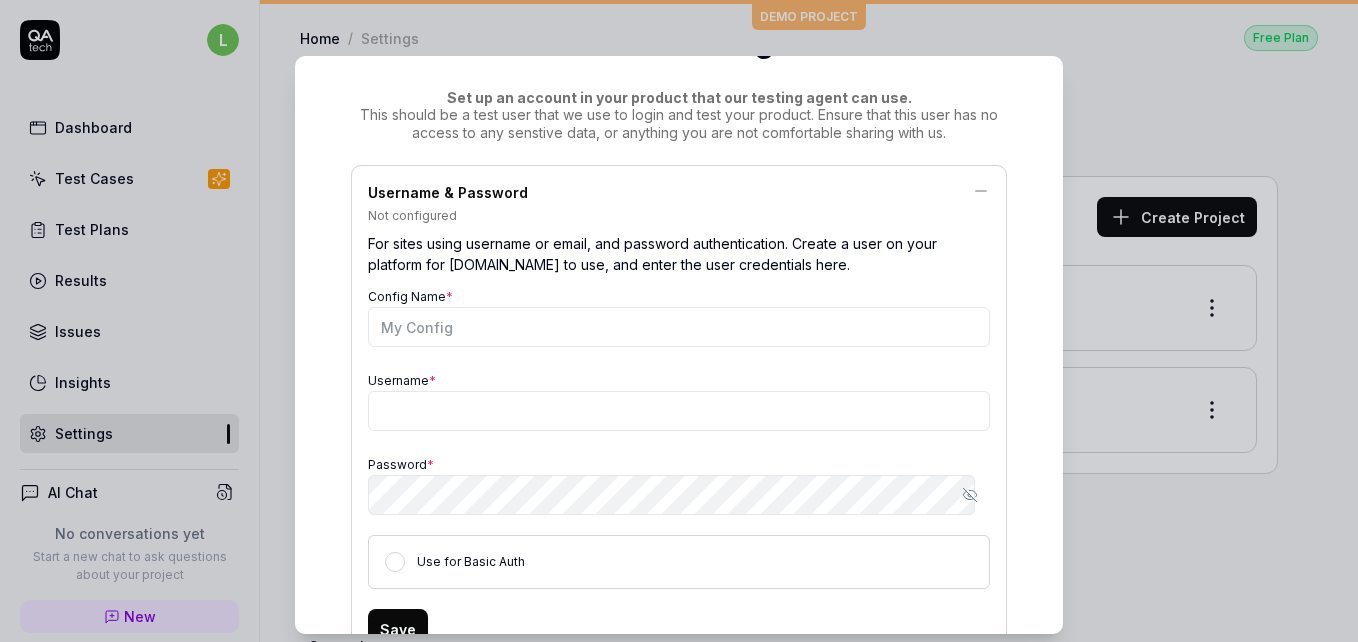 scroll, scrollTop: 193, scrollLeft: 0, axis: vertical 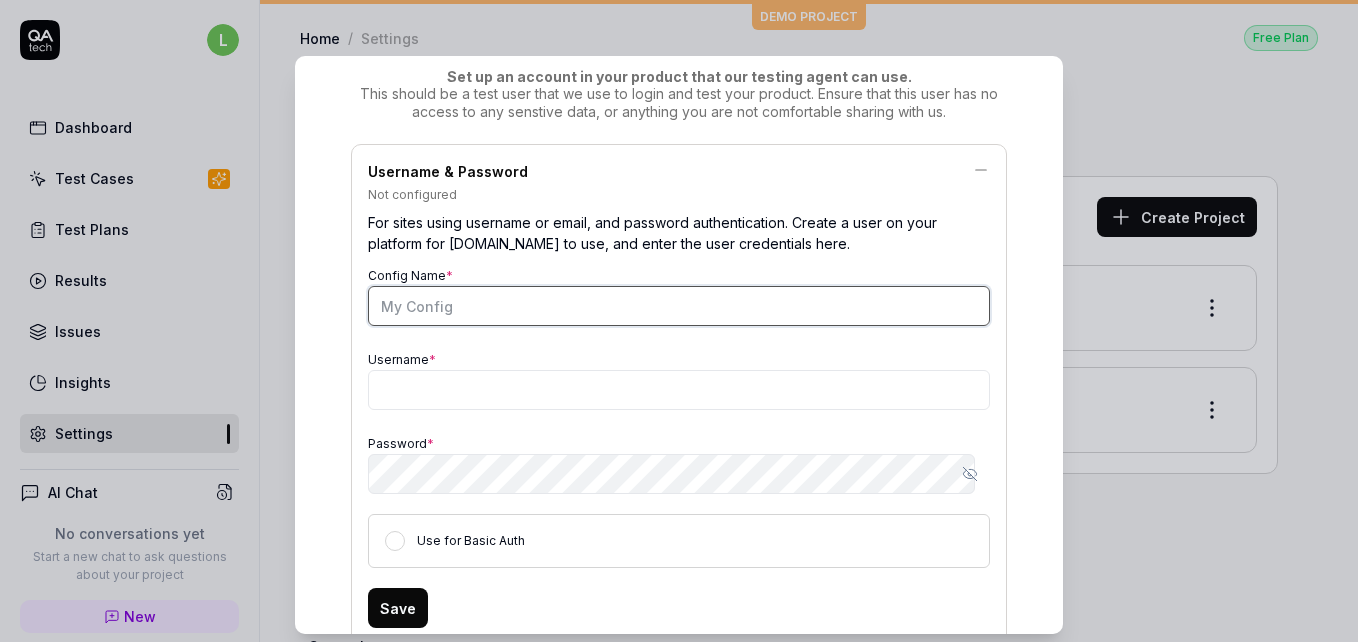 click on "Config Name  *" at bounding box center [679, 306] 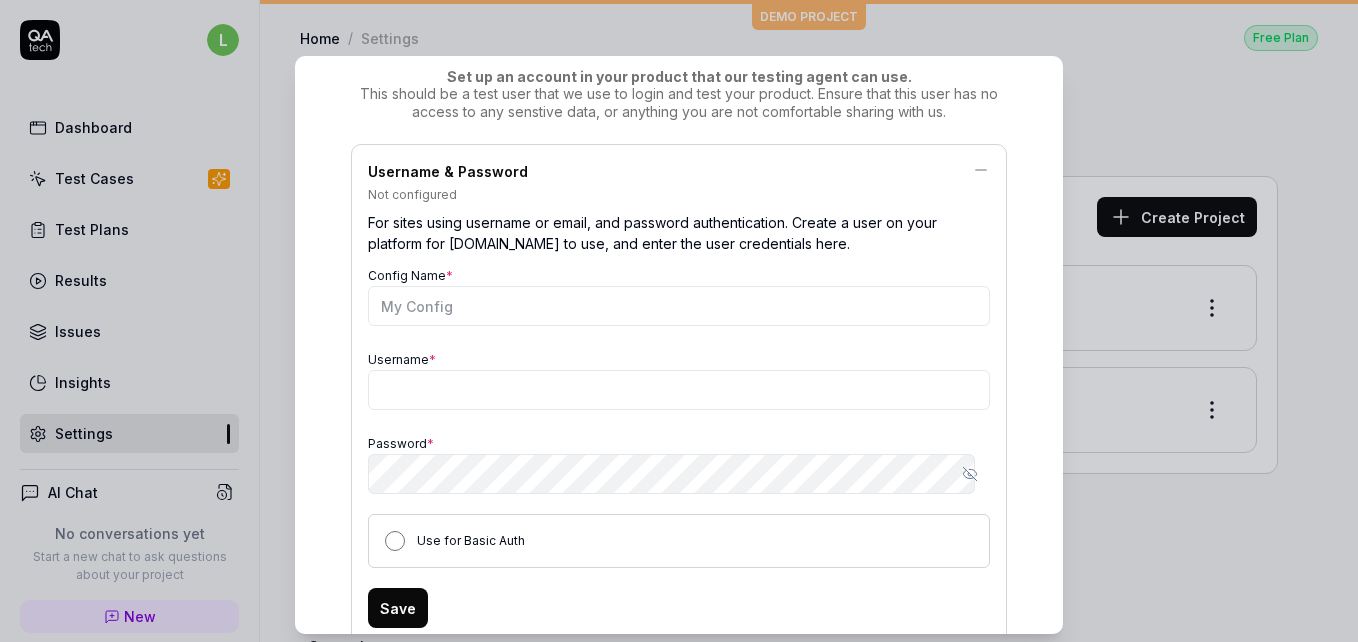 click on "Use for Basic Auth" at bounding box center [395, 541] 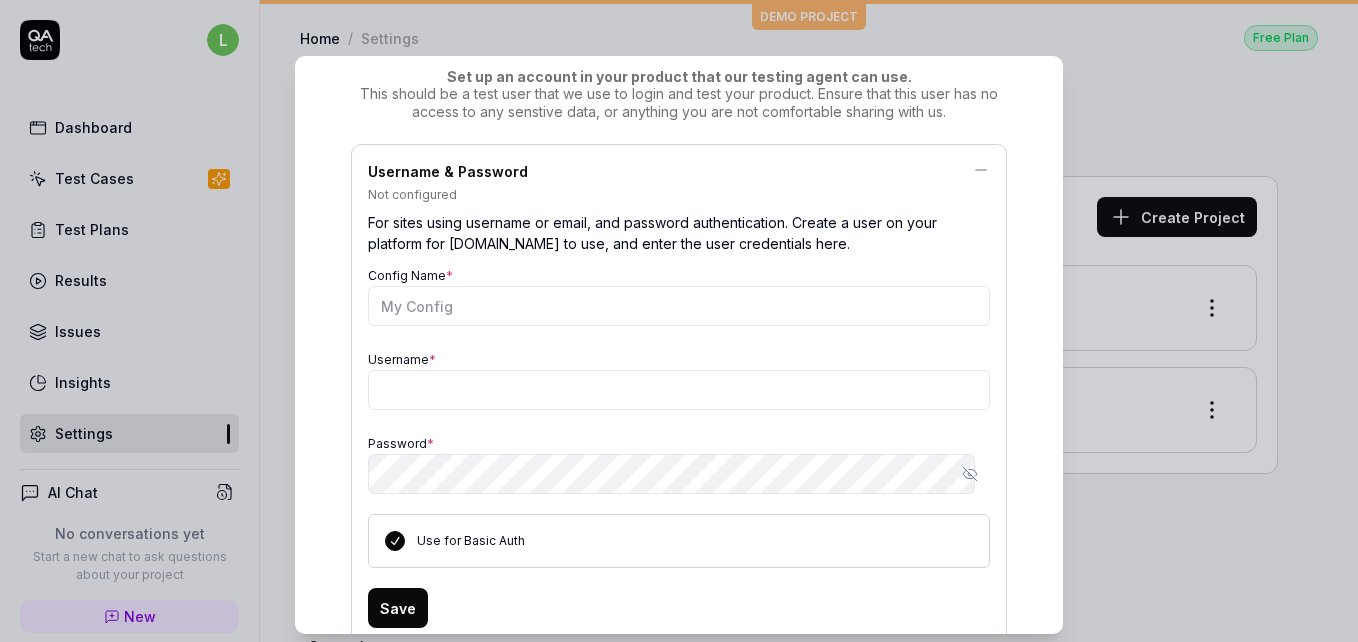 click on "Use for Basic Auth" at bounding box center (395, 541) 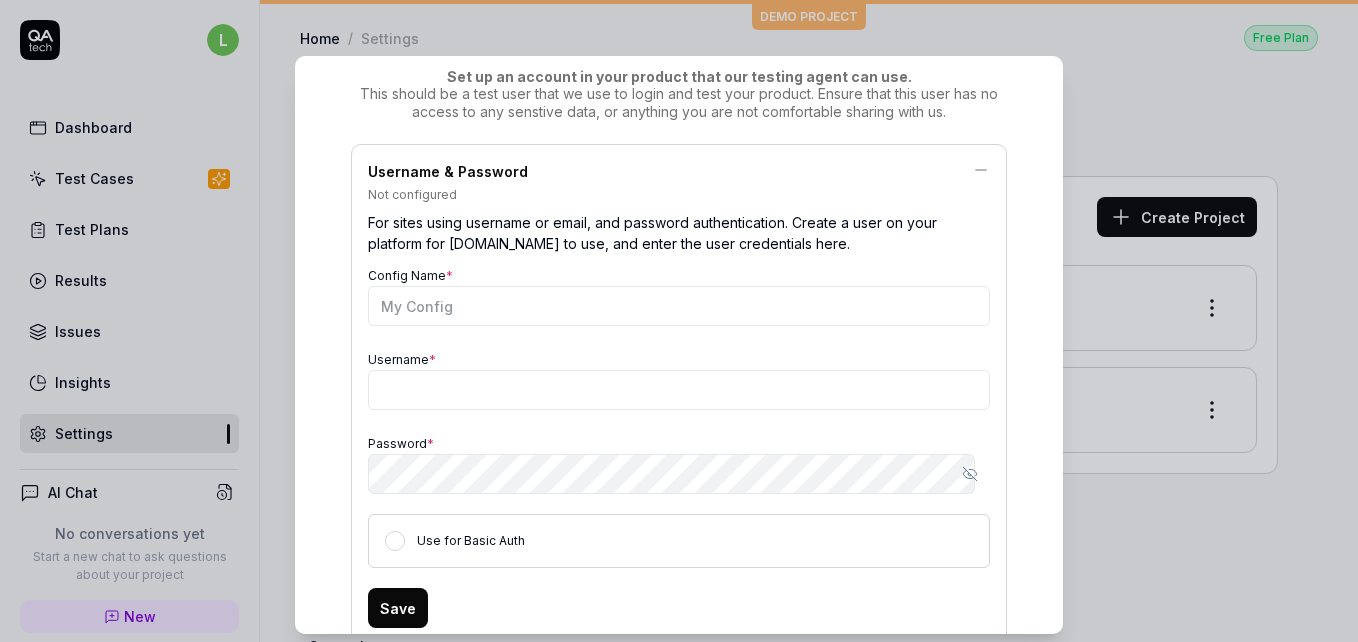 click 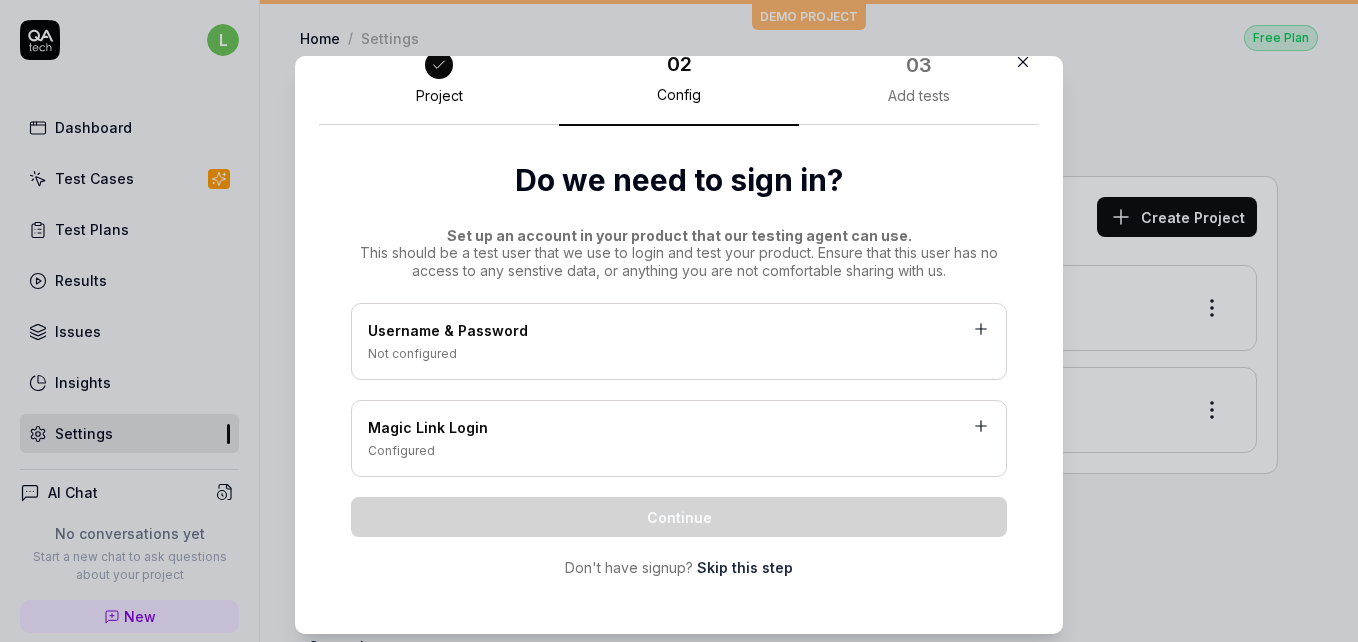 scroll, scrollTop: 34, scrollLeft: 0, axis: vertical 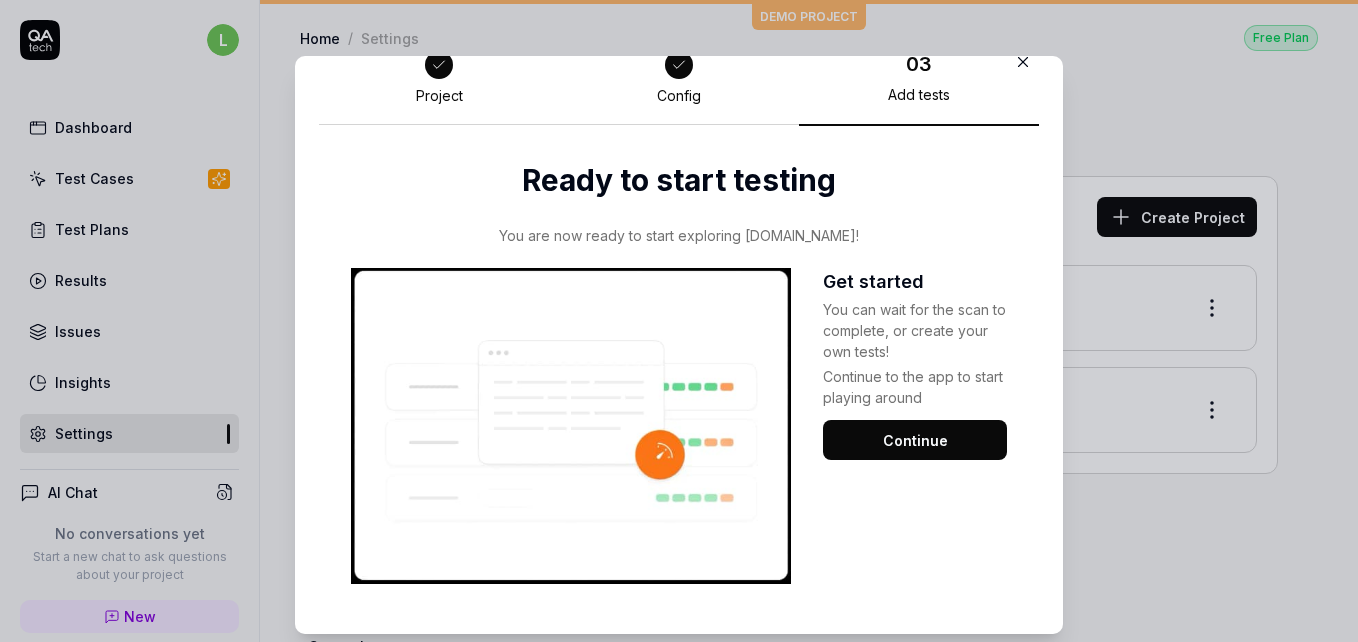 click on "Continue" at bounding box center (915, 440) 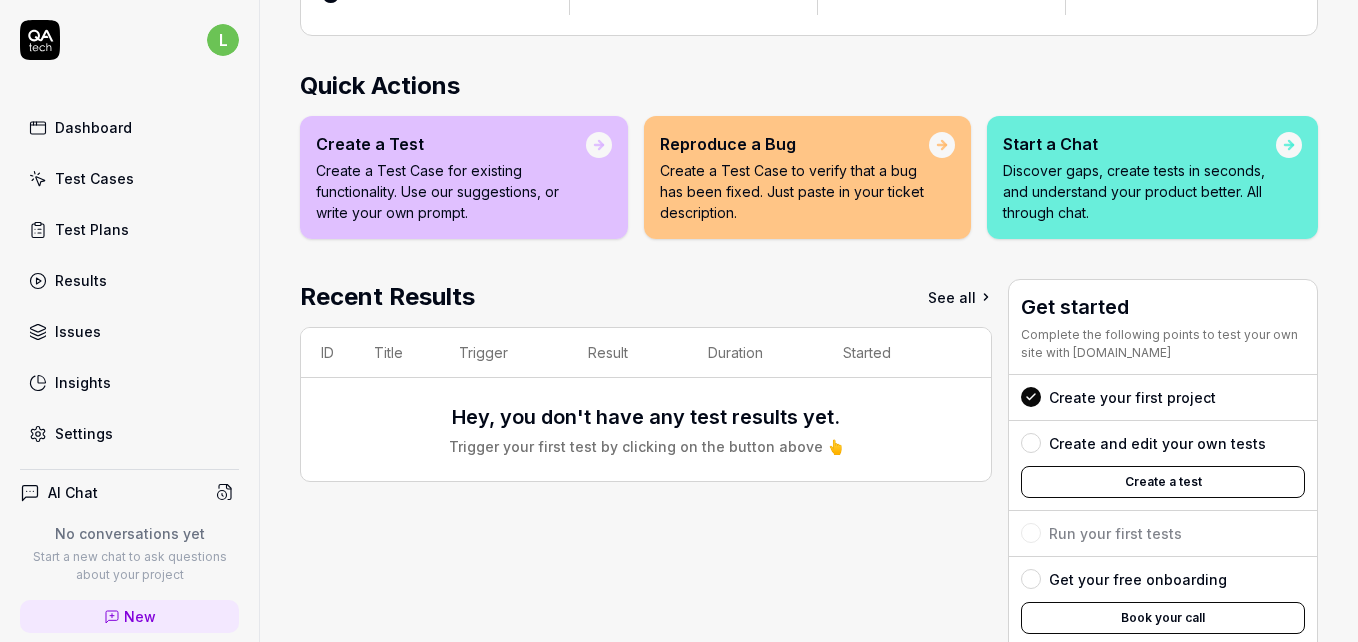 scroll, scrollTop: 350, scrollLeft: 0, axis: vertical 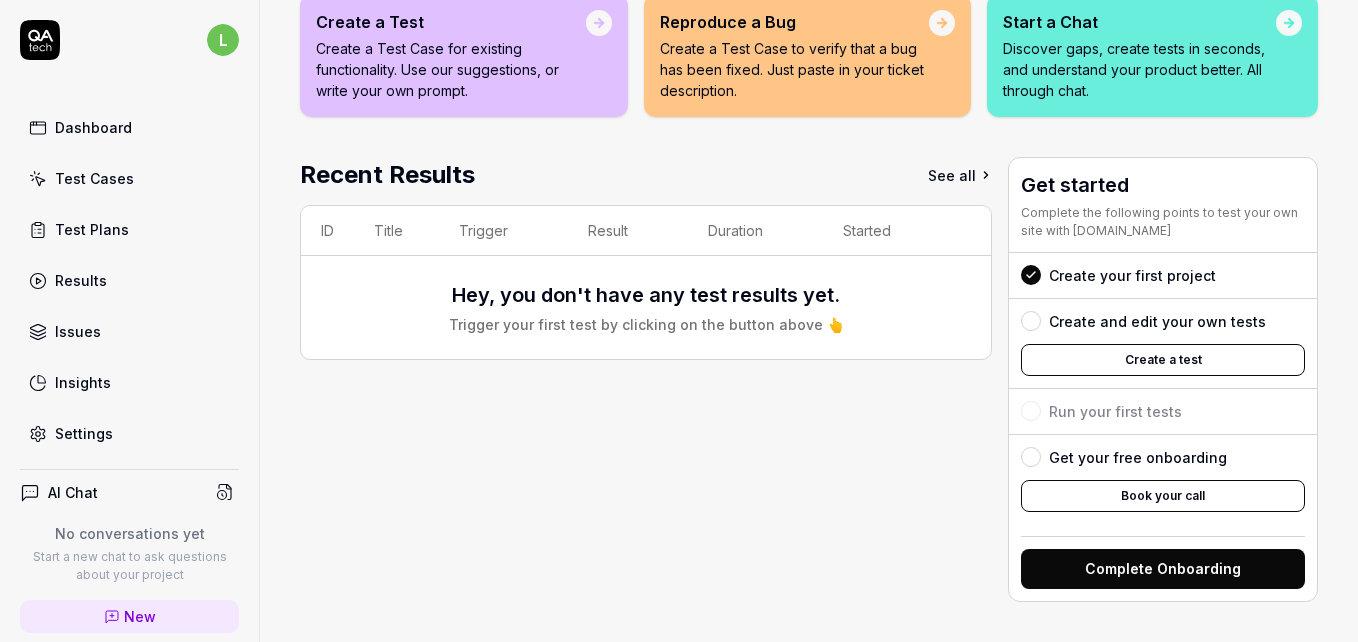 click on "Create your first project Create and edit your own tests Create a test Run your first tests Get your free onboarding Book your call" at bounding box center [1163, 388] 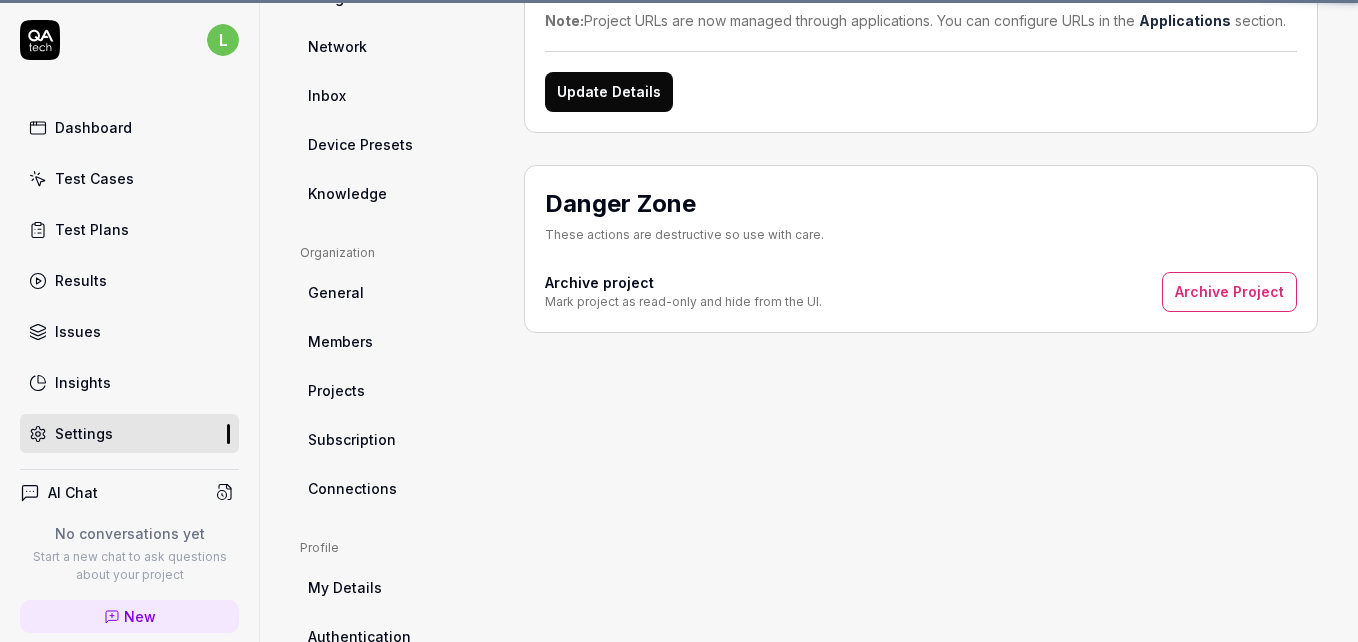 scroll, scrollTop: 0, scrollLeft: 0, axis: both 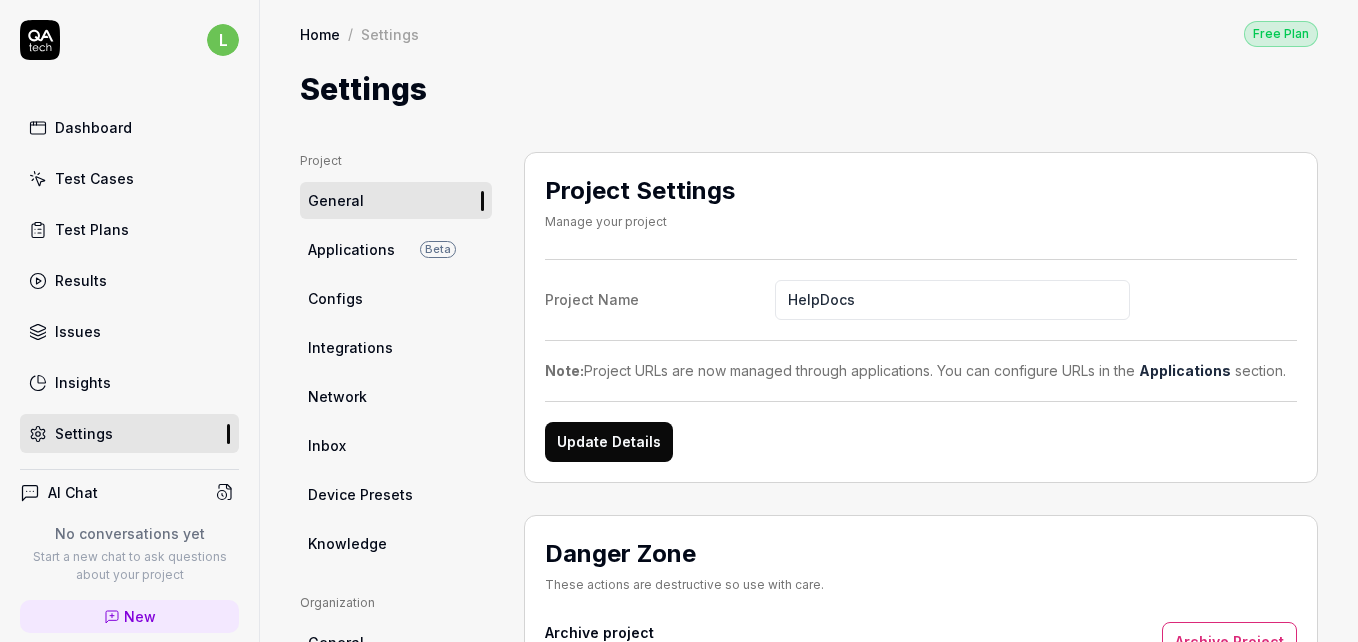 click on "Applications Beta" at bounding box center (396, 249) 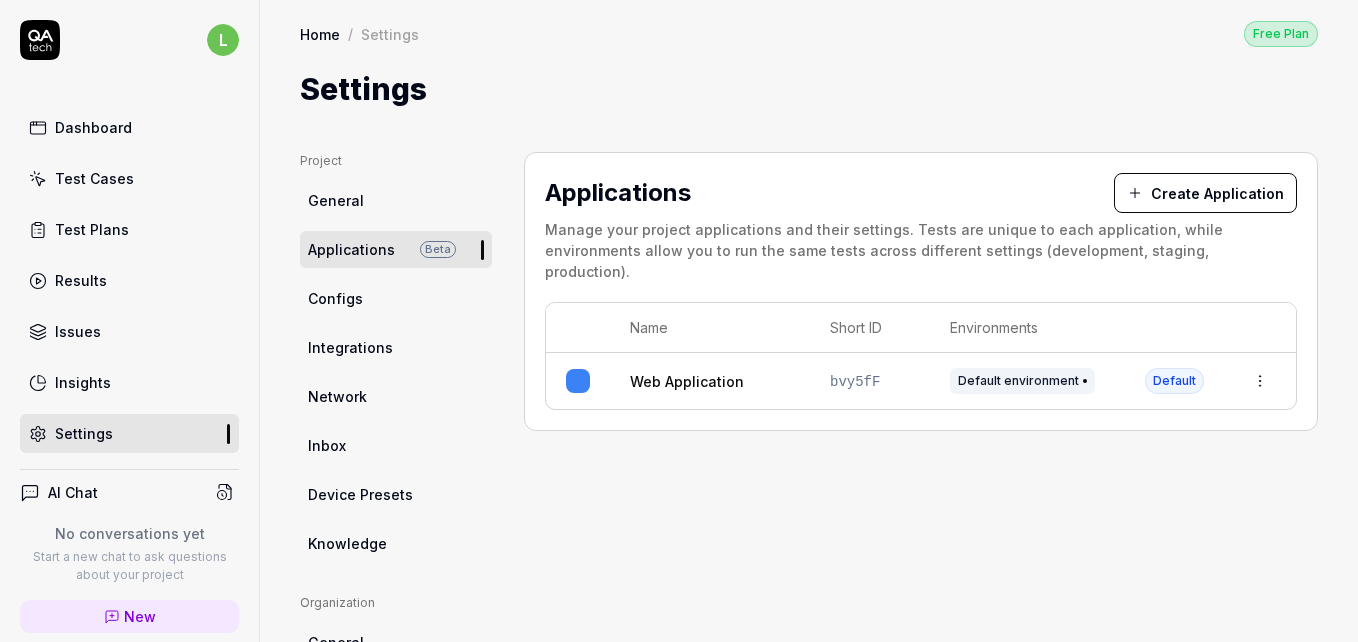 click on "l Dashboard Test Cases Test Plans Results Issues Insights Settings AI Chat No conversations yet Start a new chat to ask questions about your project New Test Runs 2  of  10 This is just a trial, upgrade for more tests! You have almost reached the limit for the trial. Upgrade Now Book a call with us Documentation H HelpDocs HelpDocs Collapse Sidebar Home / Settings Free Plan Home / Settings Free Plan Settings Project General Applications Beta Configs Integrations Network Inbox Device Presets Knowledge Project Select a page Organization General Members Projects Subscription Connections Organization Select a page Profile My Details Authentication Email Password Profile Select a page Applications Create Application Manage your project applications and their settings. Tests are unique to each application, while environments allow you to run the same tests across different settings (development, staging, production). Name Short ID Environments Web Application bvy5fF Default environment Default
−" at bounding box center (679, 360) 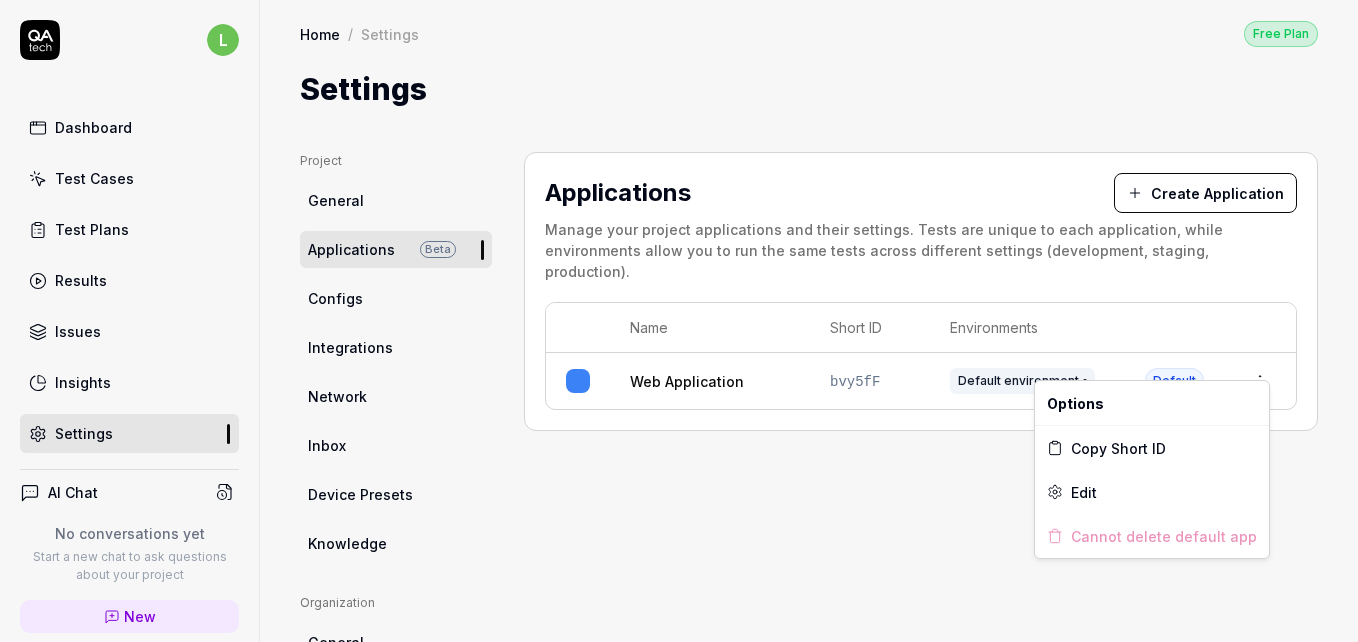click on "l Dashboard Test Cases Test Plans Results Issues Insights Settings AI Chat No conversations yet Start a new chat to ask questions about your project New Test Runs 2  of  10 This is just a trial, upgrade for more tests! You have almost reached the limit for the trial. Upgrade Now Book a call with us Documentation H HelpDocs HelpDocs Collapse Sidebar Home / Settings Free Plan Home / Settings Free Plan Settings Project General Applications Beta Configs Integrations Network Inbox Device Presets Knowledge Project Select a page Organization General Members Projects Subscription Connections Organization Select a page Profile My Details Authentication Email Password Profile Select a page Applications Create Application Manage your project applications and their settings. Tests are unique to each application, while environments allow you to run the same tests across different settings (development, staging, production). Name Short ID Environments Web Application bvy5fF Default environment Default
Edit" at bounding box center [679, 360] 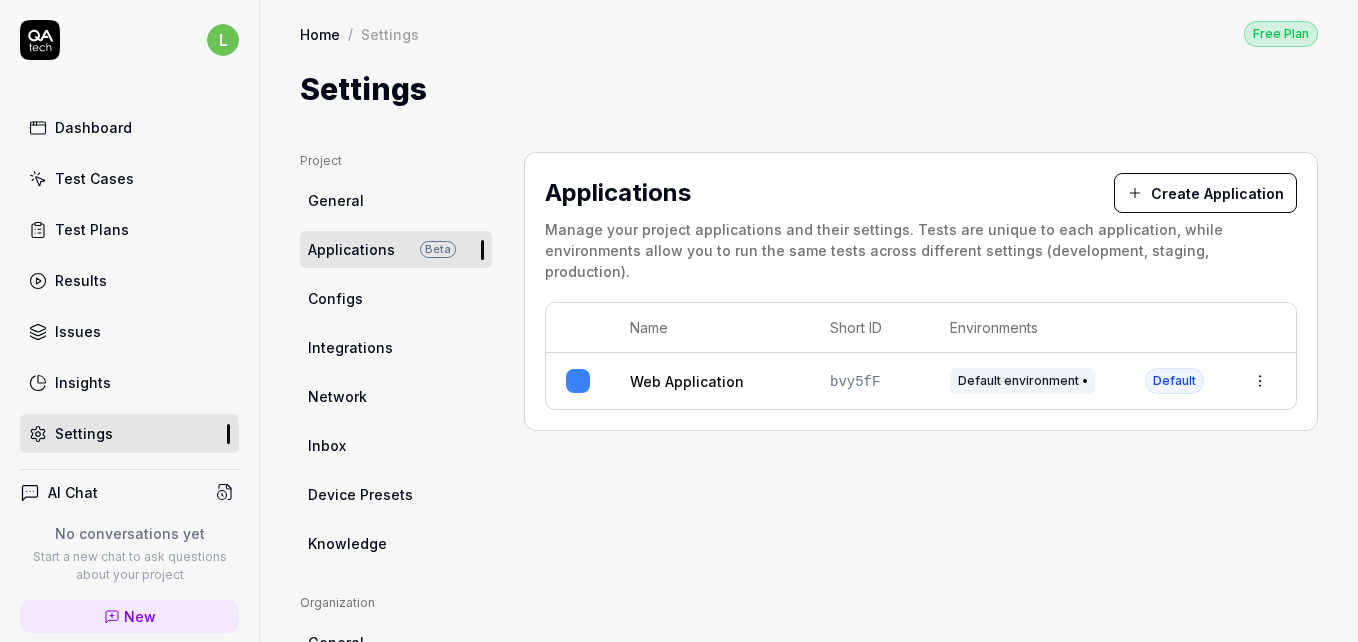 click on "Integrations" at bounding box center [350, 347] 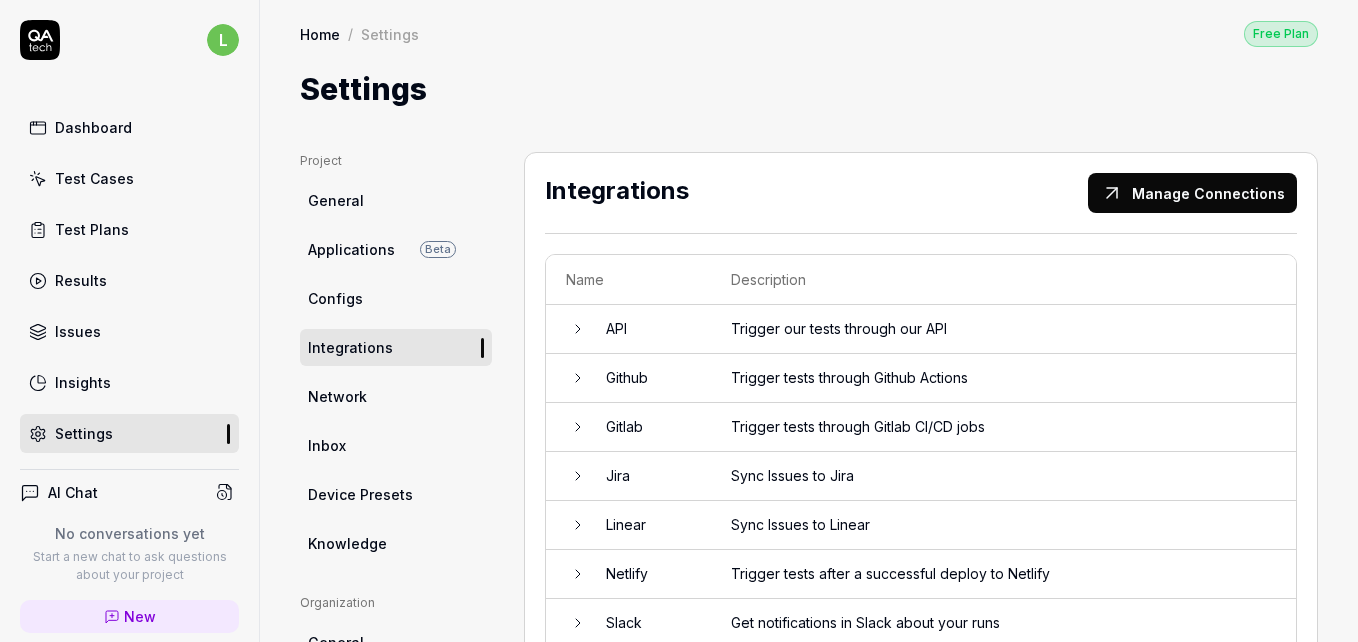 click on "API" at bounding box center [648, 329] 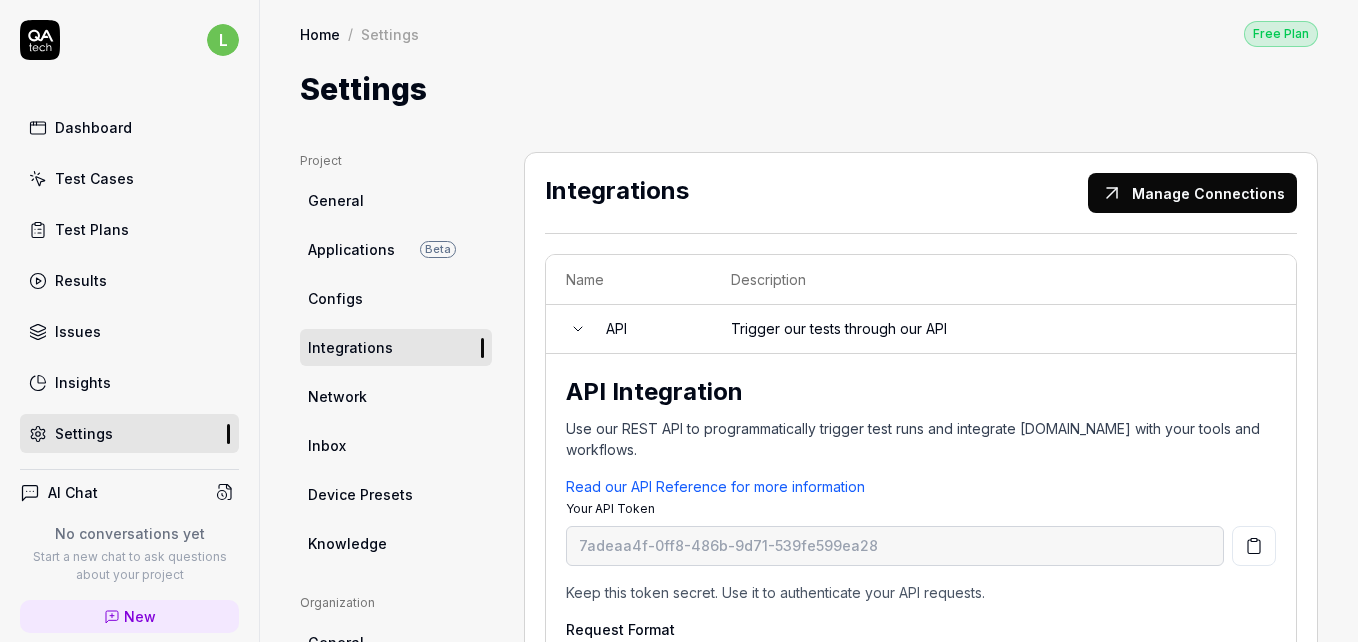 click on "API" at bounding box center [648, 329] 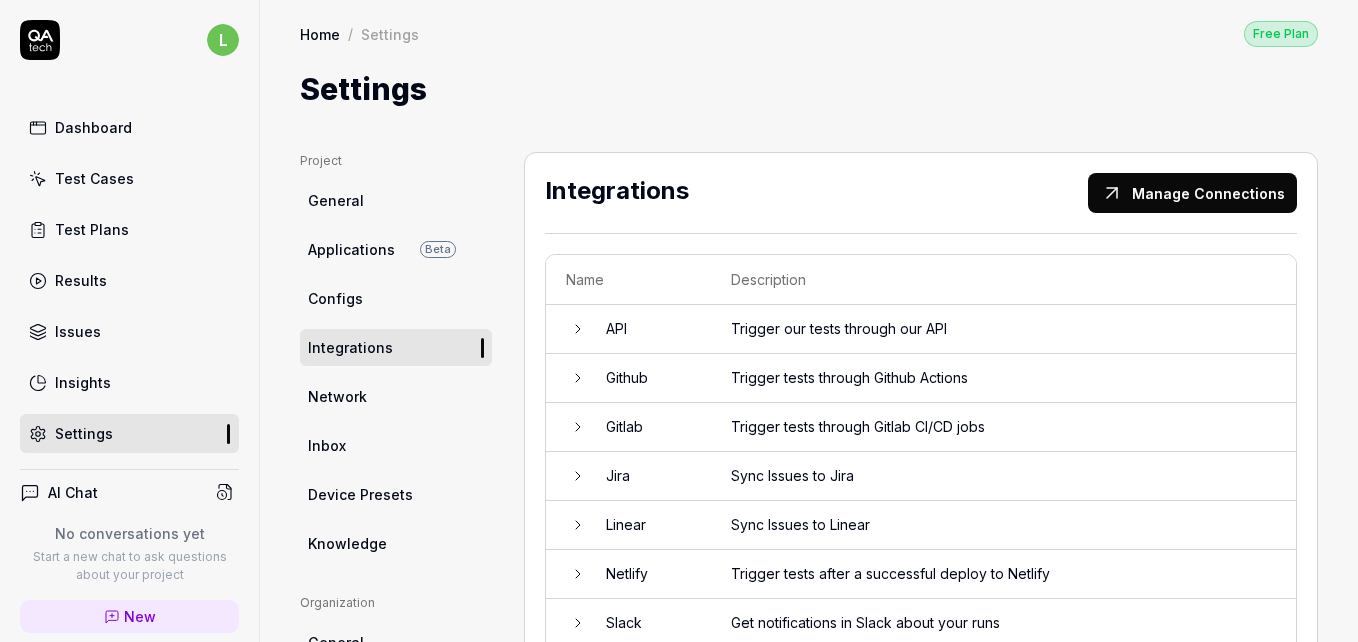 click on "Inbox" at bounding box center [396, 445] 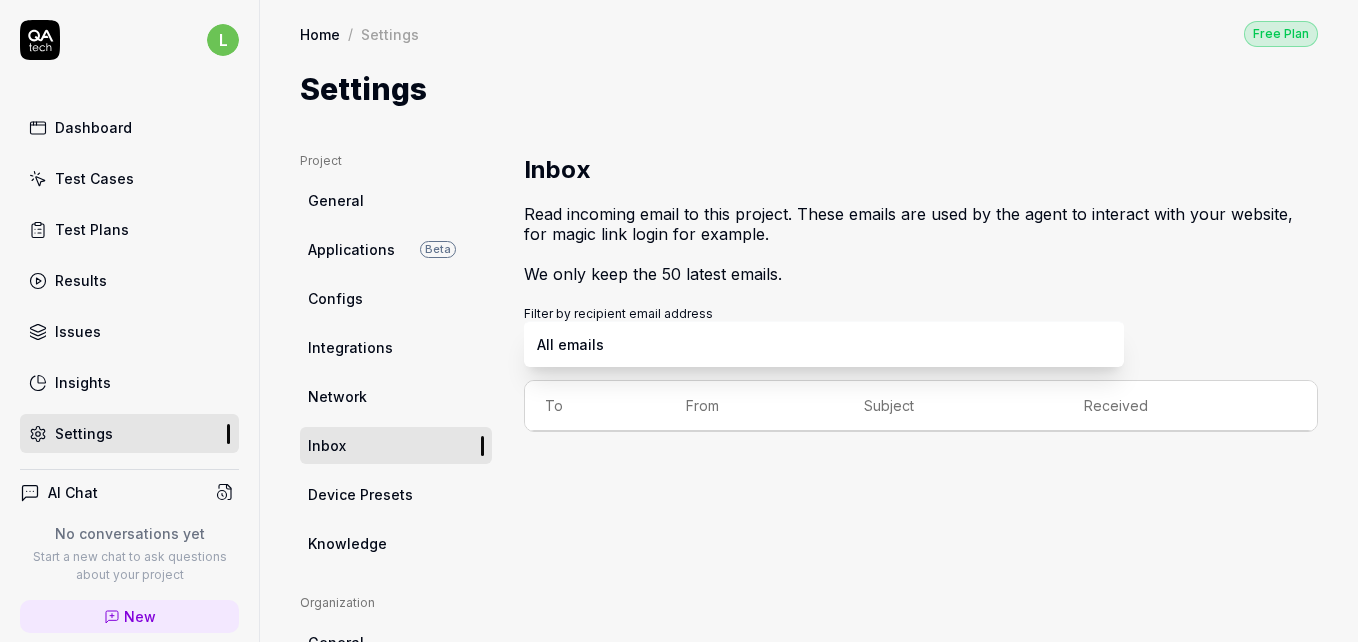 click on "l Dashboard Test Cases Test Plans Results Issues Insights Settings AI Chat No conversations yet Start a new chat to ask questions about your project New Test Runs 2  of  10 This is just a trial, upgrade for more tests! You have almost reached the limit for the trial. Upgrade Now Book a call with us Documentation H HelpDocs HelpDocs Collapse Sidebar Home / Settings Free Plan Home / Settings Free Plan Settings Project General Applications Beta Configs Integrations Network Inbox Device Presets Knowledge Project Inbox Organization General Members Projects Subscription Connections Organization Select a page Profile My Details Authentication Email Password Profile Select a page Inbox Read incoming email to this project. These emails are used by the agent to interact with your website, for magic link login for example. We only keep the 50 latest emails. Filter by recipient email address All emails To From Subject Received
All emails" at bounding box center (679, 360) 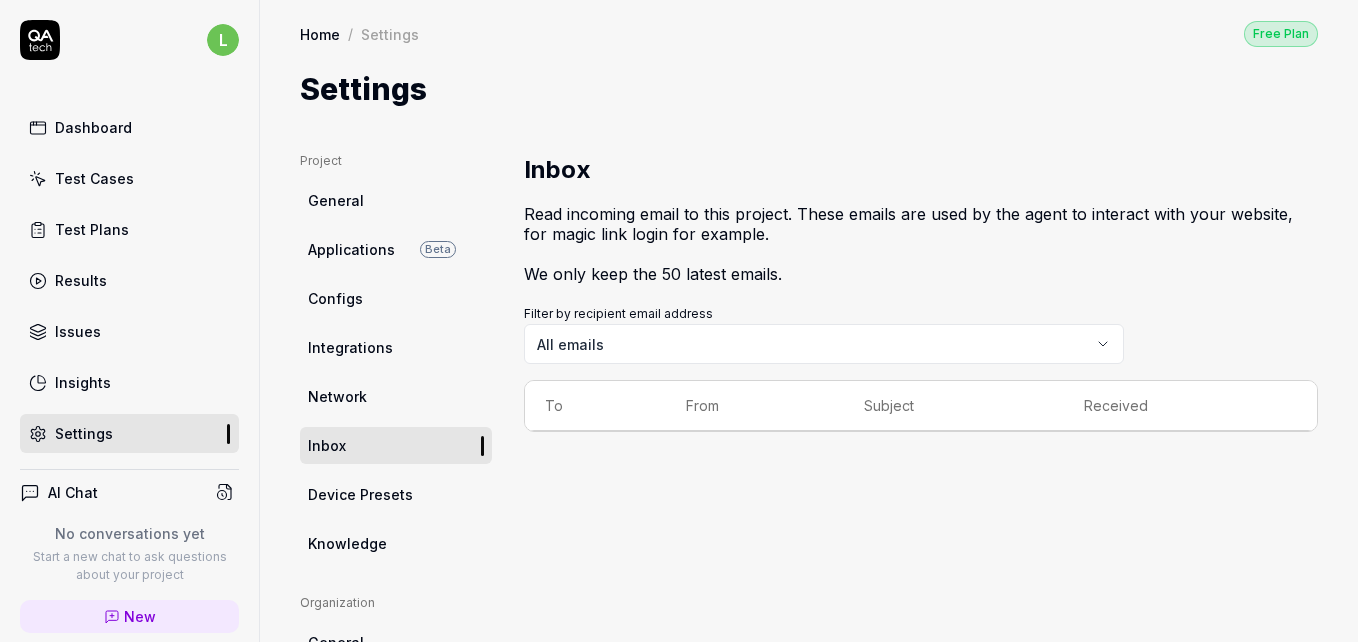 click on "Dashboard" at bounding box center (129, 127) 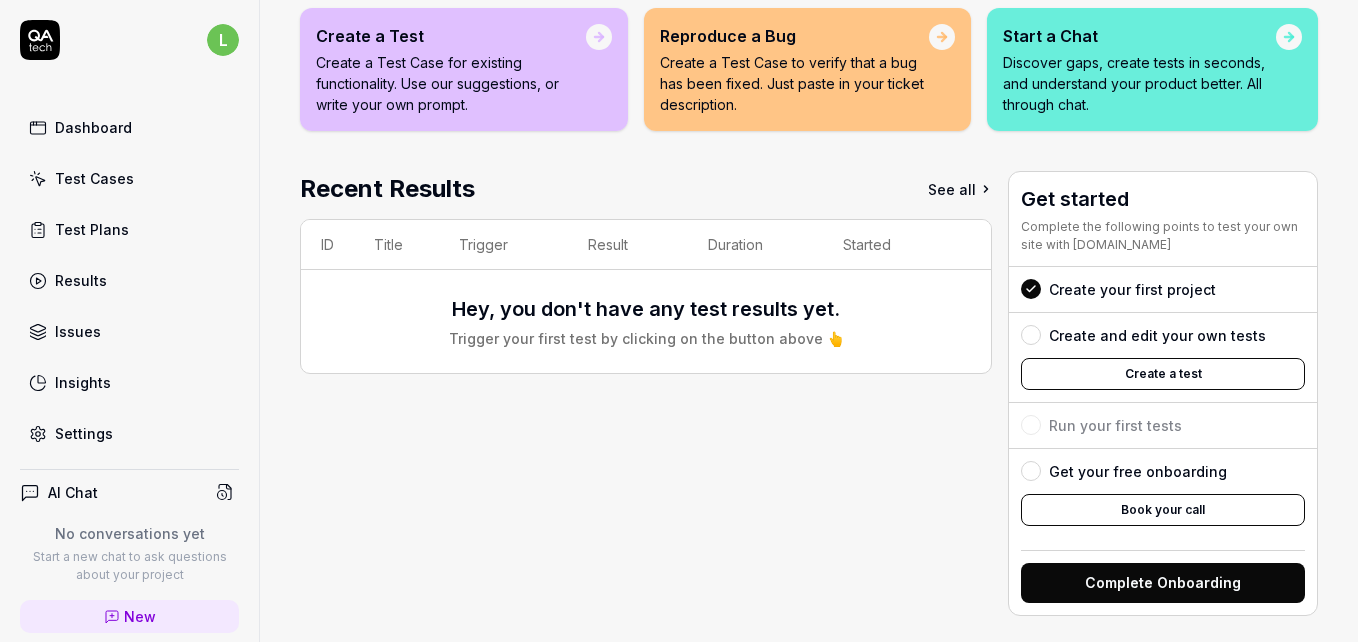 scroll, scrollTop: 350, scrollLeft: 0, axis: vertical 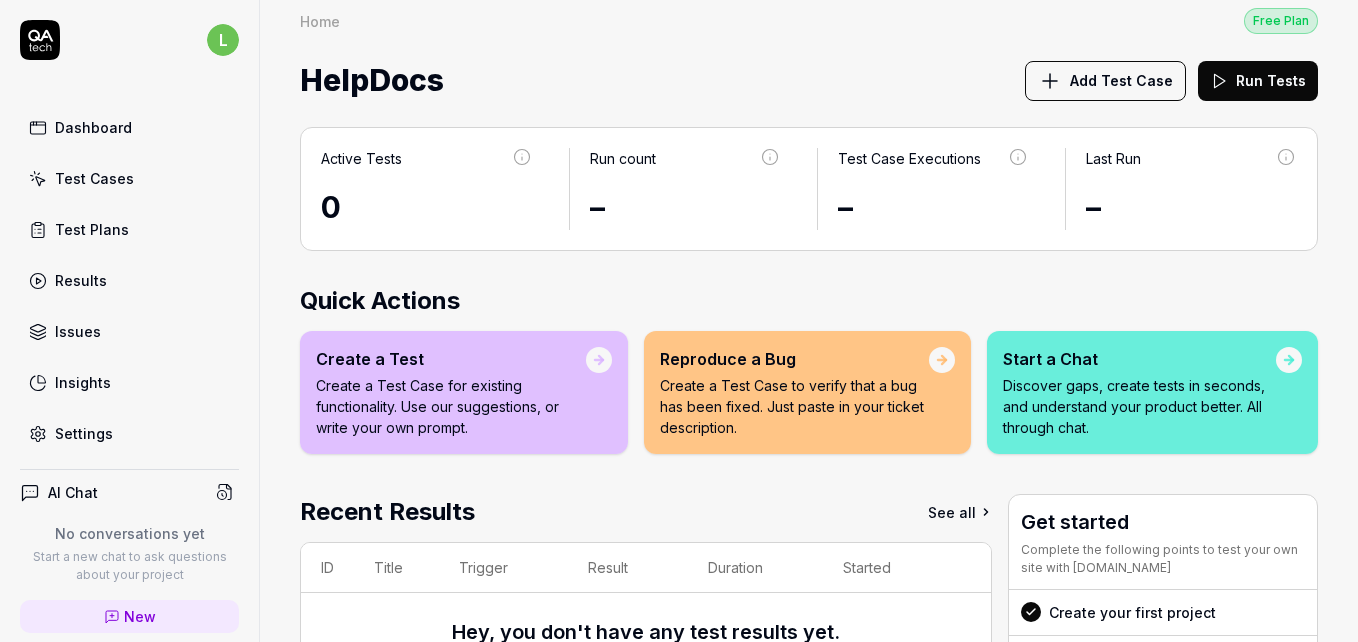 click on "Add Test Case" at bounding box center [1121, 80] 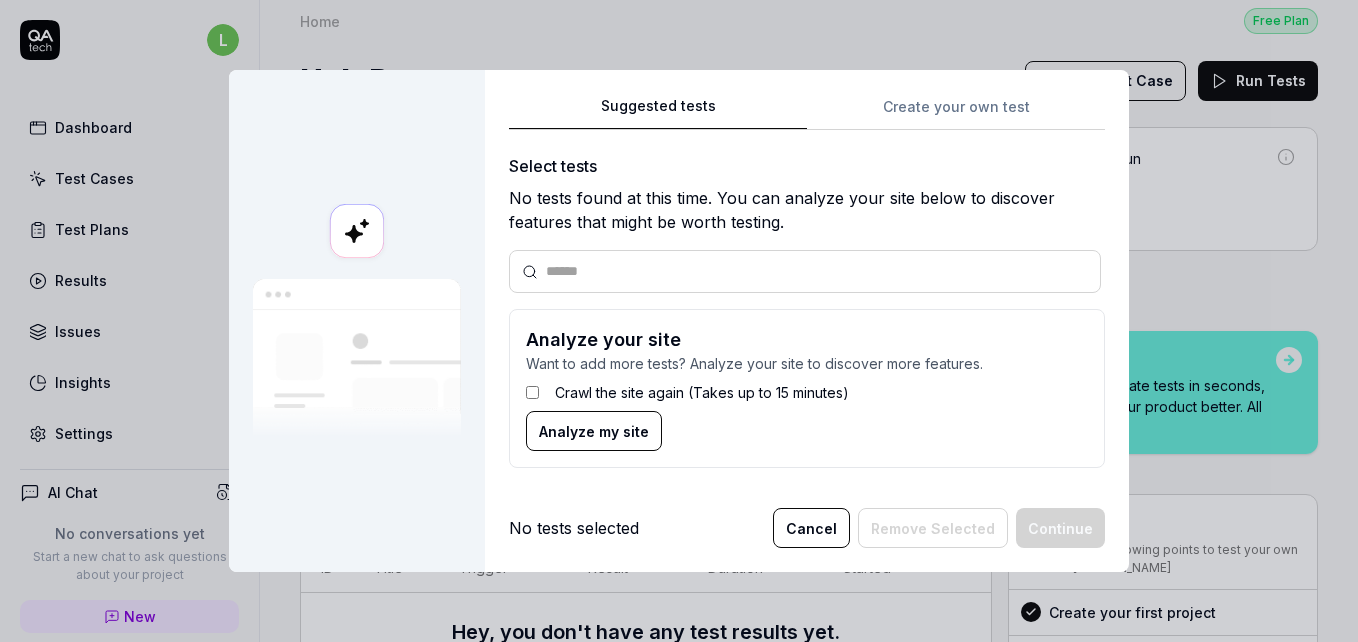 click on "Analyze my site" at bounding box center [594, 431] 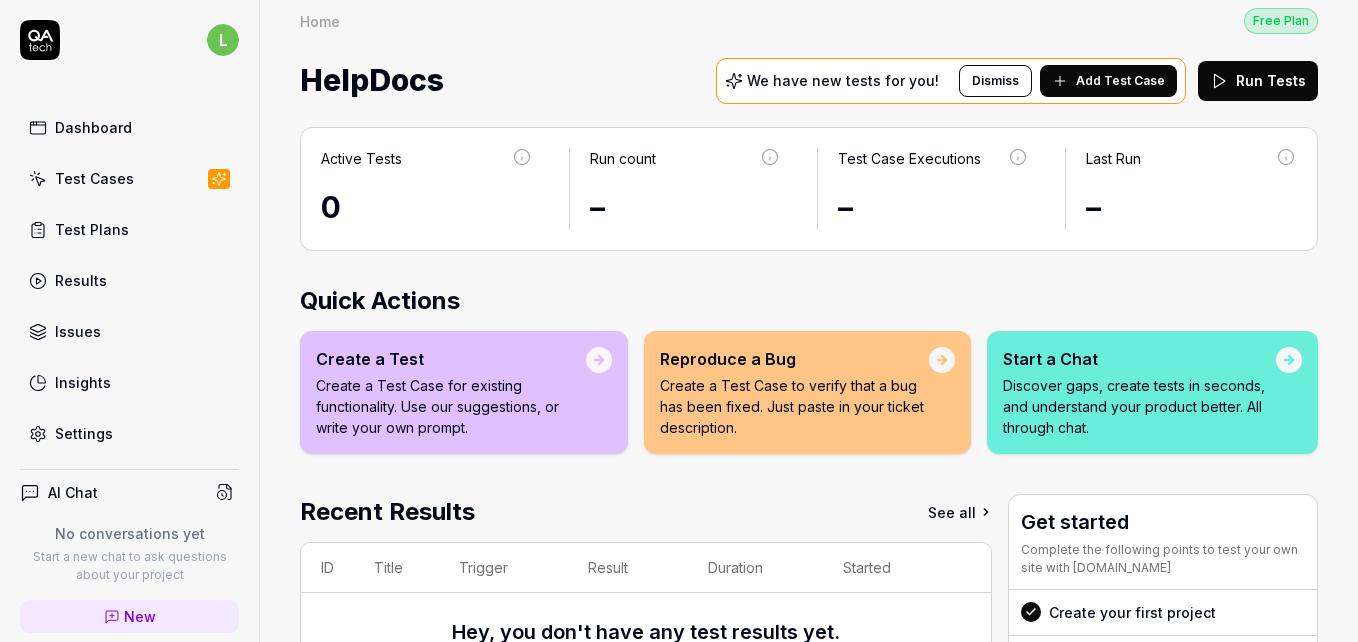 click on "We have new tests for you!" at bounding box center (843, 81) 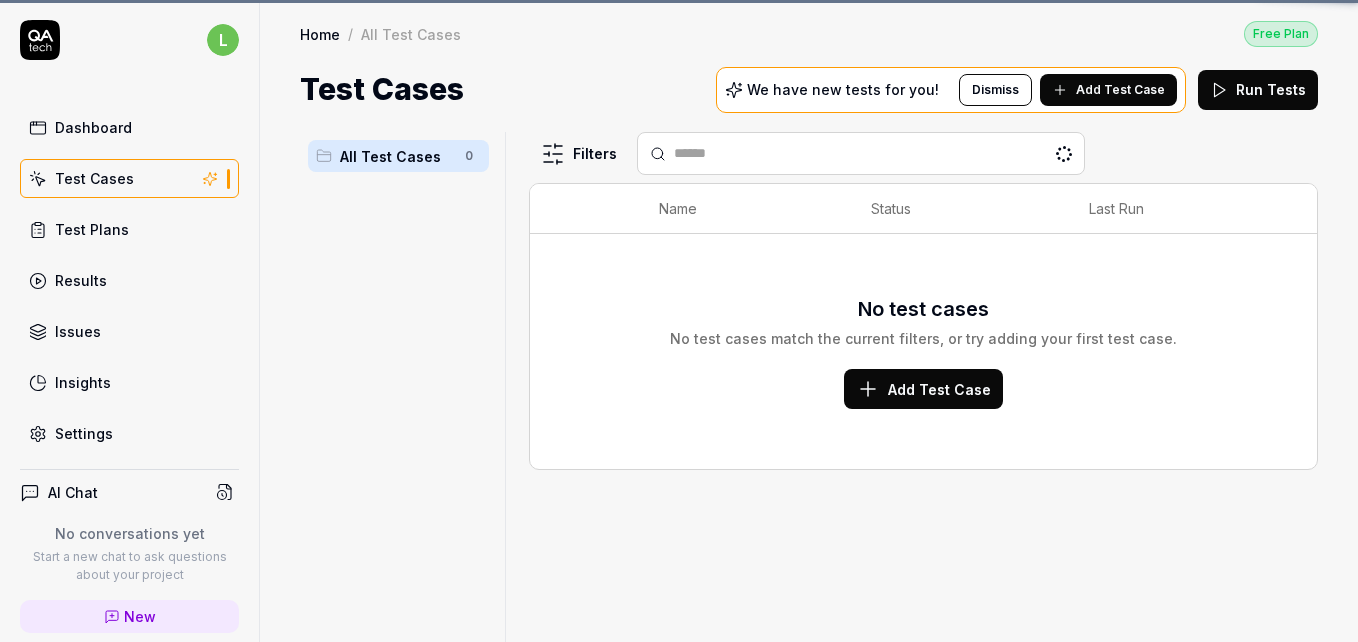 scroll, scrollTop: 0, scrollLeft: 0, axis: both 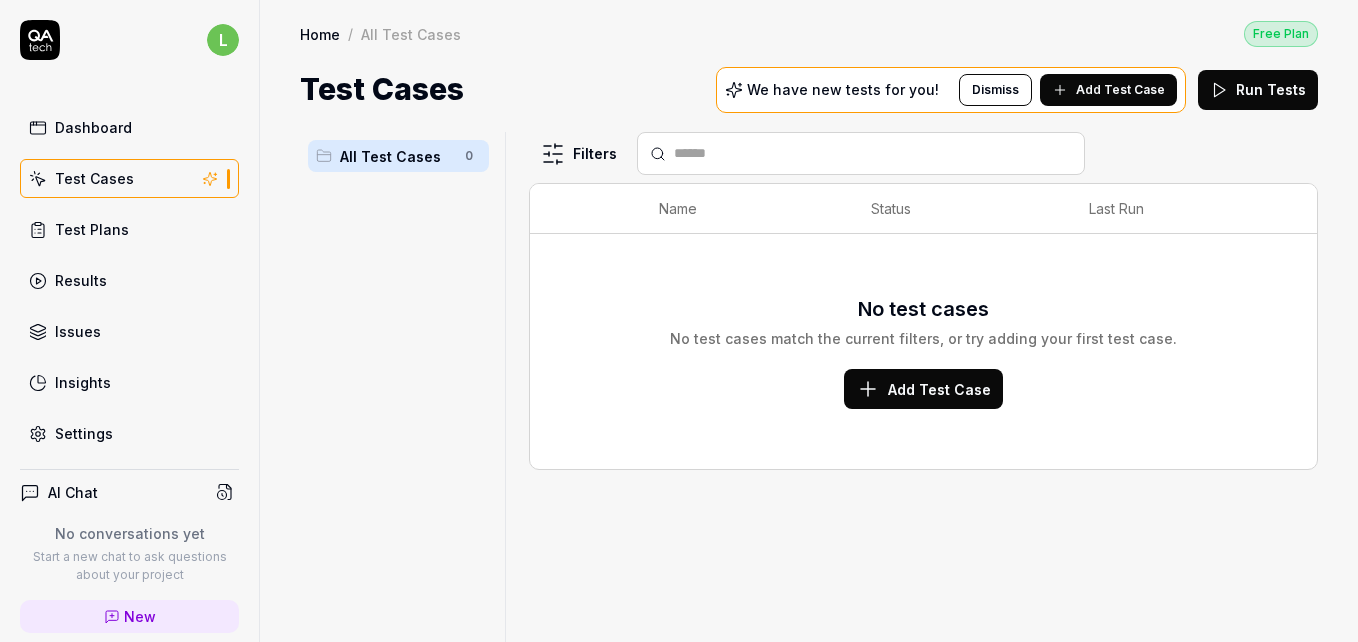 click on "Test Plans" at bounding box center (129, 229) 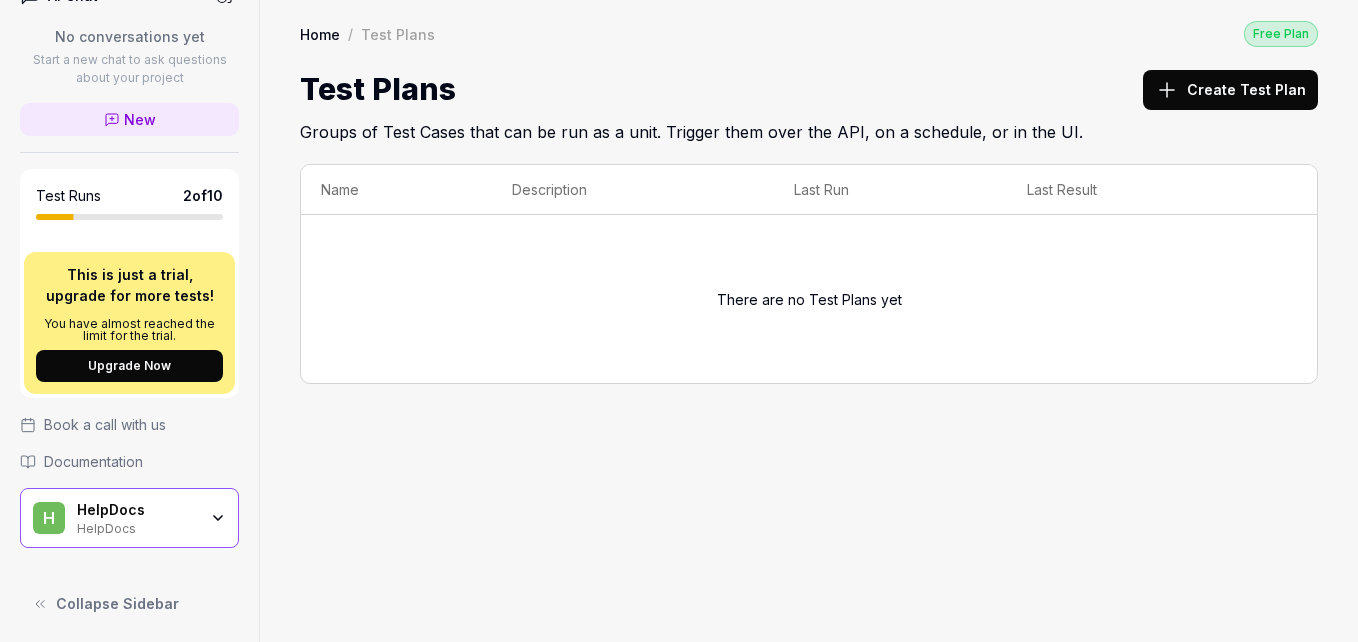 scroll, scrollTop: 499, scrollLeft: 0, axis: vertical 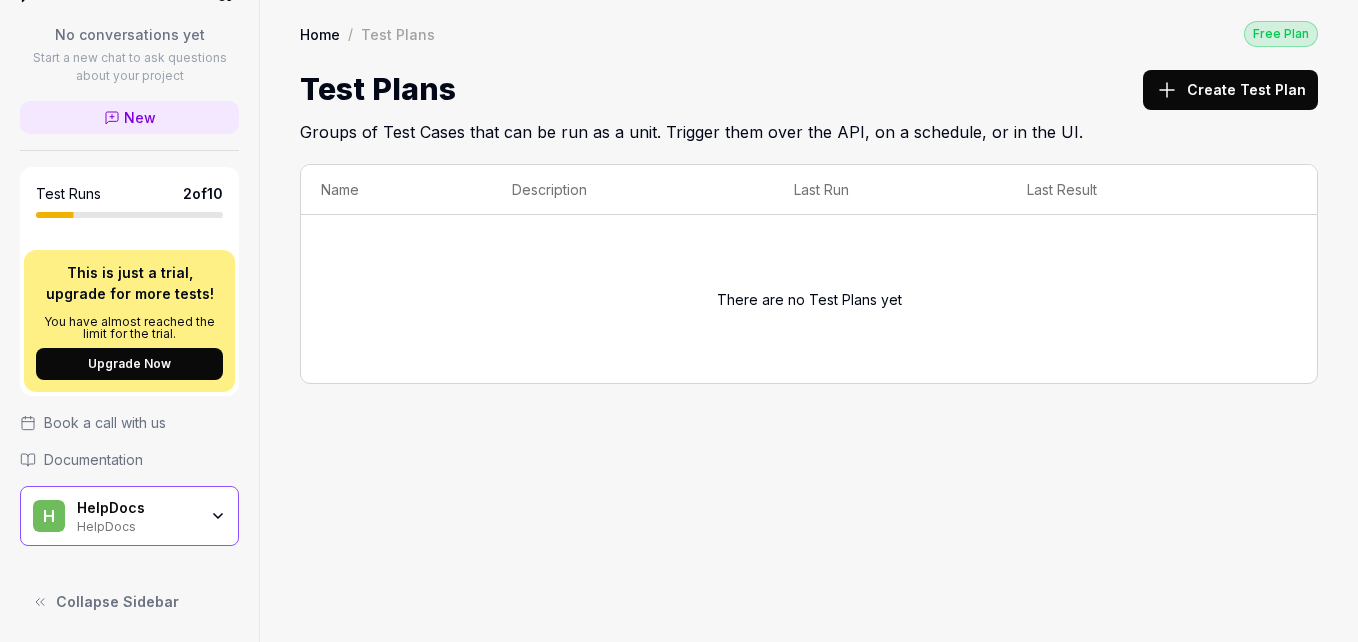 click on "HelpDocs" at bounding box center (137, 508) 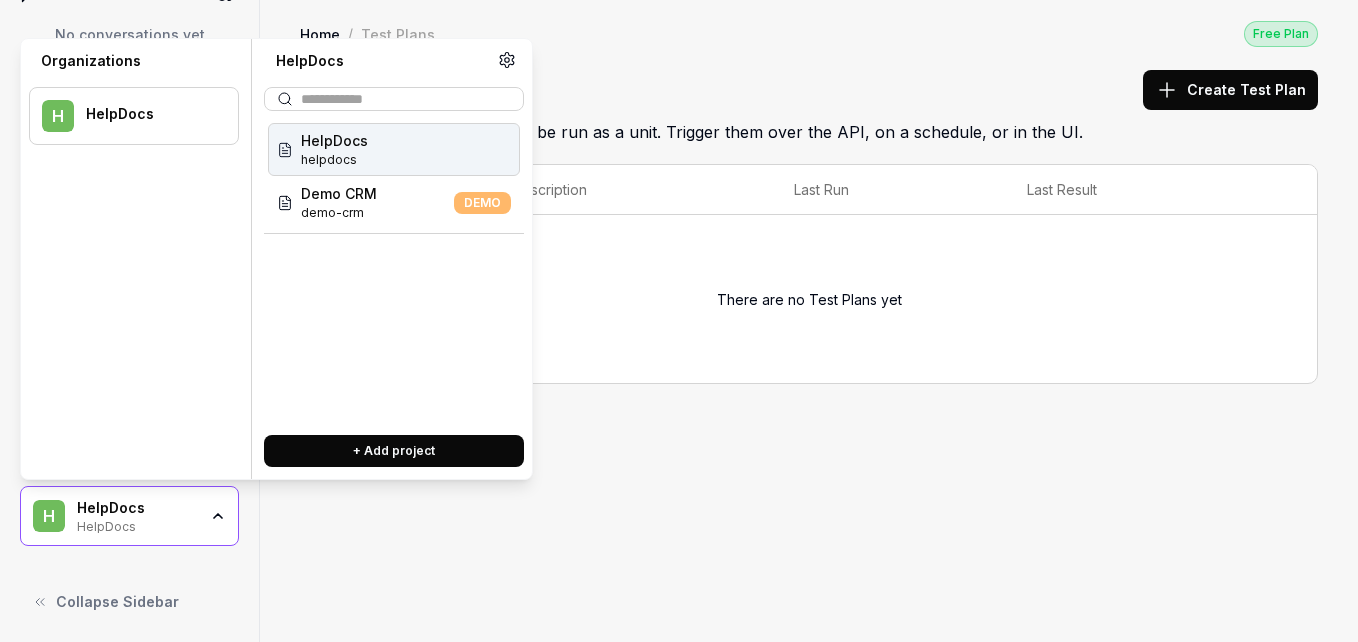 click on "HelpDocs helpdocs" at bounding box center (394, 149) 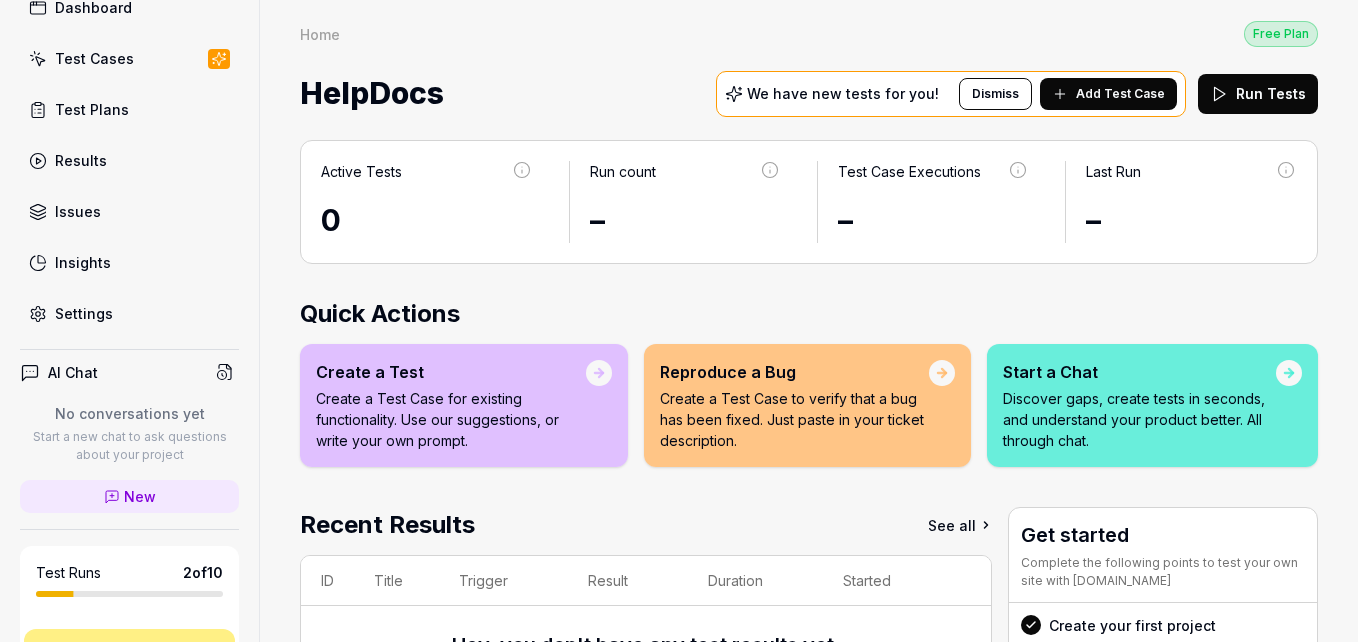 scroll, scrollTop: 119, scrollLeft: 0, axis: vertical 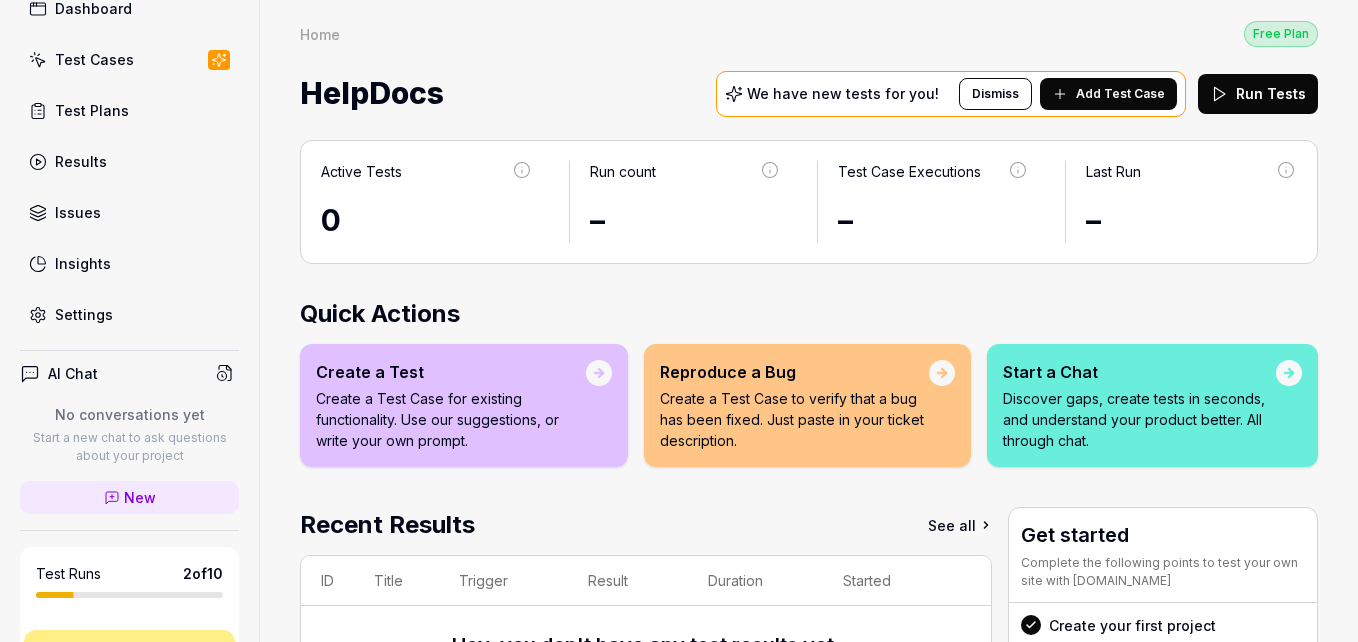 click on "Results" at bounding box center [129, 161] 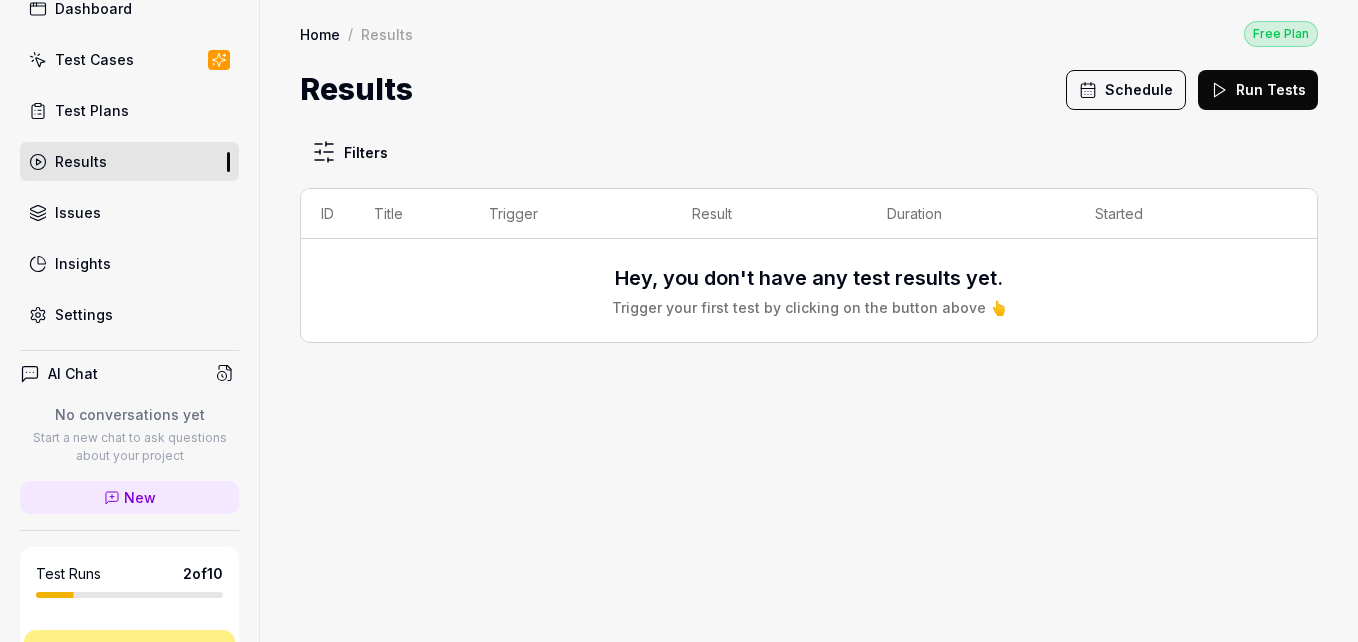 click on "Test Plans" at bounding box center (129, 110) 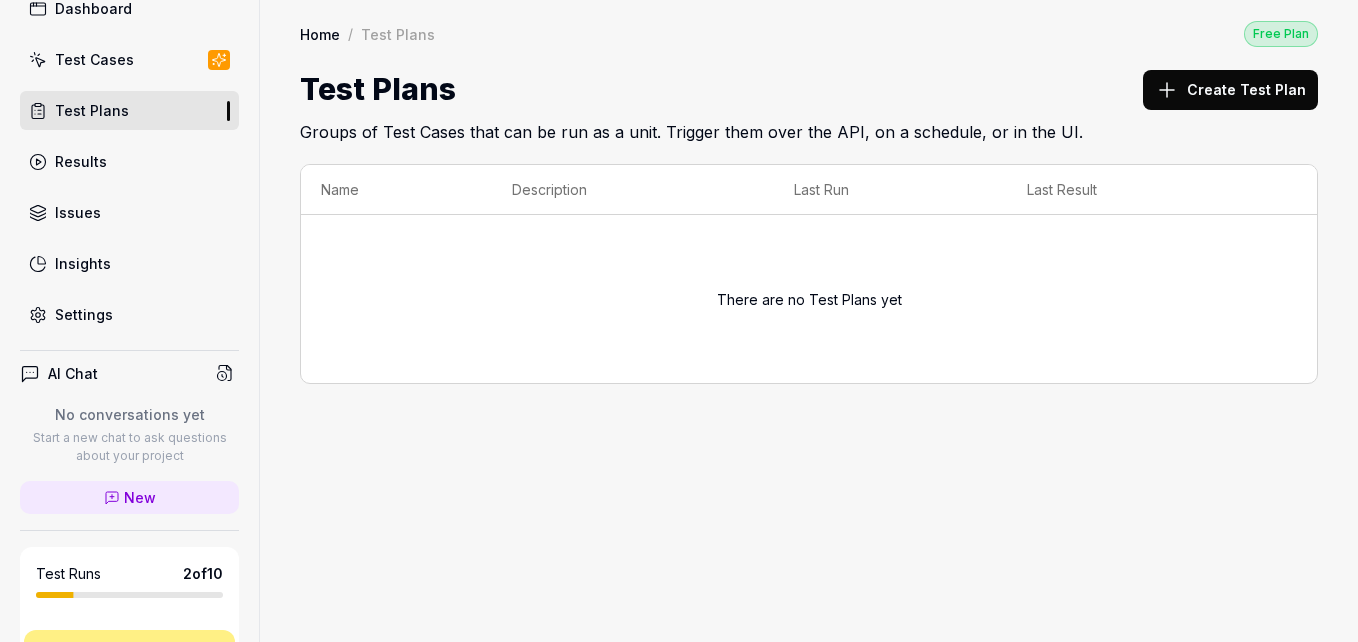 click on "Test Cases" at bounding box center (129, 59) 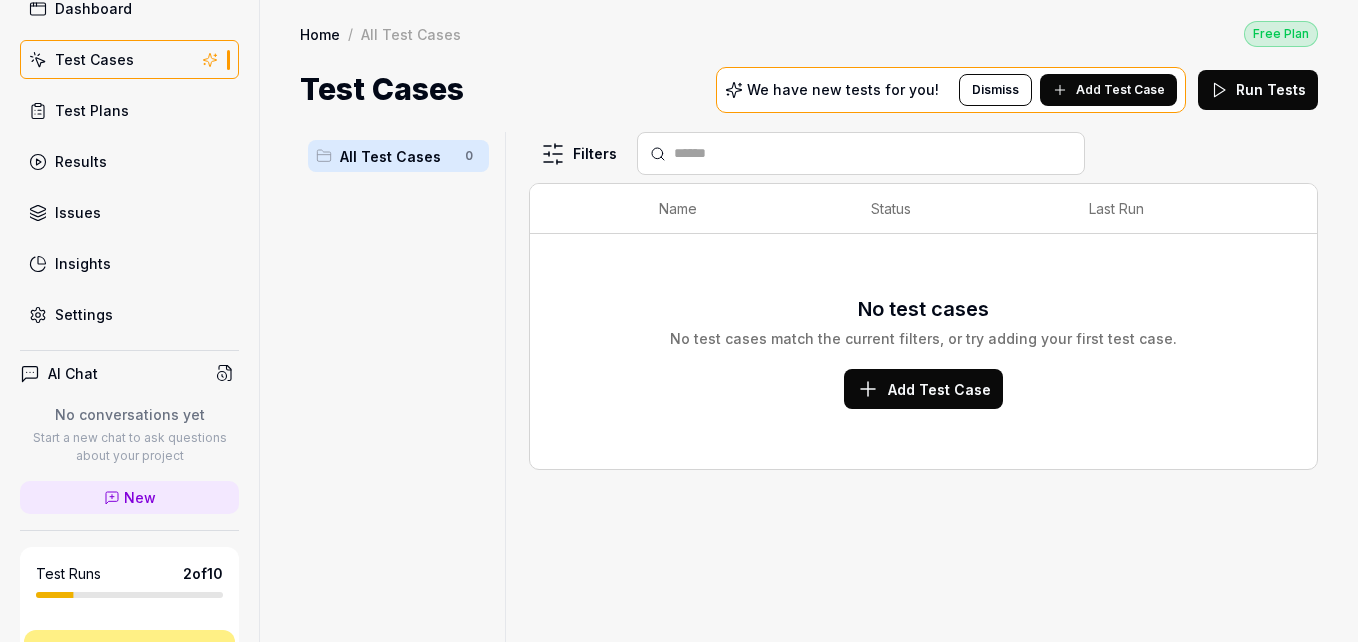 click on "We have new tests for you!" at bounding box center (843, 90) 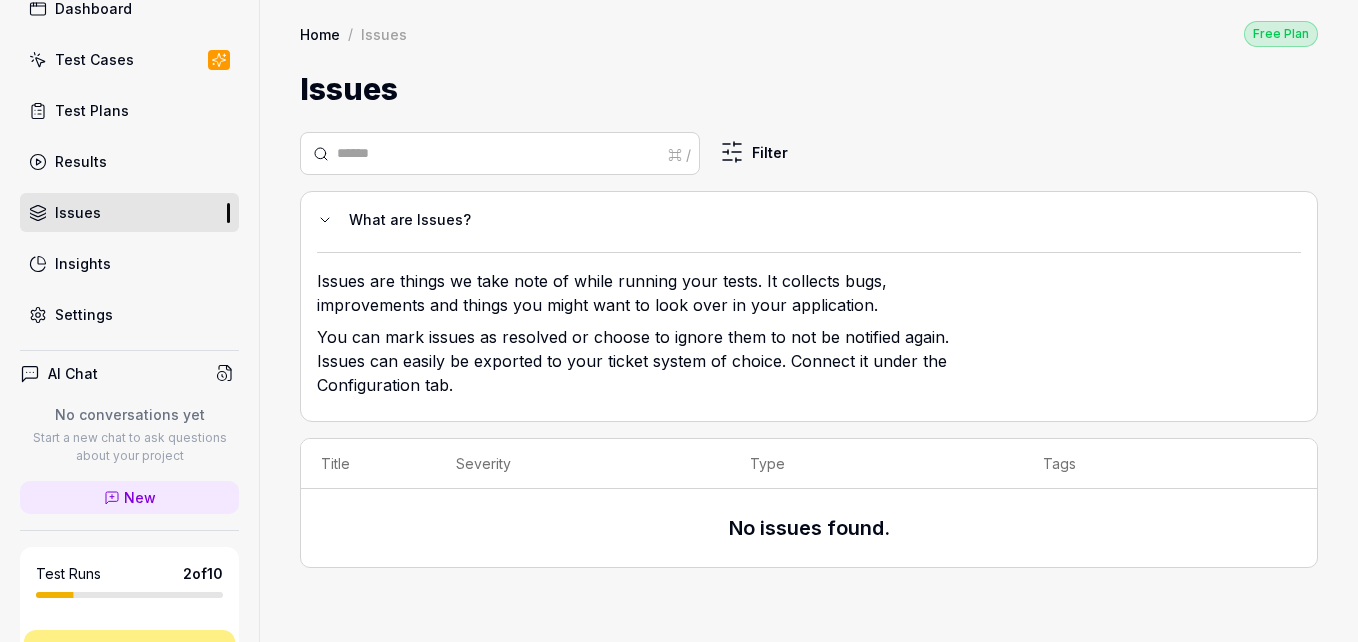 click on "Issues are things we take note of while running your tests. It collects bugs, improvements and things you might want to look over in your application." at bounding box center (642, 297) 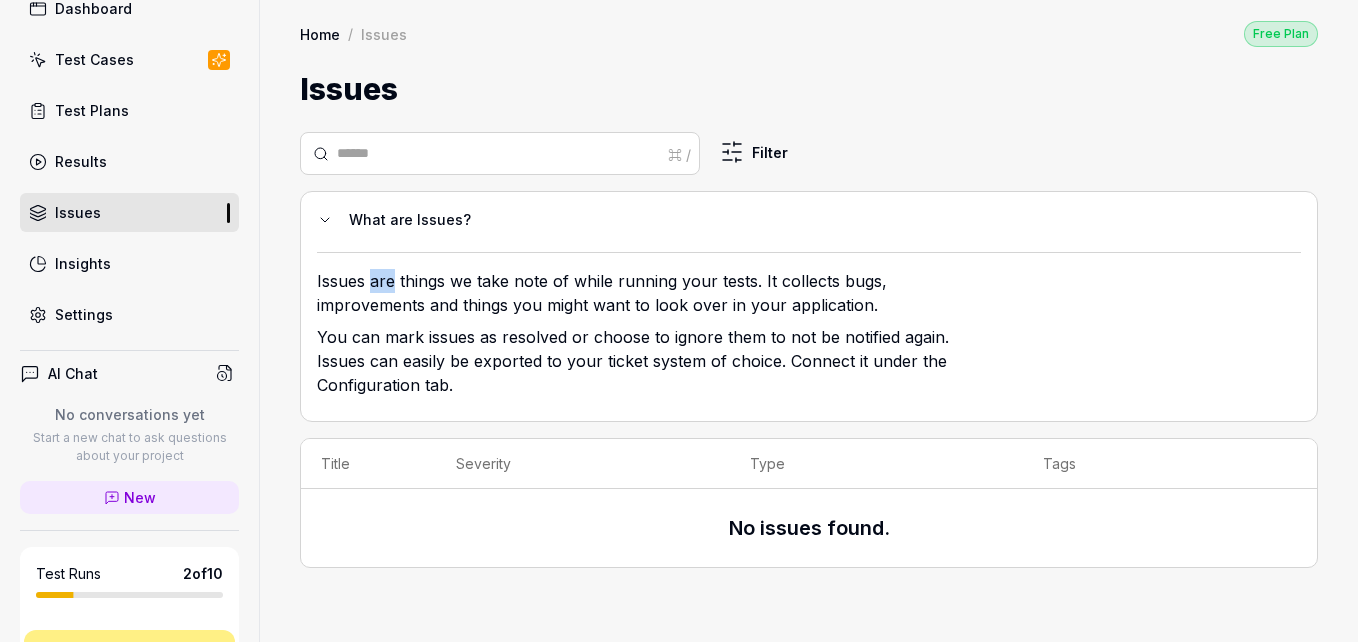 click on "Issues are things we take note of while running your tests. It collects bugs, improvements and things you might want to look over in your application." at bounding box center [642, 297] 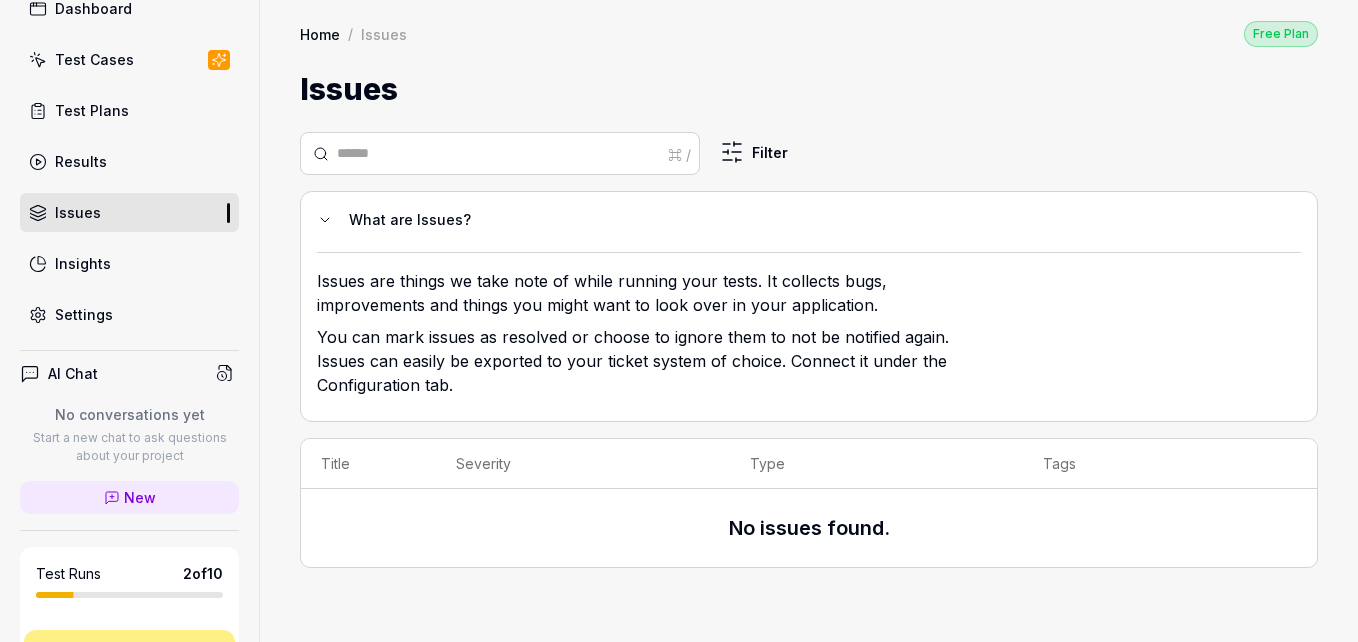 drag, startPoint x: 376, startPoint y: 286, endPoint x: 625, endPoint y: 316, distance: 250.80072 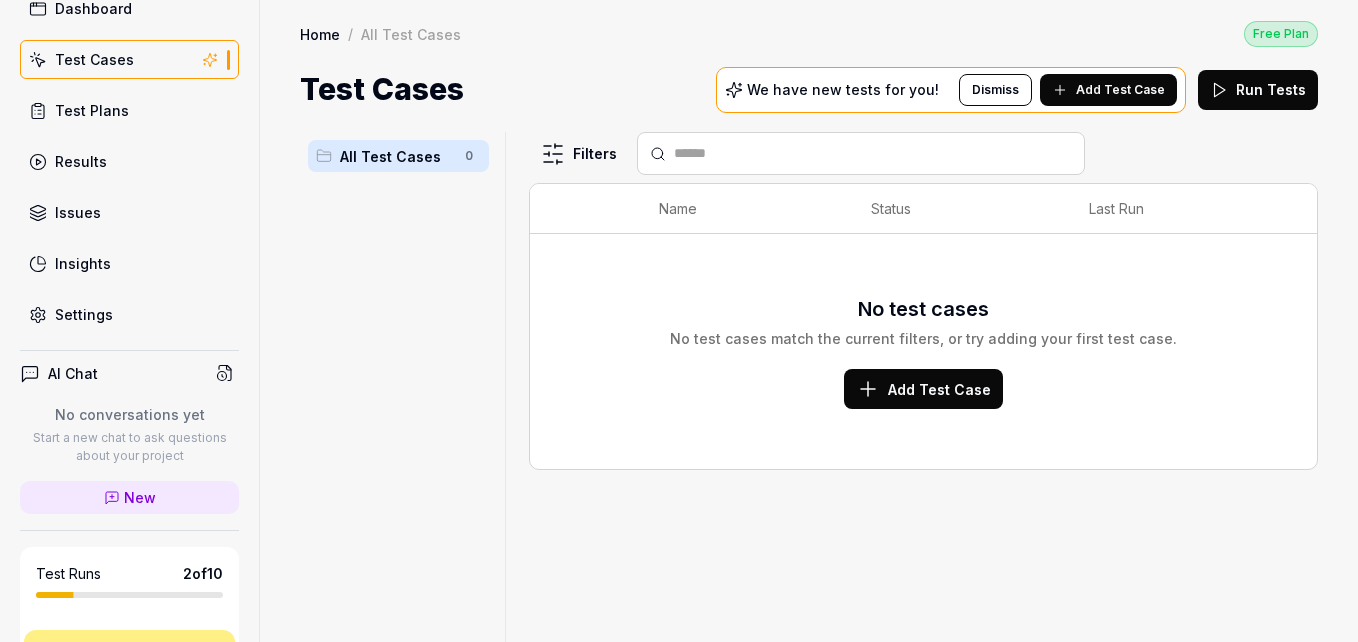 click on "Test Runs 2  of  10" at bounding box center [129, 573] 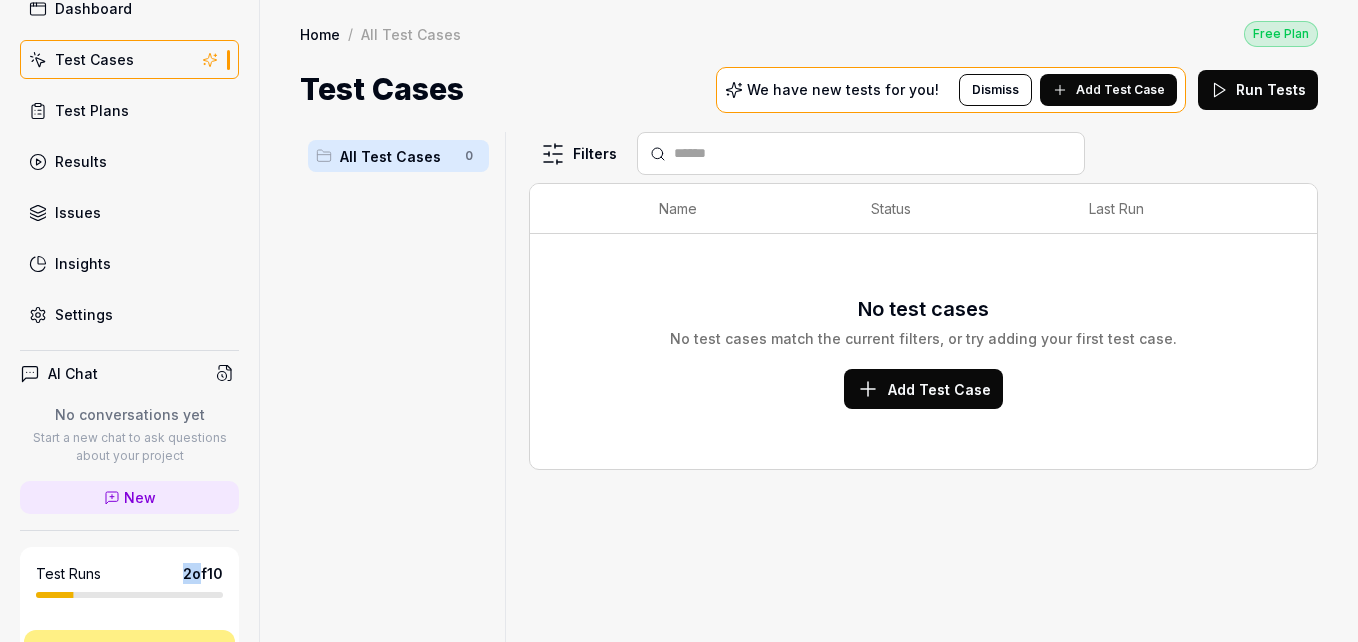 click on "Test Runs 2  of  10" at bounding box center [129, 573] 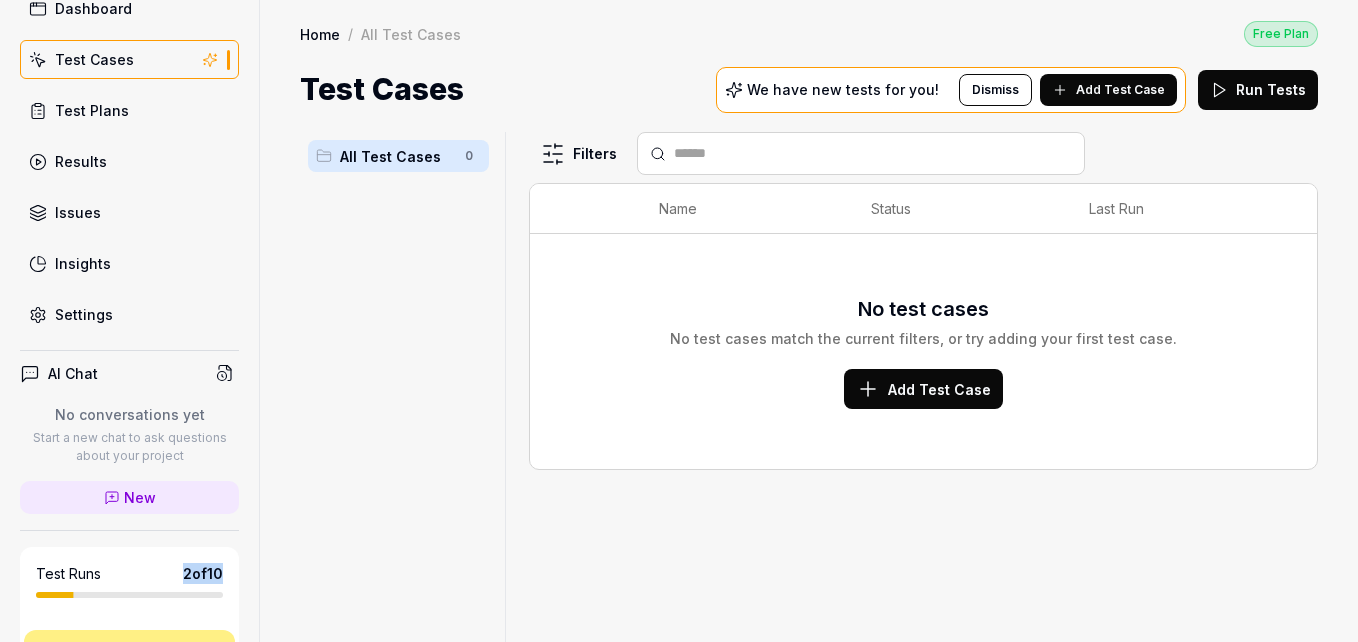 click on "Test Runs 2  of  10" at bounding box center (129, 573) 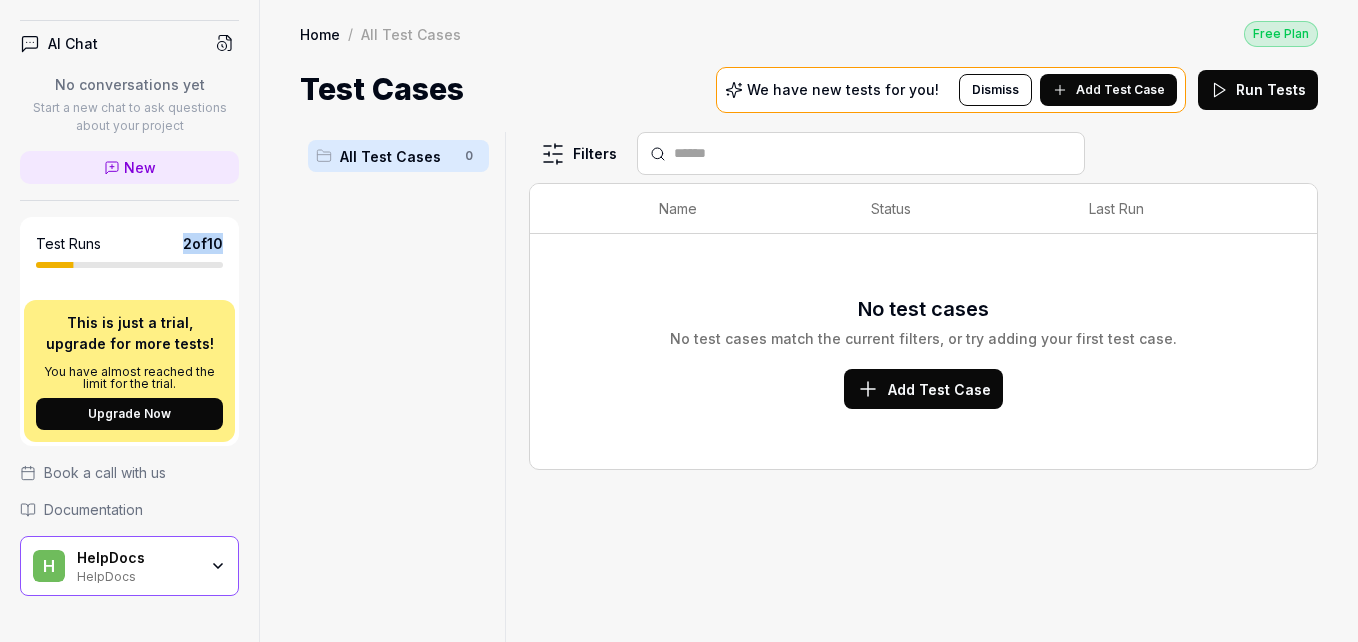 scroll, scrollTop: 451, scrollLeft: 0, axis: vertical 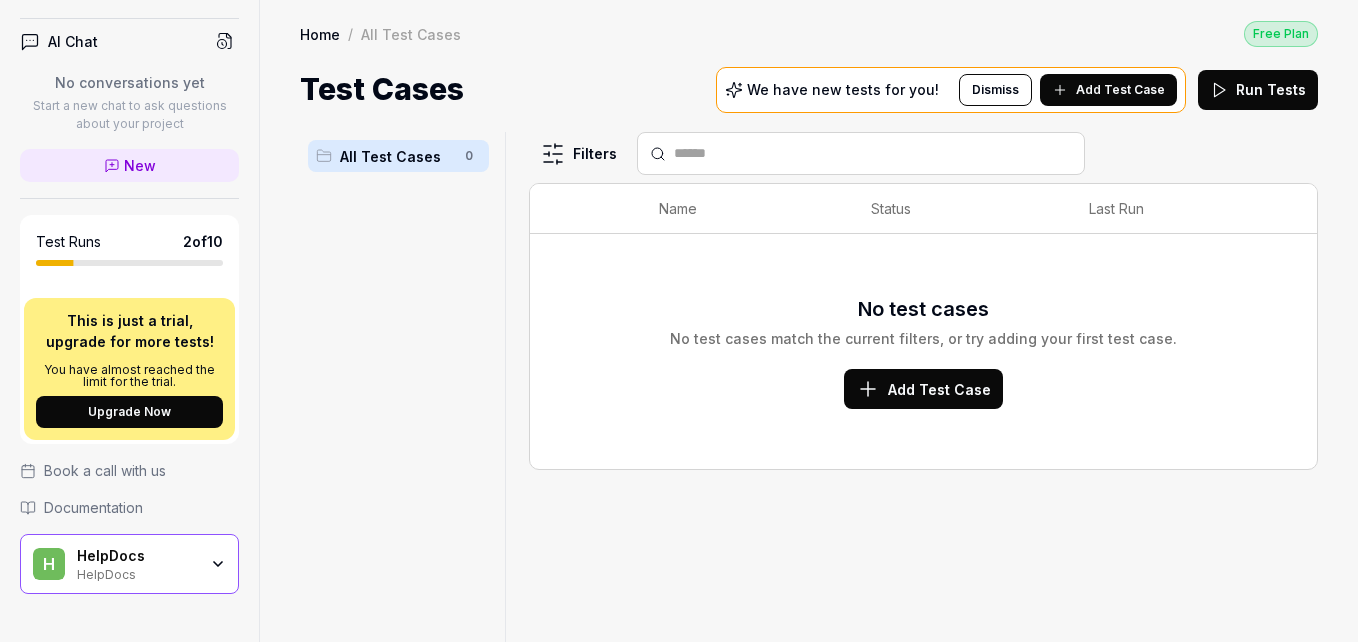 click on "All Test Cases 0" at bounding box center [398, 375] 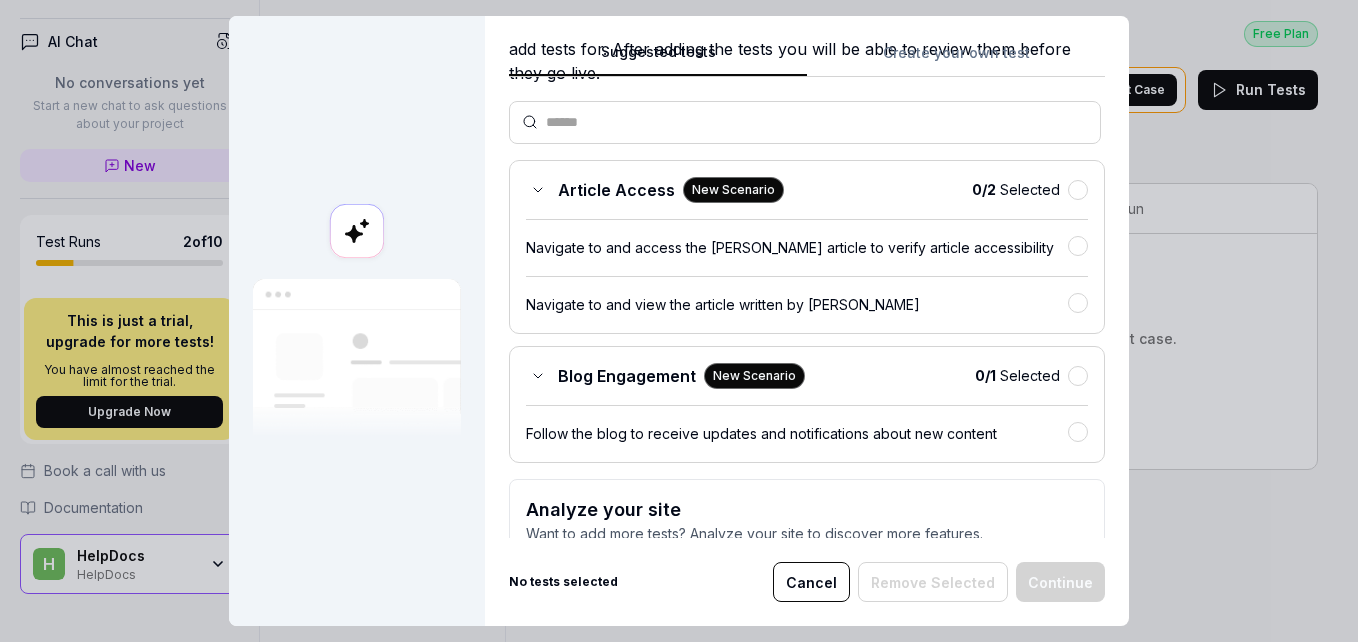 scroll, scrollTop: 119, scrollLeft: 0, axis: vertical 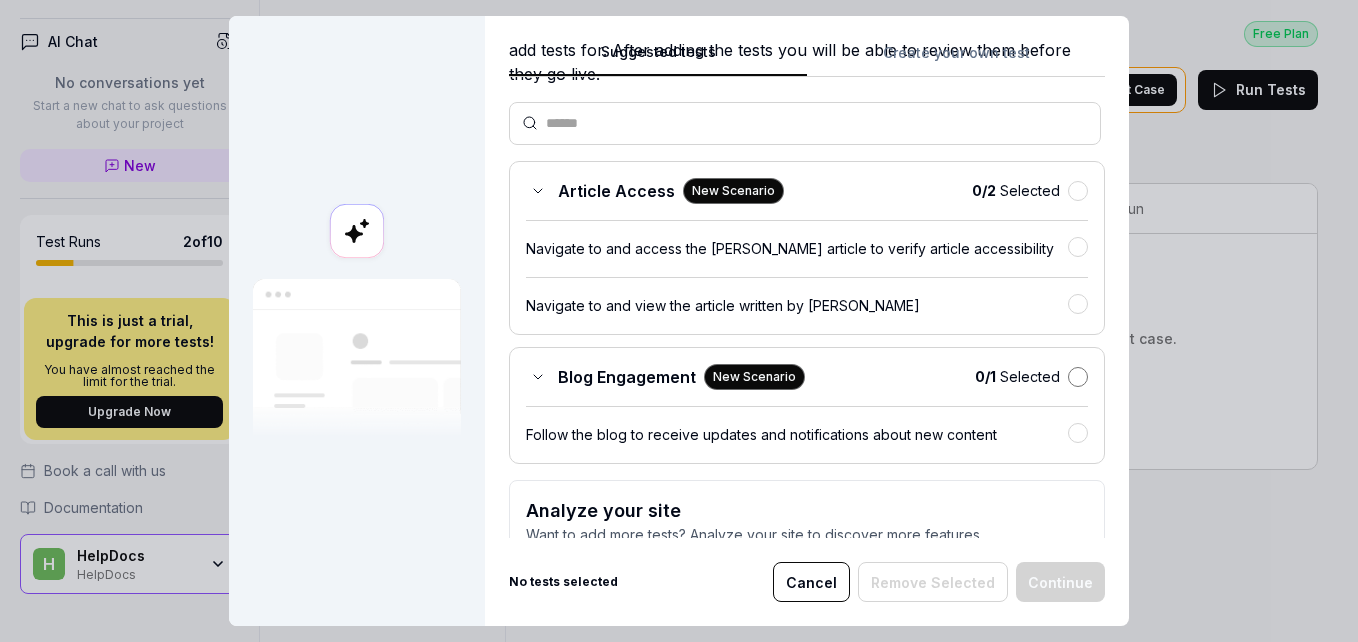 click at bounding box center (1078, 377) 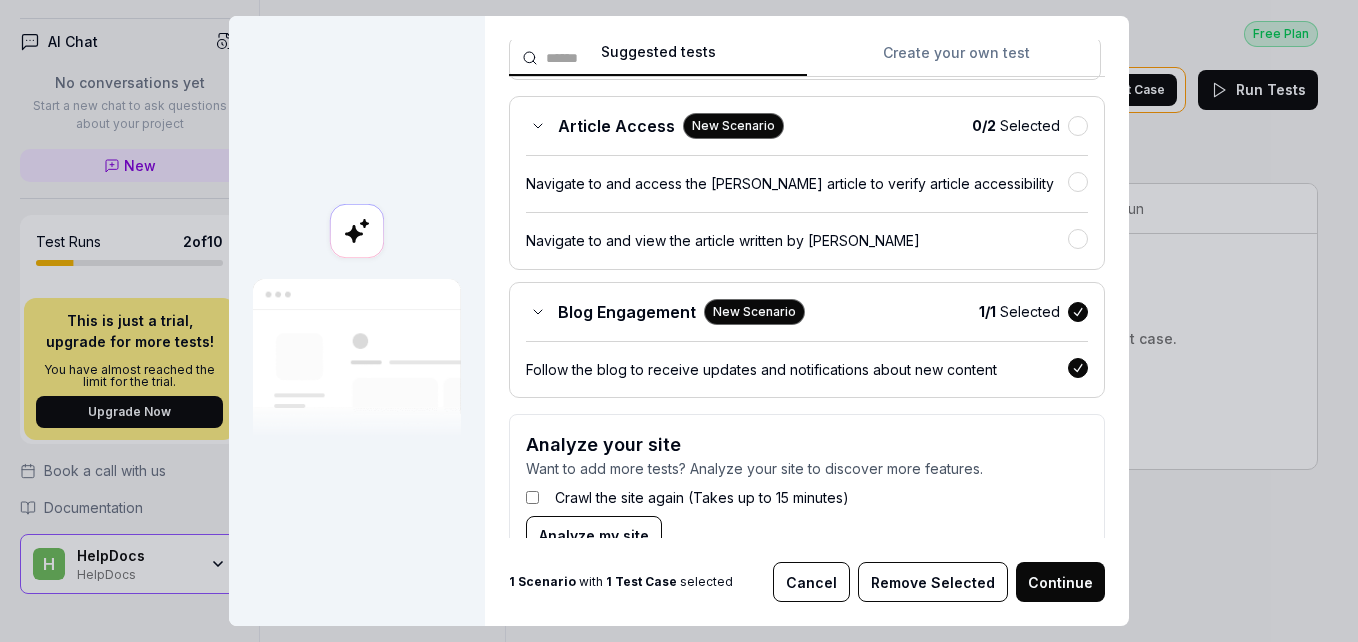 scroll, scrollTop: 235, scrollLeft: 0, axis: vertical 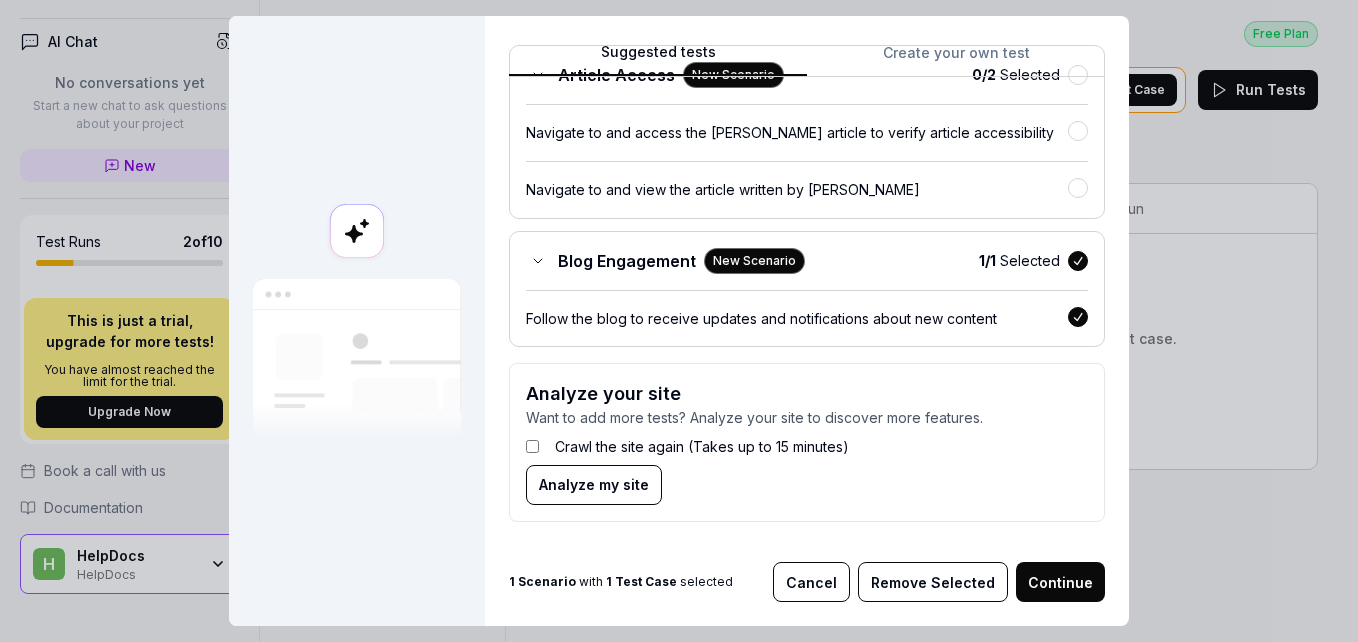 click on "Continue" at bounding box center (1060, 582) 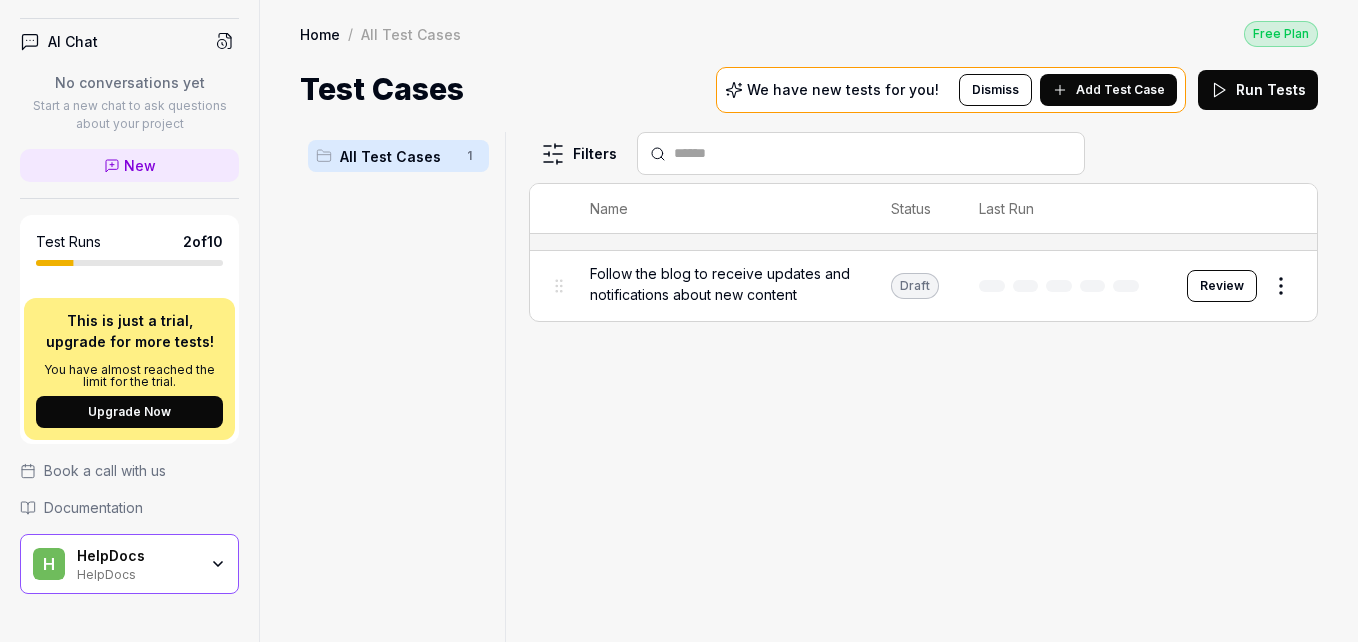 click on "Follow the blog to receive updates and notifications about new content" at bounding box center (720, 284) 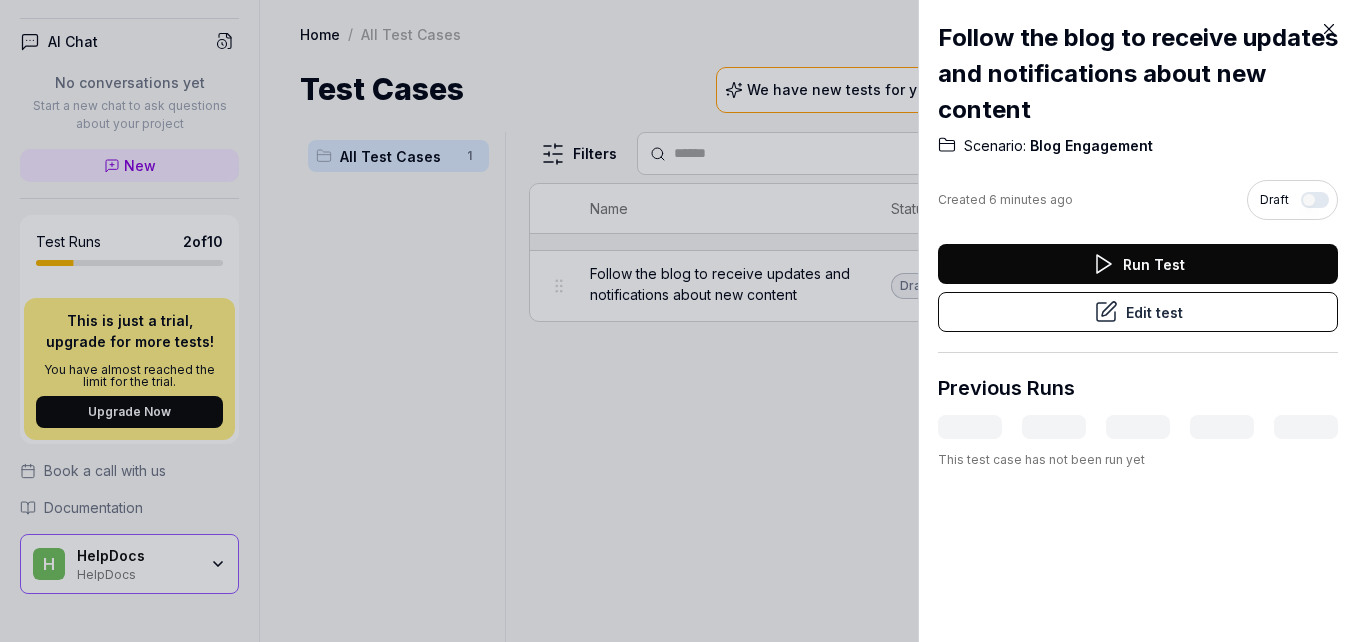 click on "Run Test" at bounding box center [1138, 264] 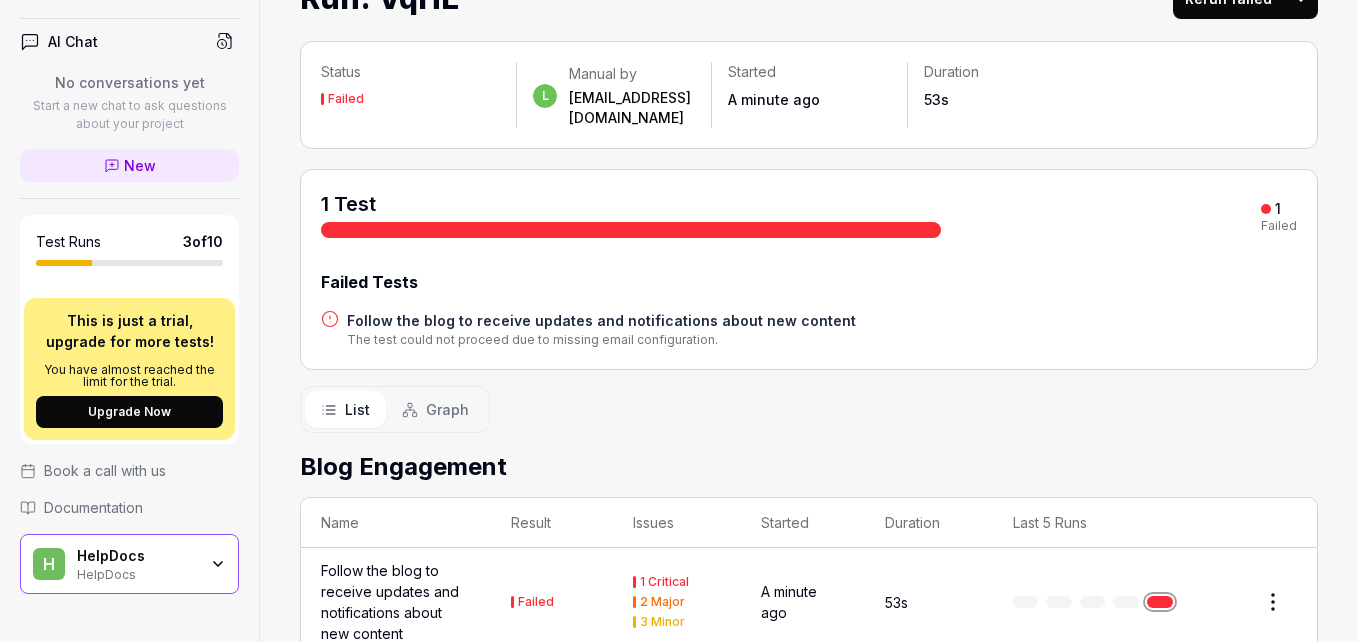 scroll, scrollTop: 128, scrollLeft: 0, axis: vertical 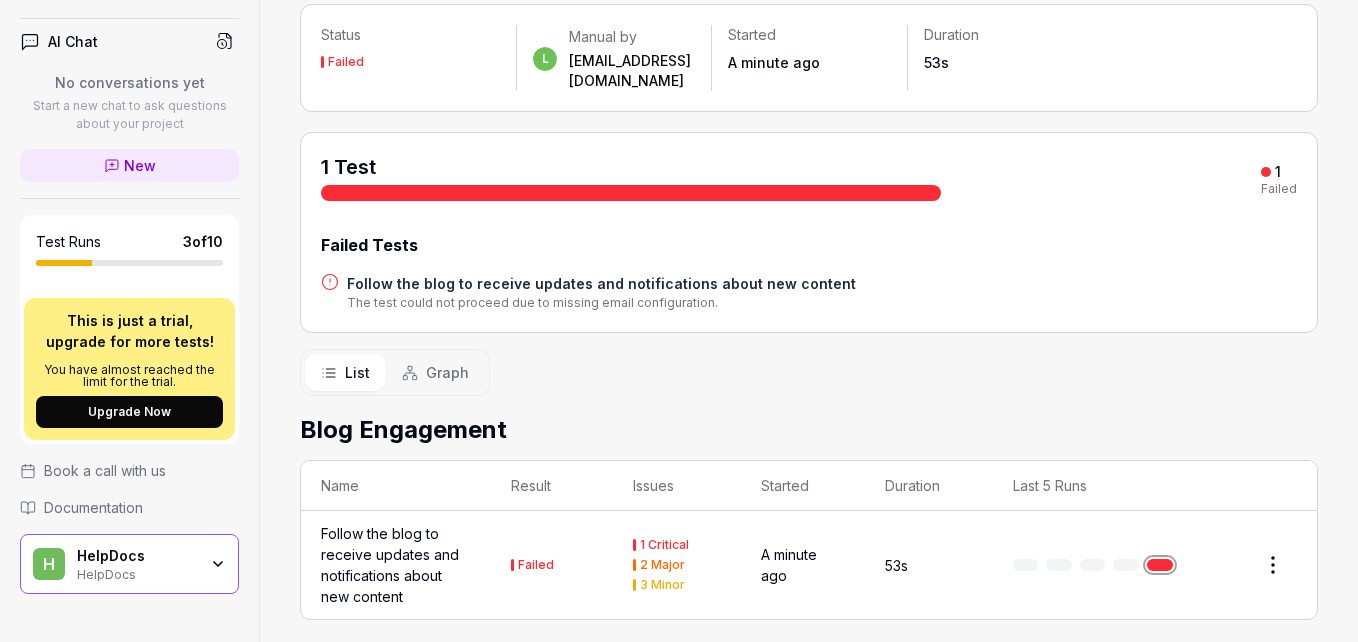 click on "Follow the blog to receive updates and notifications about new content" at bounding box center [601, 283] 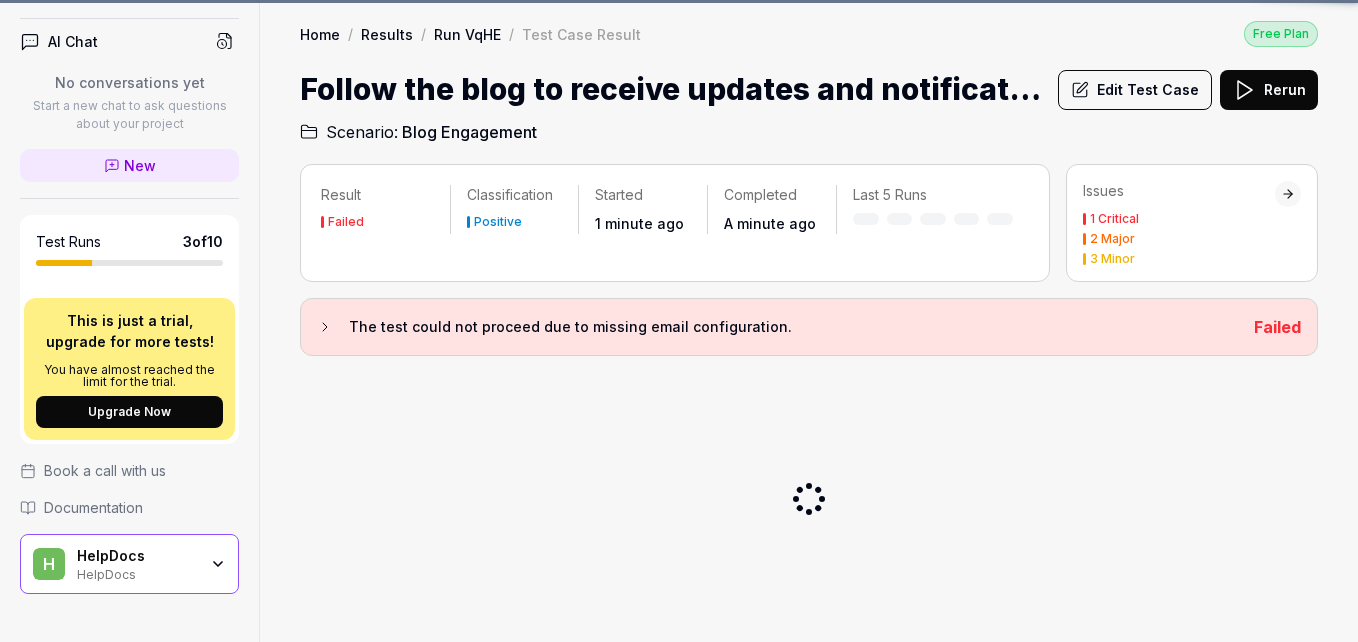 scroll, scrollTop: 0, scrollLeft: 0, axis: both 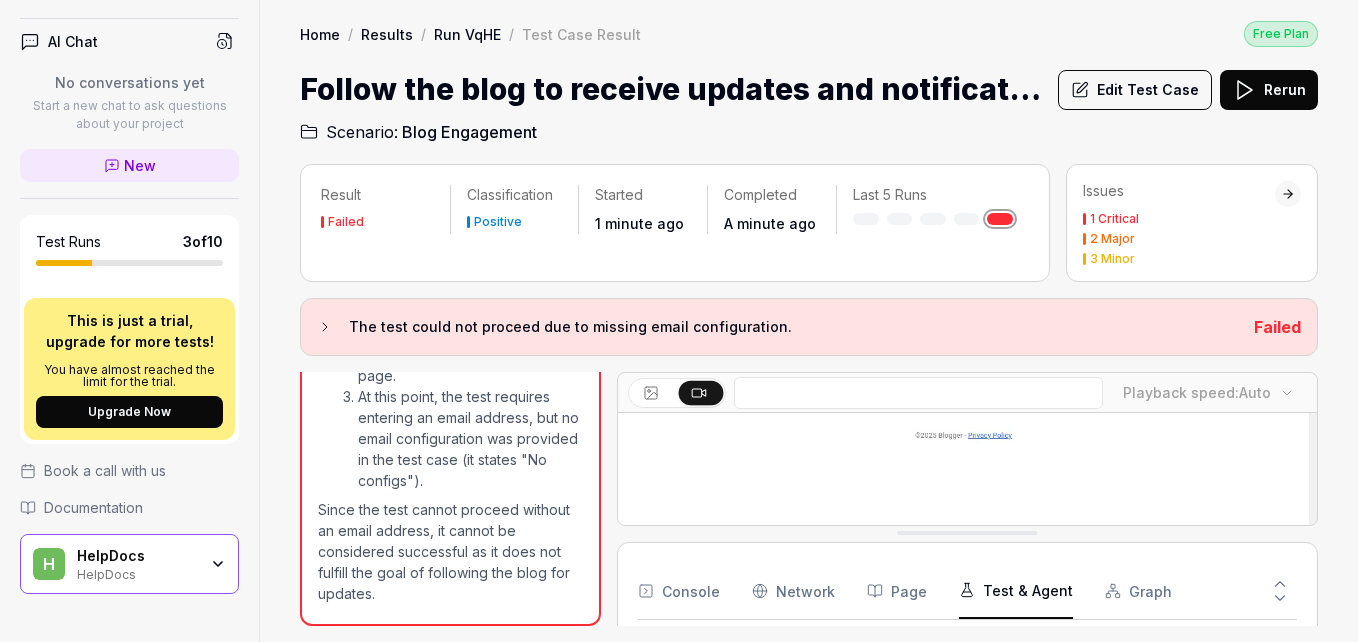 click on "Test & Agent" at bounding box center (1016, 591) 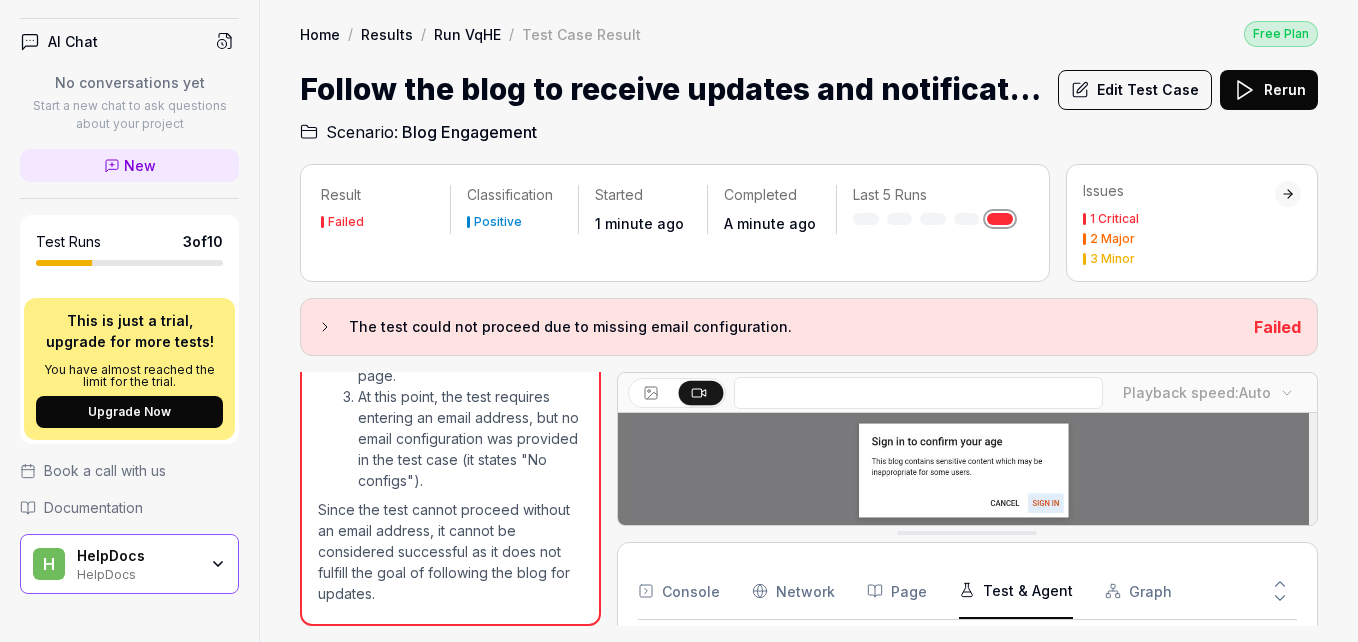 click on "At this point, the test requires entering an email address, but no email configuration was provided in the test case (it states "No configs")." at bounding box center [470, 438] 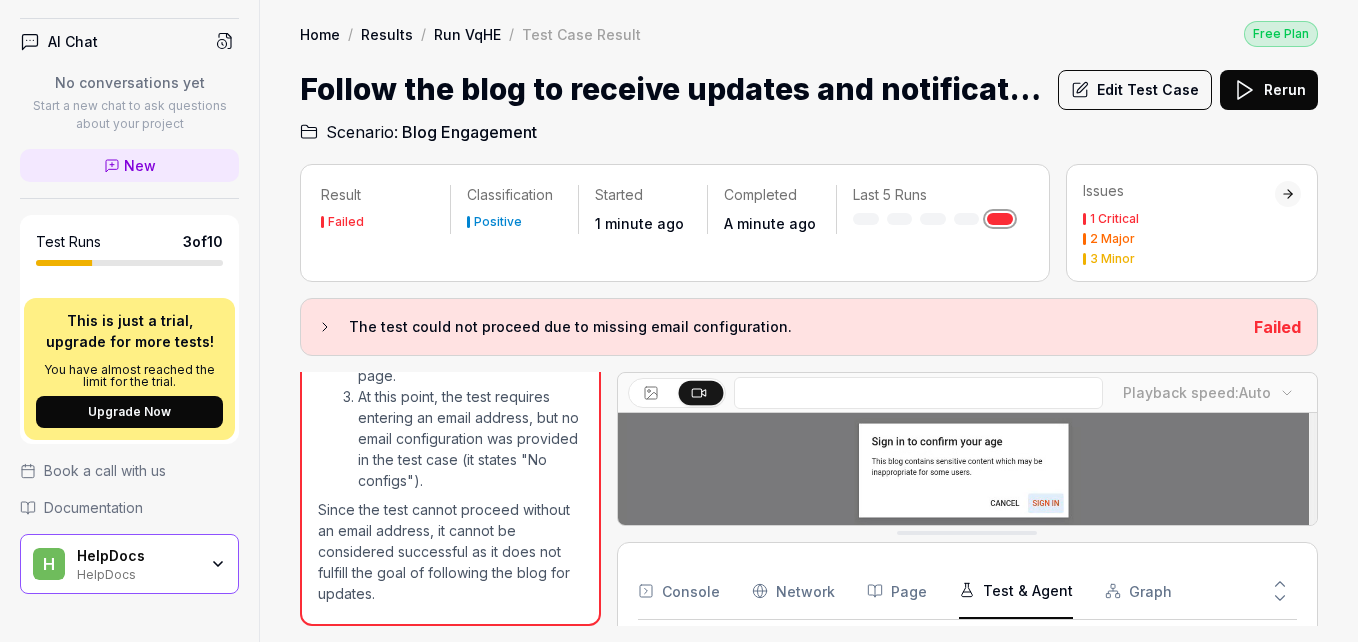 click on "Console" at bounding box center [679, 591] 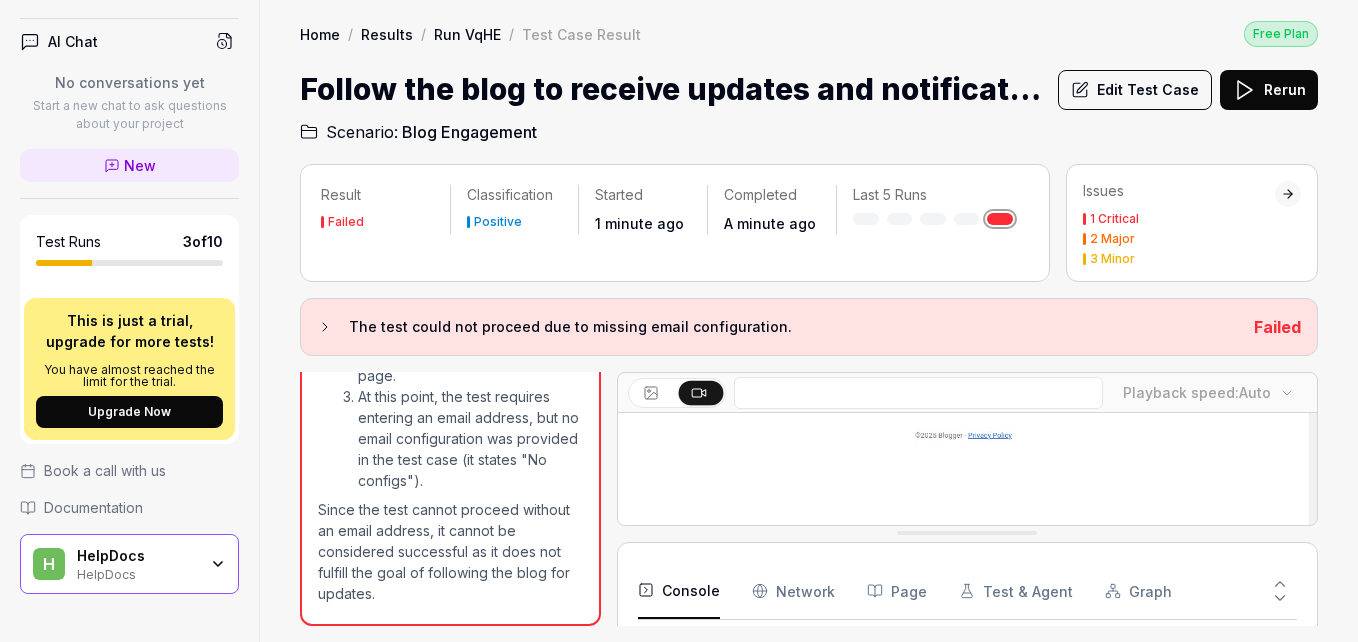 scroll, scrollTop: 782, scrollLeft: 0, axis: vertical 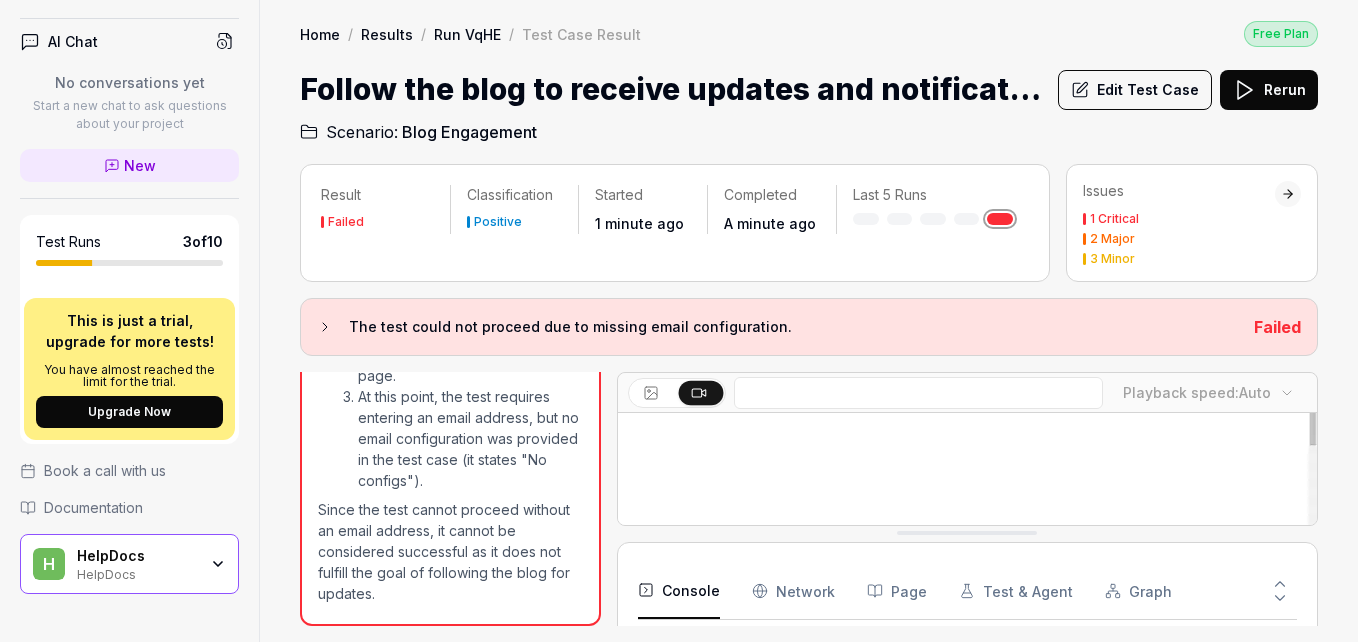 click on "Result Failed Classification Positive Started 1 minute ago Completed A minute ago Last 5 Runs Issues 1   Critical 2   Major 3   Minor The test could not proceed due to missing email configuration. Failed Open browser 11:20:27 Default environment [URL][DOMAIN_NAME] Click 'I UNDERSTAND AND I WISH TO CONTINUE' to dismiss the sensitive content warning 11:20:55 Click 'SIGN IN' to proceed with authentication 11:21:03 Enter configured email in the 'Email or phone' input field 11:21:12 The test could not proceed due to missing email configuration. 11:21:12 The test case goal was to follow the blog to receive updates and notifications about new content. The expected result was not explicitly provided, but the steps involved dismissing a sensitive content warning, signing in to confirm age, and entering an email address to proceed with authentication.
The sensitive content warning was successfully dismissed by clicking 'I UNDERSTAND AND I WISH TO CONTINUE'.
Playback speed:  Auto Console 18" at bounding box center [809, 393] 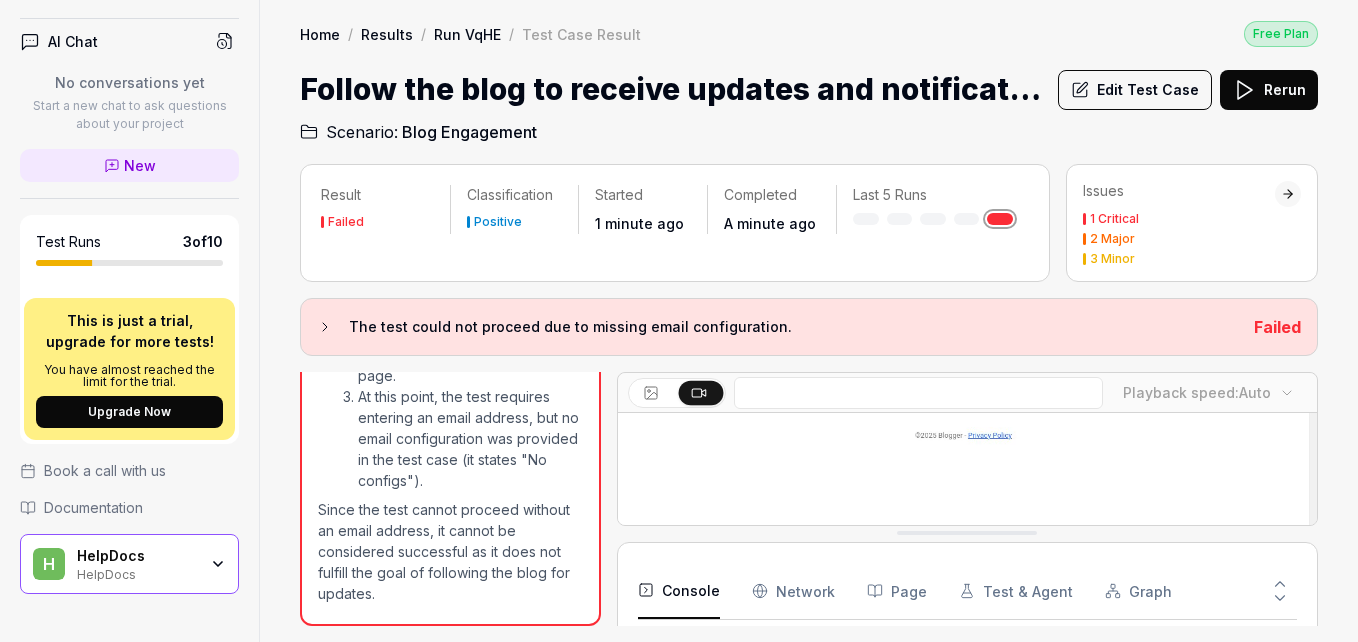 click 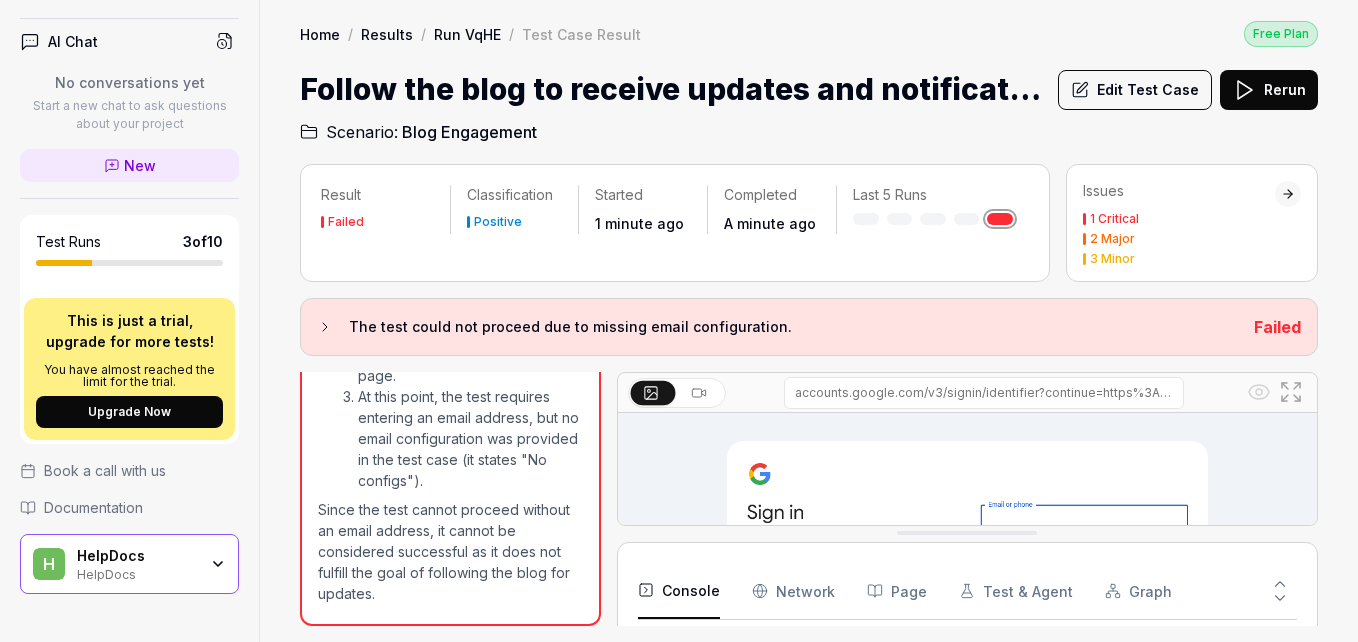 scroll, scrollTop: 27, scrollLeft: 0, axis: vertical 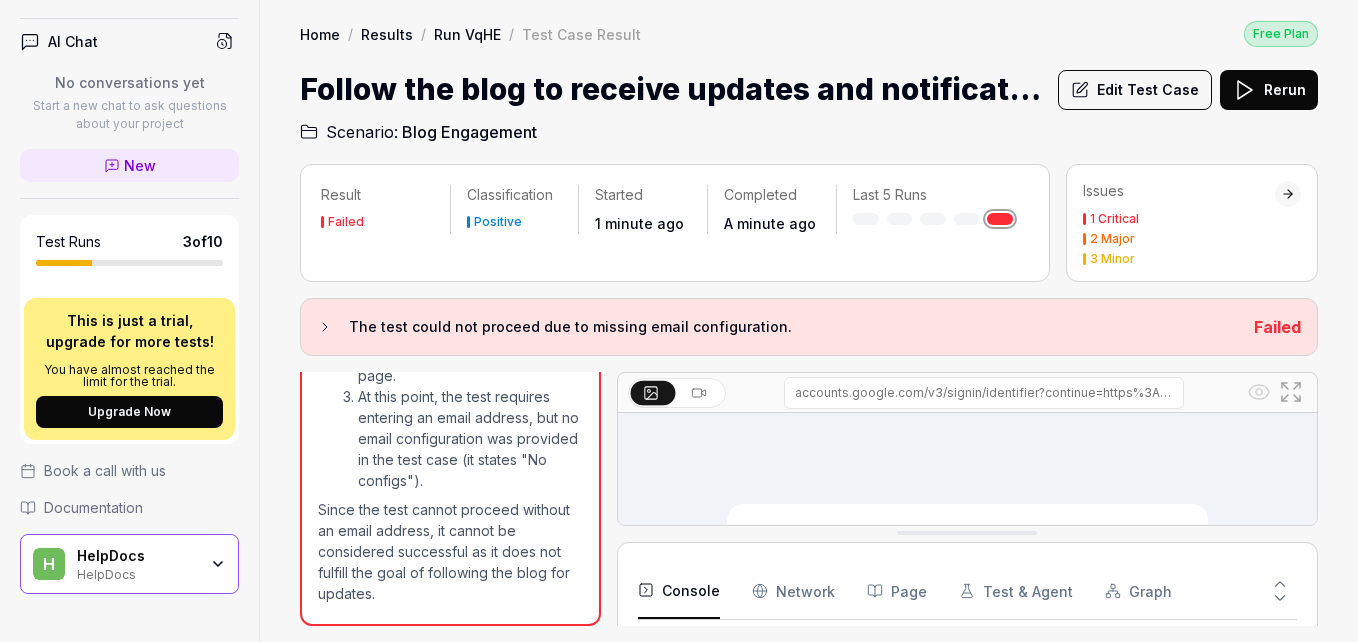 click on "Result Failed Classification Positive Started 1 minute ago Completed A minute ago Last 5 Runs Issues 1   Critical 2   Major 3   Minor The test could not proceed due to missing email configuration. Failed Open browser 11:20:27 Default environment [URL][DOMAIN_NAME] Click 'I UNDERSTAND AND I WISH TO CONTINUE' to dismiss the sensitive content warning 11:20:55 Click 'SIGN IN' to proceed with authentication 11:21:03 Enter configured email in the 'Email or phone' input field 11:21:12 The test could not proceed due to missing email configuration. 11:21:12 The test case goal was to follow the blog to receive updates and notifications about new content. The expected result was not explicitly provided, but the steps involved dismissing a sensitive content warning, signing in to confirm age, and entering an email address to proceed with authentication.
The sensitive content warning was successfully dismissed by clicking 'I UNDERSTAND AND I WISH TO CONTINUE'.
Console Network Page Test & Agent" at bounding box center (809, 393) 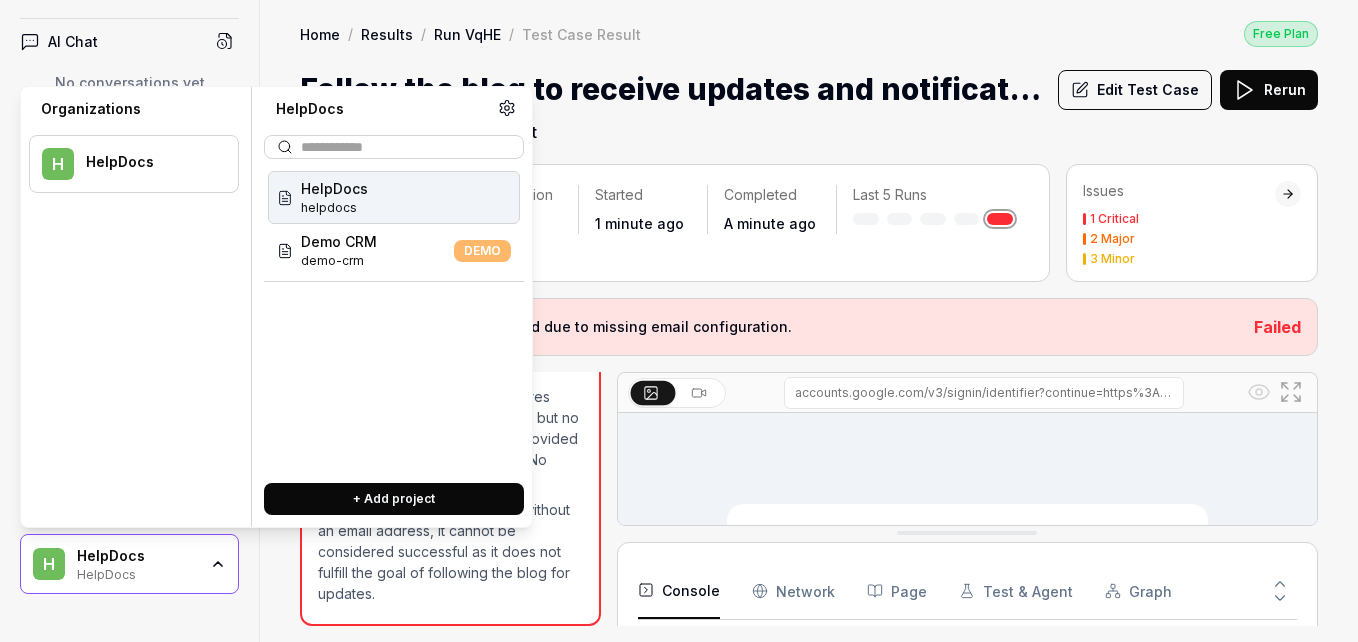 click on "helpdocs" at bounding box center (334, 208) 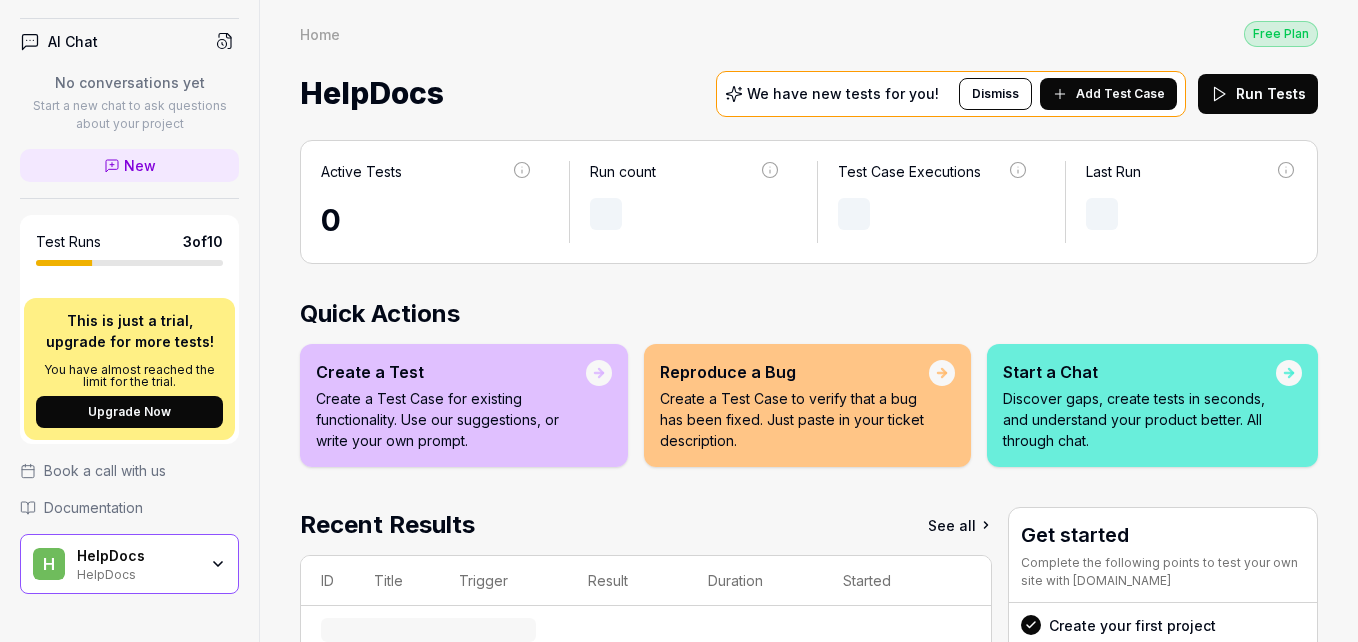 click on "H HelpDocs HelpDocs" at bounding box center [129, 564] 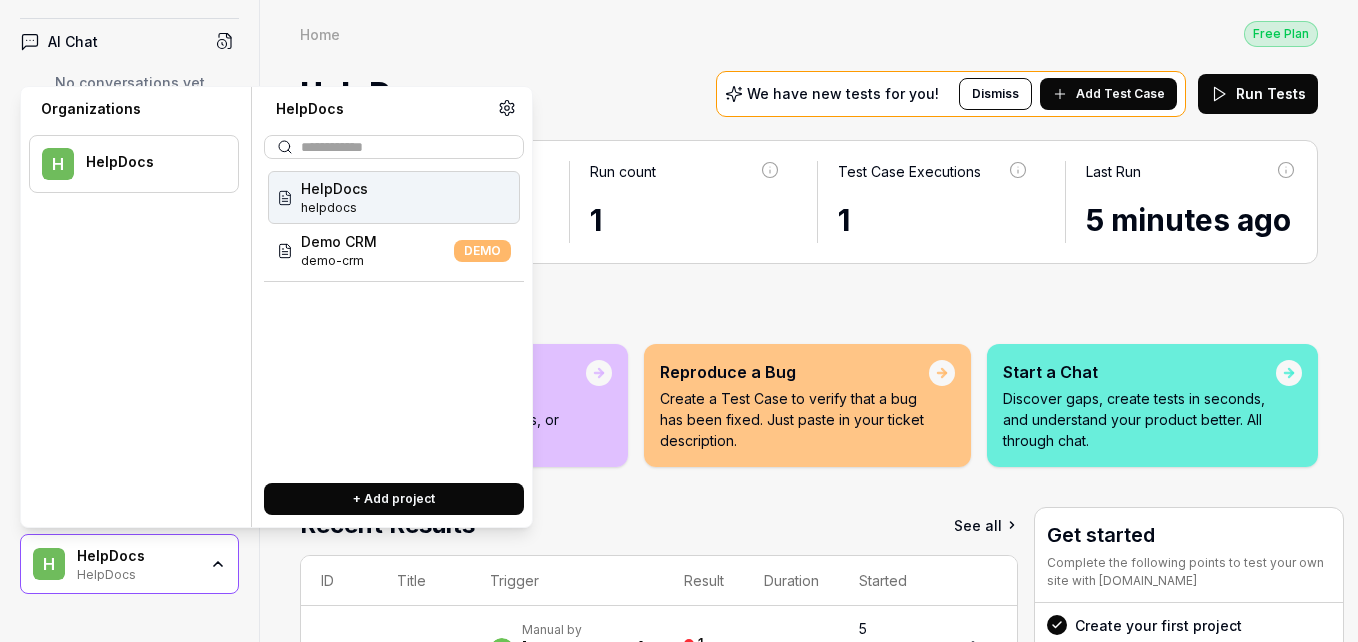 click 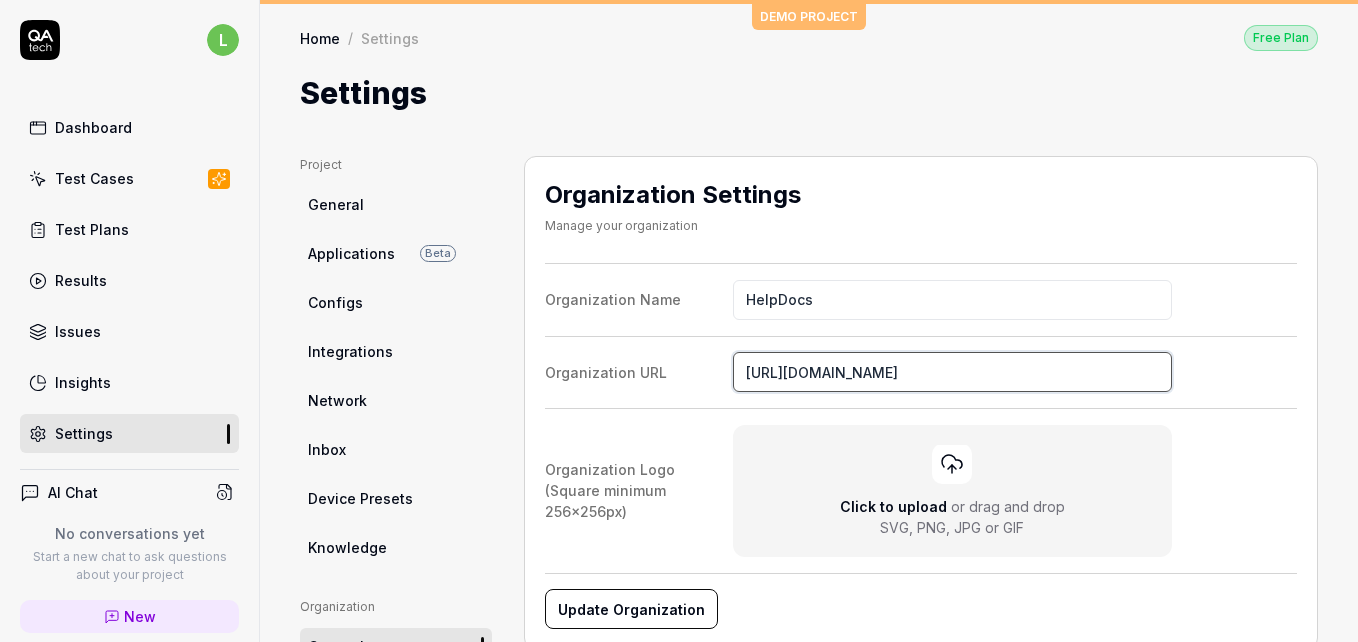 drag, startPoint x: 1007, startPoint y: 380, endPoint x: 715, endPoint y: 375, distance: 292.04282 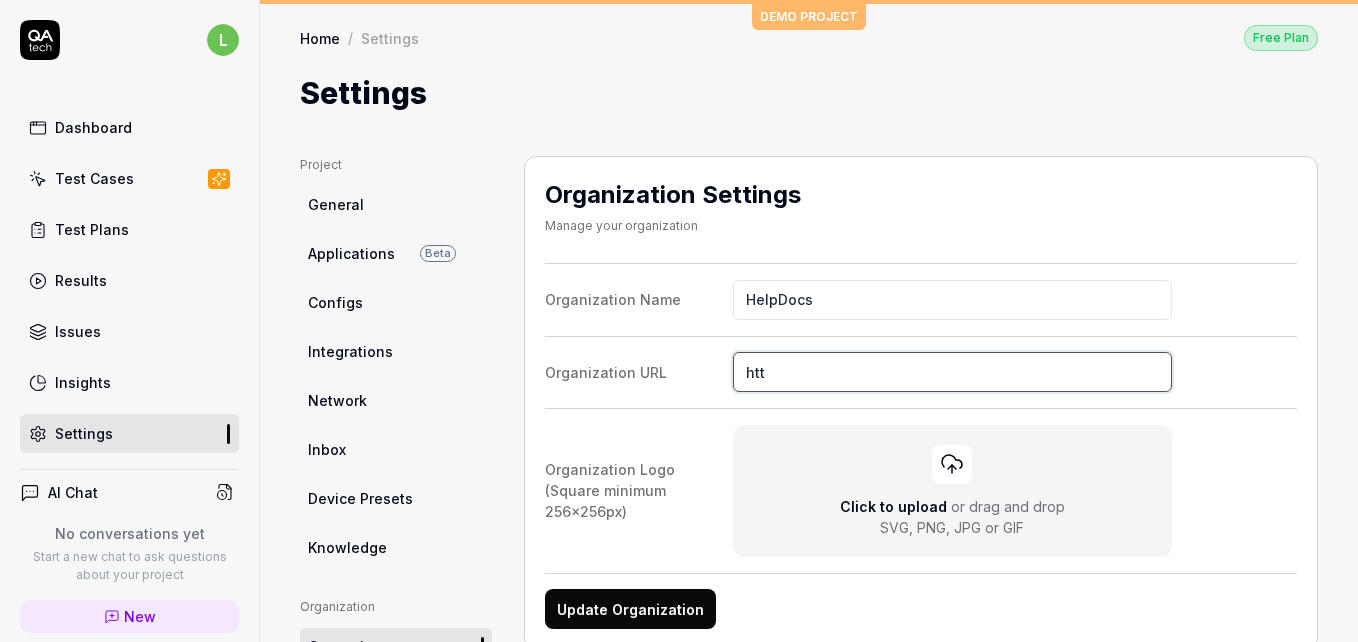 type on "[URL][DOMAIN_NAME]" 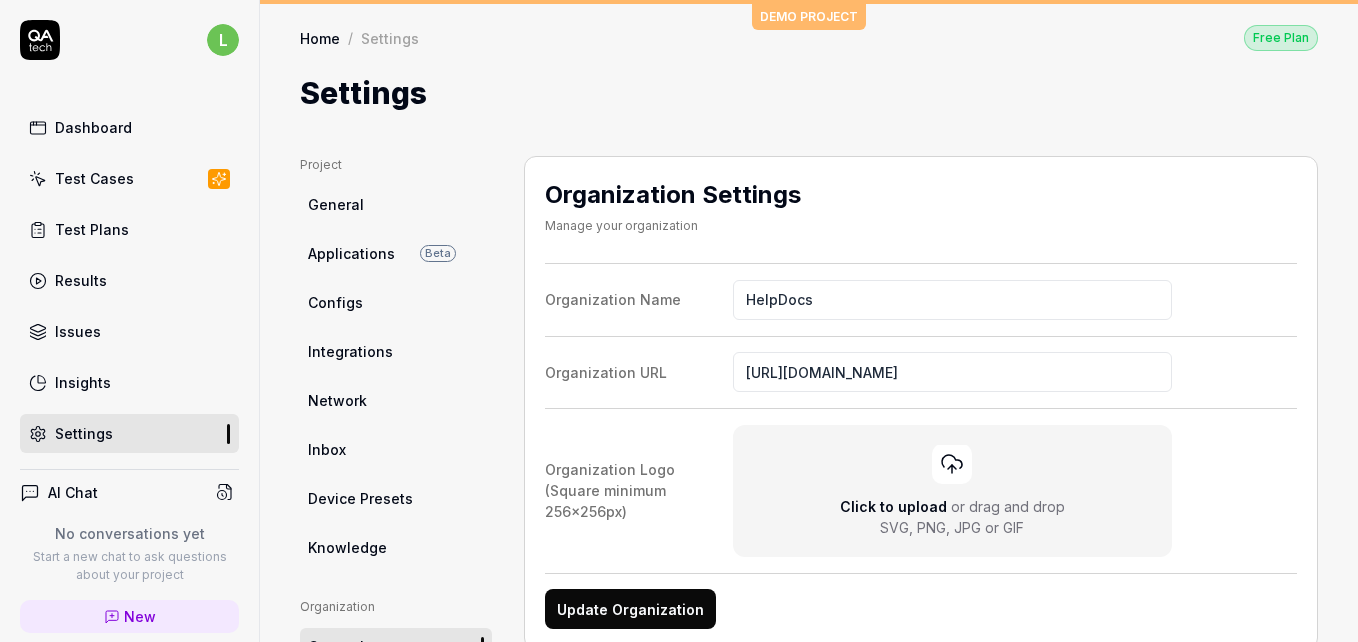 click on "Update Organization" at bounding box center (630, 609) 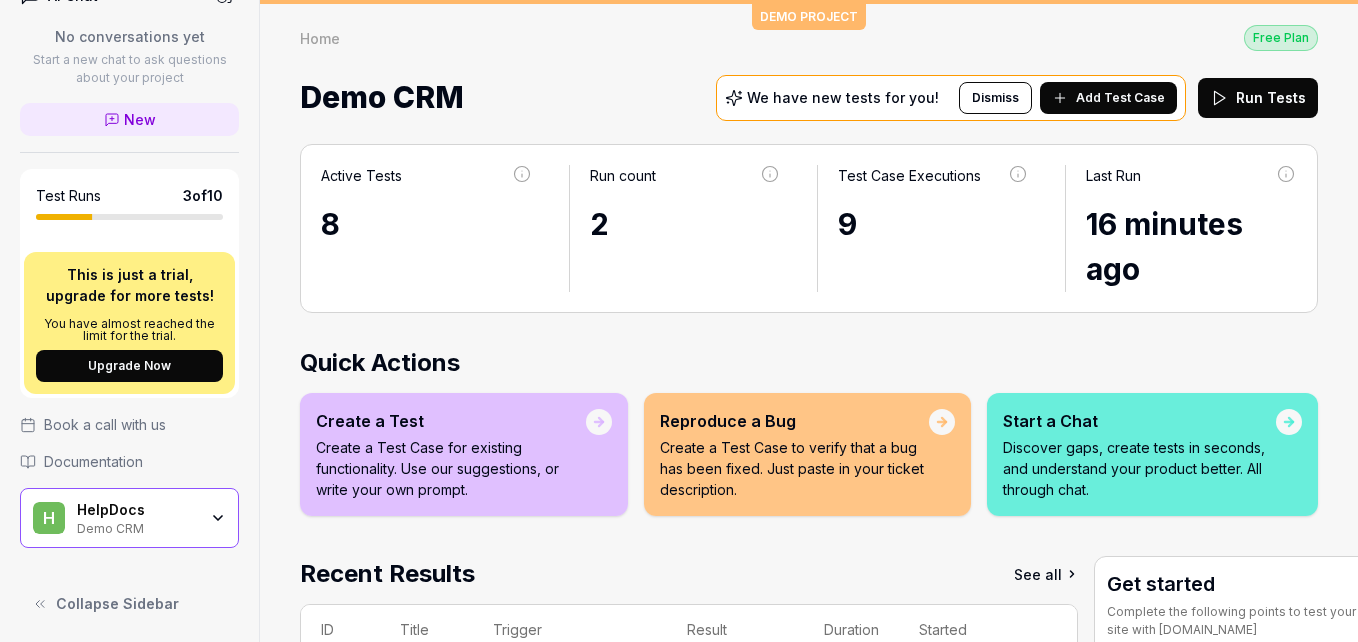 scroll, scrollTop: 499, scrollLeft: 0, axis: vertical 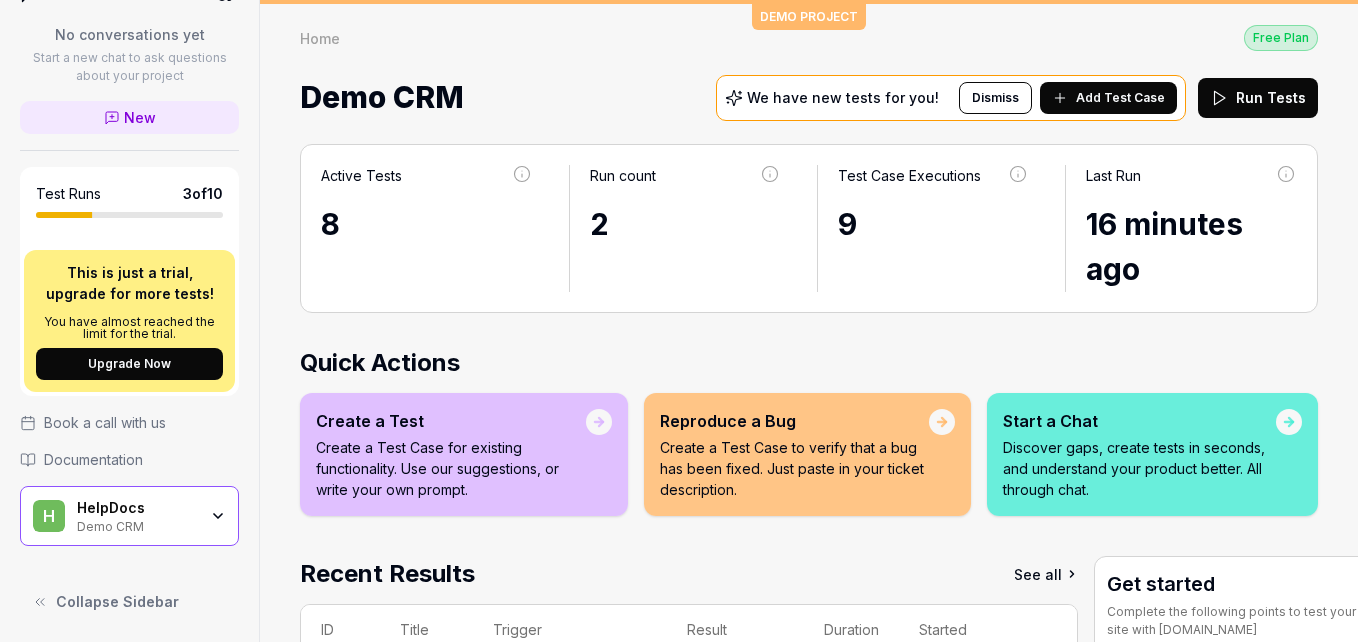 click on "Demo CRM" at bounding box center (137, 525) 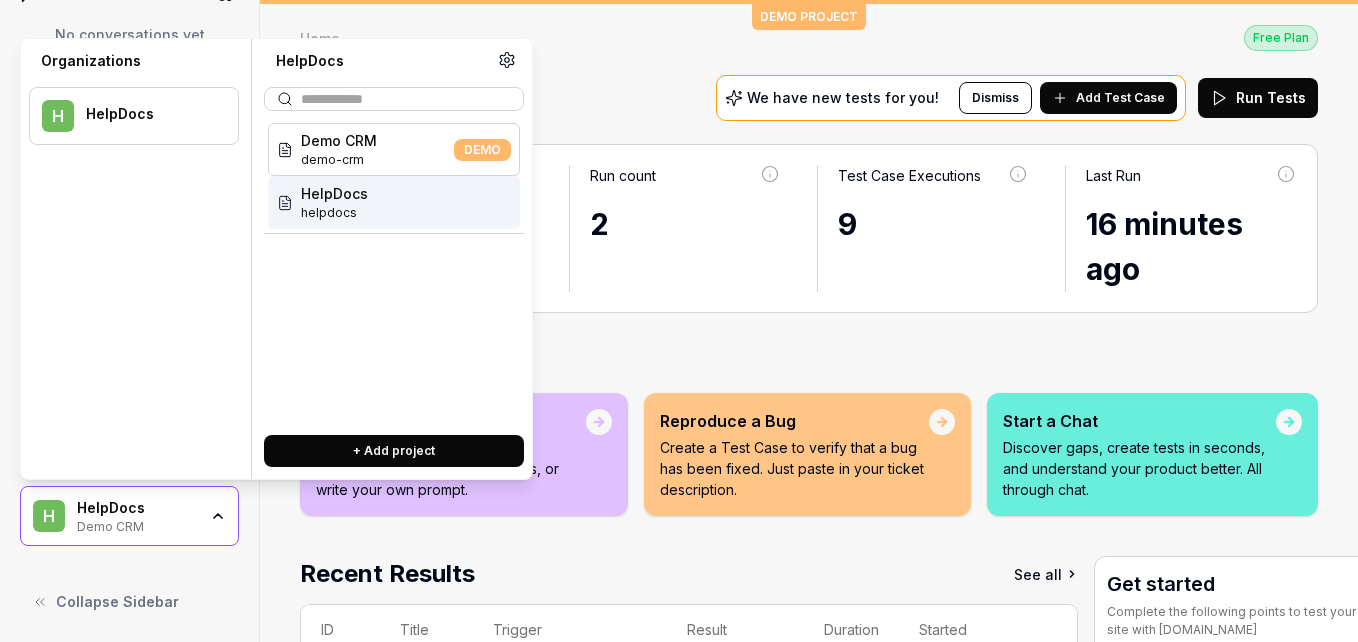 click on "helpdocs" at bounding box center (334, 213) 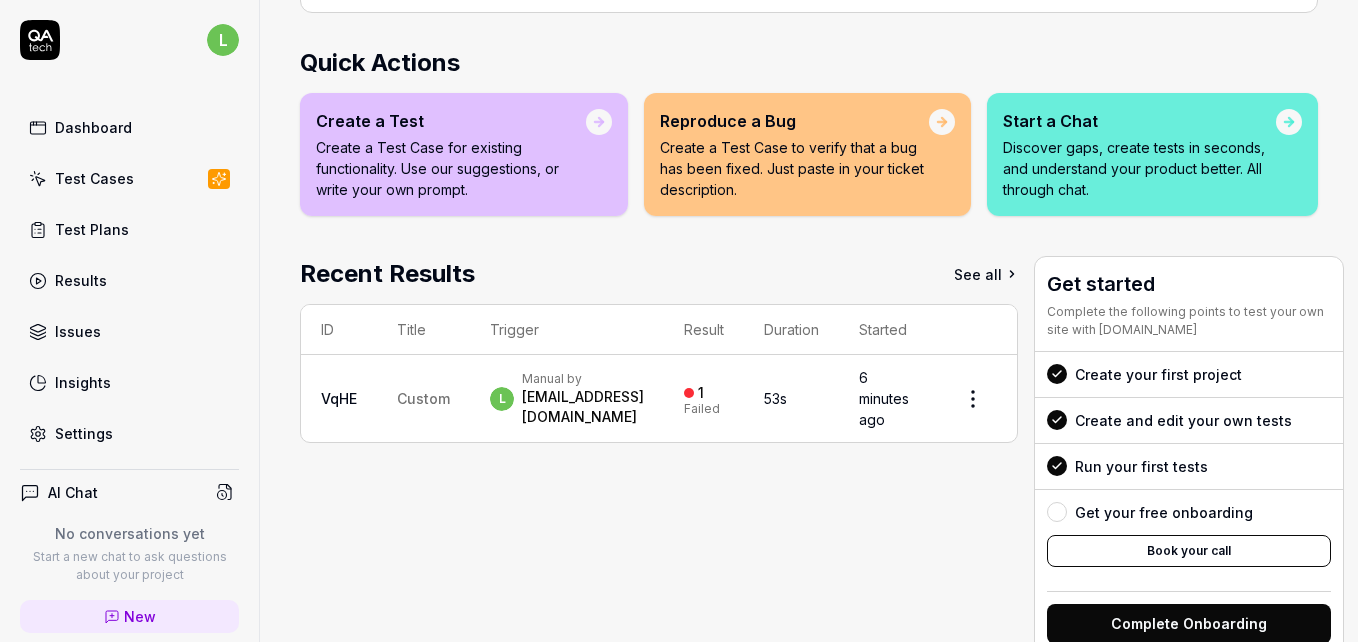 scroll, scrollTop: 321, scrollLeft: 0, axis: vertical 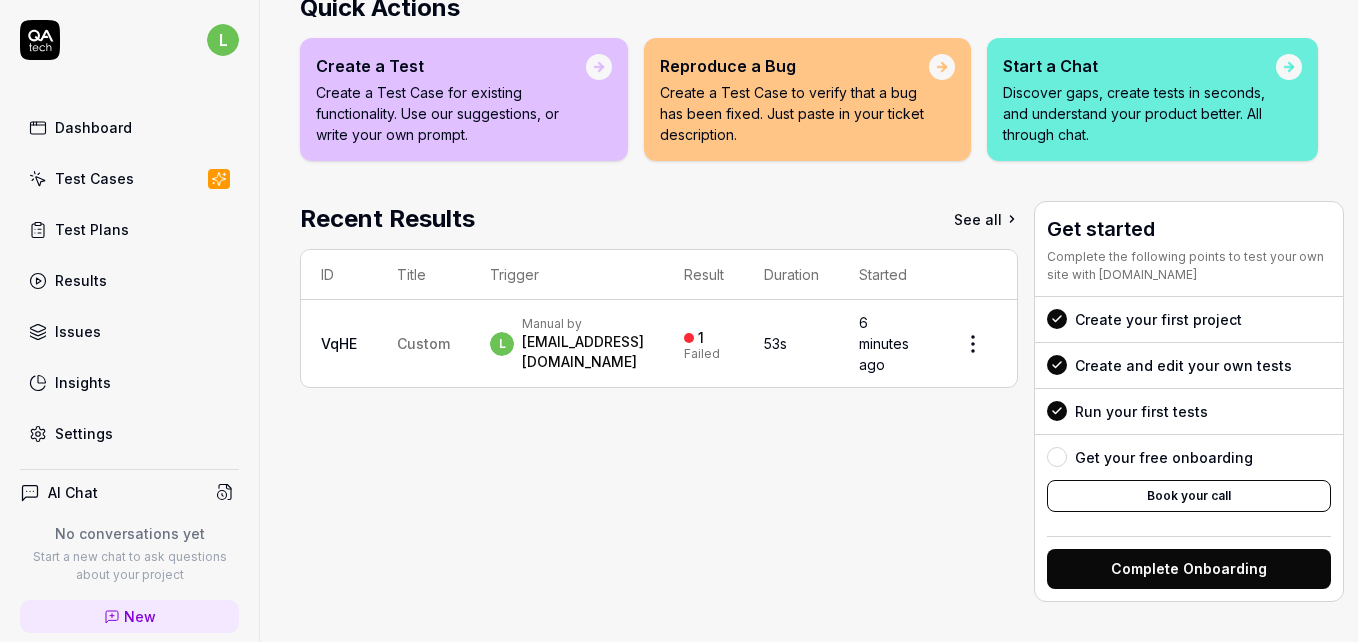 click on "l Dashboard Test Cases Test Plans Results Issues Insights Settings AI Chat No conversations yet Start a new chat to ask questions about your project New Test Runs 3  of  10 This is just a trial, upgrade for more tests! You have almost reached the limit for the trial. Upgrade Now Book a call with us Documentation H HelpDocs HelpDocs Collapse Sidebar Home Free Plan Home Free Plan HelpDocs We have new tests for you! Dismiss Add Test Case Run Tests Active Tests 0 Run count 1 Test Case Executions 1 Last Run 6 minutes ago Quick Actions Create a Test Create a Test Case for existing functionality. Use our suggestions, or write your own prompt. Reproduce a Bug Create a Test Case to verify that a bug has been fixed. Just paste in your ticket description. Start a Chat Discover gaps, create tests in seconds, and understand your product better. All through chat. Recent Results See all ID Title Trigger Result Duration Started VqHE Custom l Manual by [EMAIL_ADDRESS][DOMAIN_NAME] 1 Failed 53s 6 minutes ago Get started" at bounding box center (679, 360) 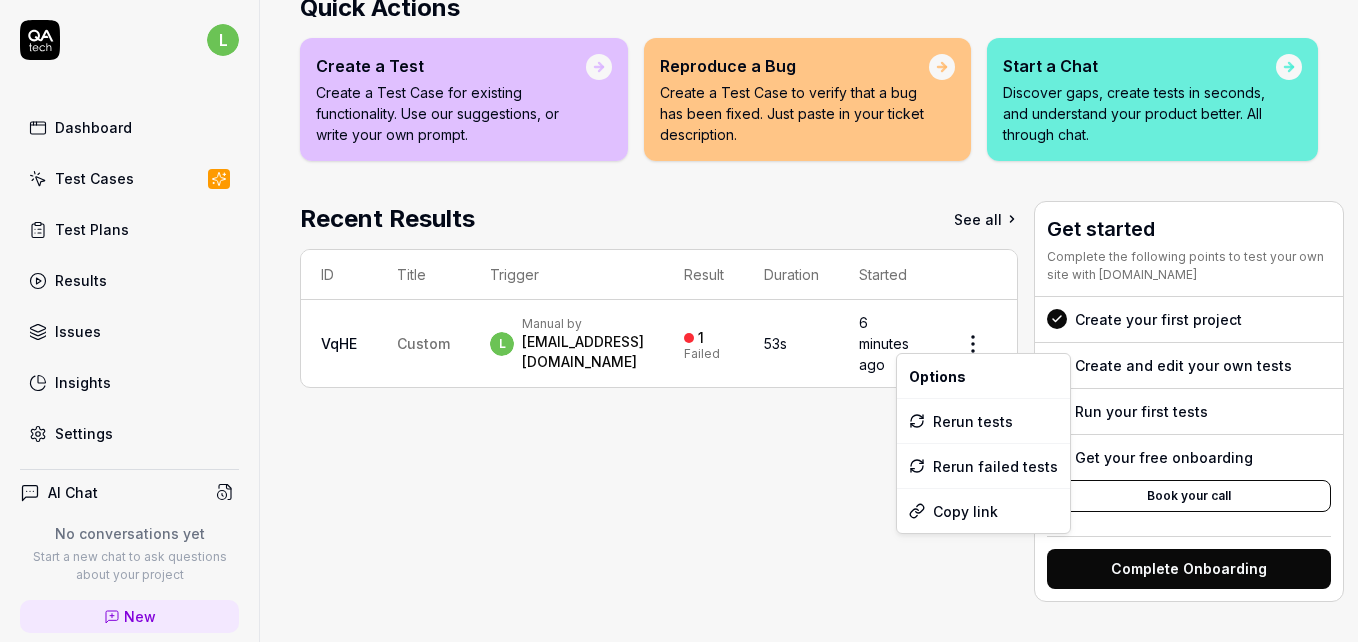 click on "l Dashboard Test Cases Test Plans Results Issues Insights Settings AI Chat No conversations yet Start a new chat to ask questions about your project New Test Runs 3  of  10 This is just a trial, upgrade for more tests! You have almost reached the limit for the trial. Upgrade Now Book a call with us Documentation H HelpDocs HelpDocs Collapse Sidebar Home Free Plan Home Free Plan HelpDocs We have new tests for you! Dismiss Add Test Case Run Tests Active Tests 0 Run count 1 Test Case Executions 1 Last Run 6 minutes ago Quick Actions Create a Test Create a Test Case for existing functionality. Use our suggestions, or write your own prompt. Reproduce a Bug Create a Test Case to verify that a bug has been fixed. Just paste in your ticket description. Start a Chat Discover gaps, create tests in seconds, and understand your product better. All through chat. Recent Results See all ID Title Trigger Result Duration Started VqHE Custom l Manual by [EMAIL_ADDRESS][DOMAIN_NAME] 1 Failed 53s 6 minutes ago Get started" at bounding box center [679, 360] 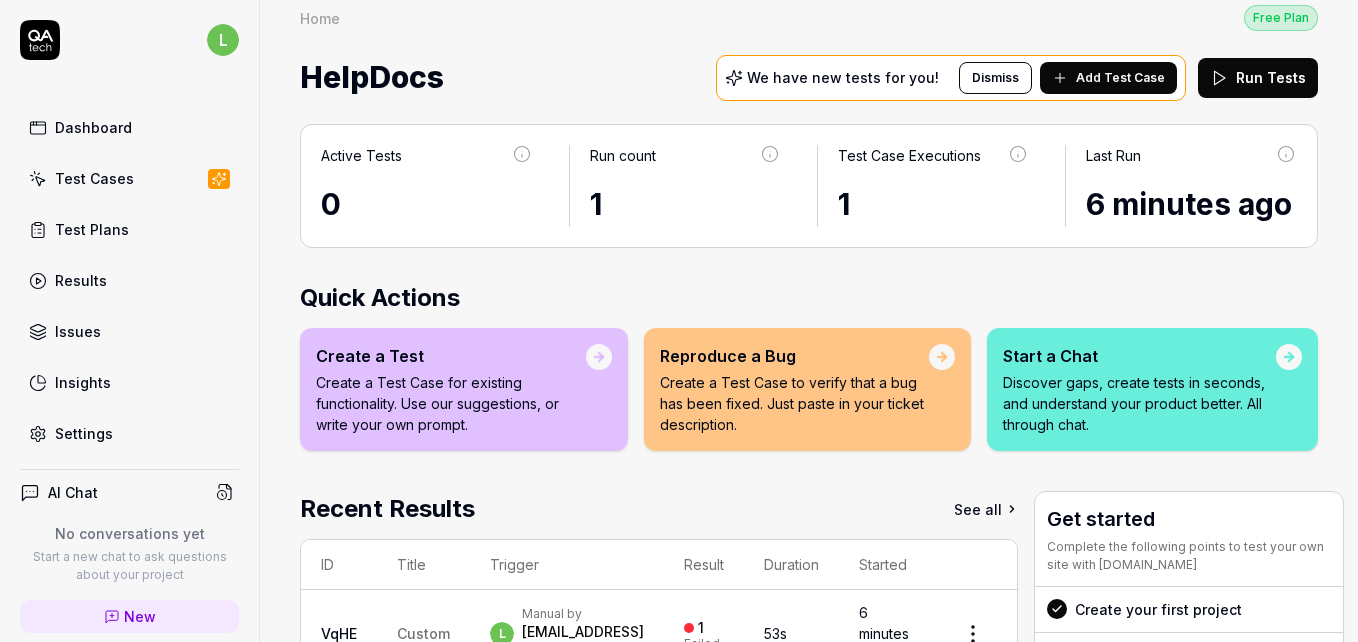 scroll, scrollTop: 0, scrollLeft: 0, axis: both 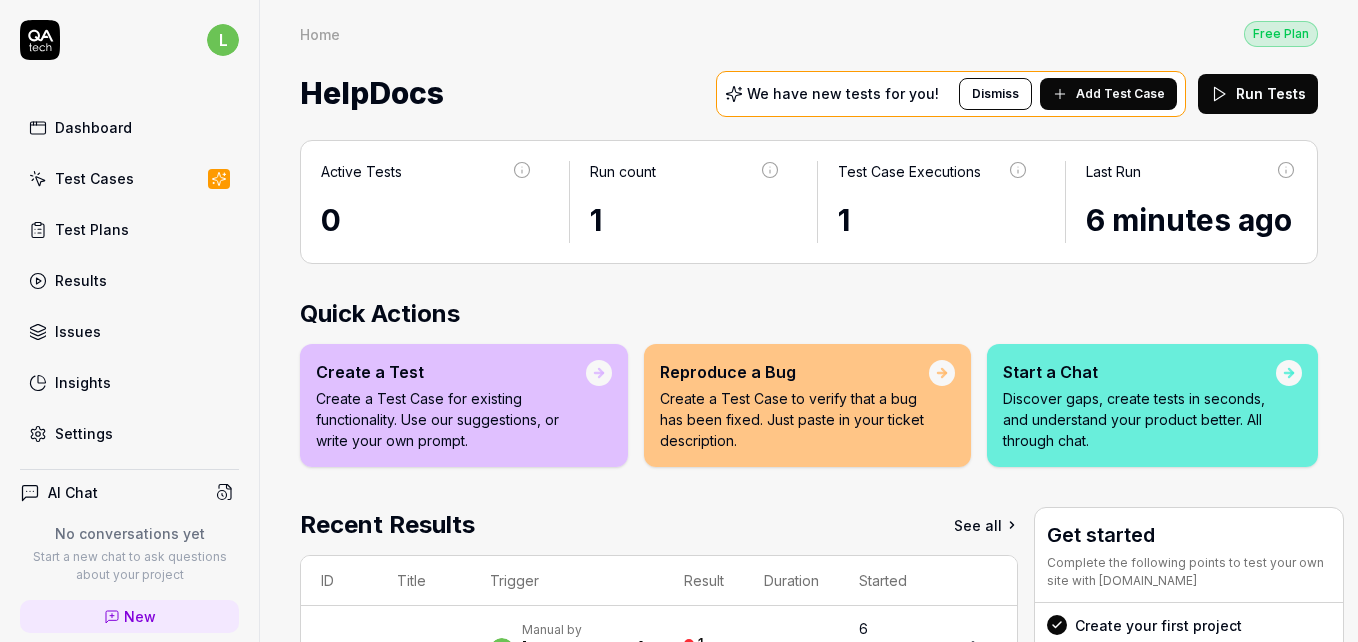 click on "Active Tests 0 Run count 1 Test Case Executions 1 Last Run 6 minutes ago Quick Actions Create a Test Create a Test Case for existing functionality. Use our suggestions, or write your own prompt. Reproduce a Bug Create a Test Case to verify that a bug has been fixed. Just paste in your ticket description. Start a Chat Discover gaps, create tests in seconds, and understand your product better. All through chat. Recent Results See all ID Title Trigger Result Duration Started VqHE Custom l Manual by [EMAIL_ADDRESS][DOMAIN_NAME] 1 Failed 53s 6 minutes ago Get started Complete the following points to test your own site with [DOMAIN_NAME] Create your first project Create and edit your own tests Run your first tests Get your free onboarding Book your call Complete Onboarding" at bounding box center (809, 534) 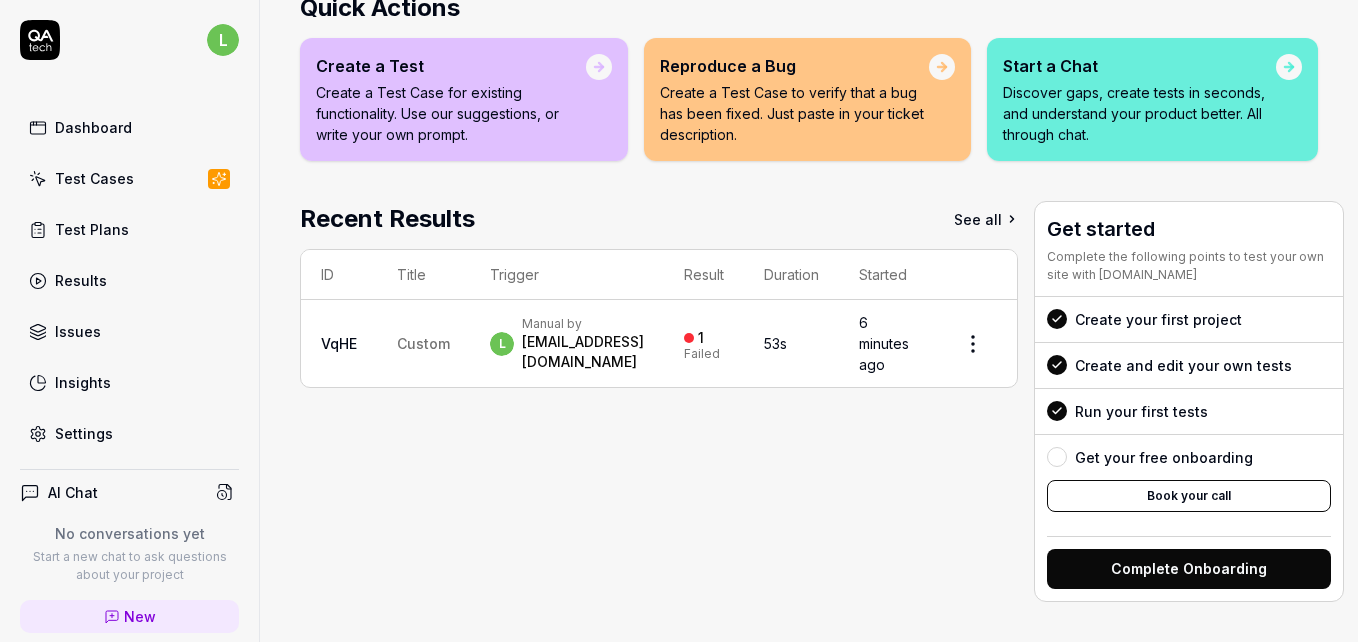 scroll, scrollTop: 321, scrollLeft: 0, axis: vertical 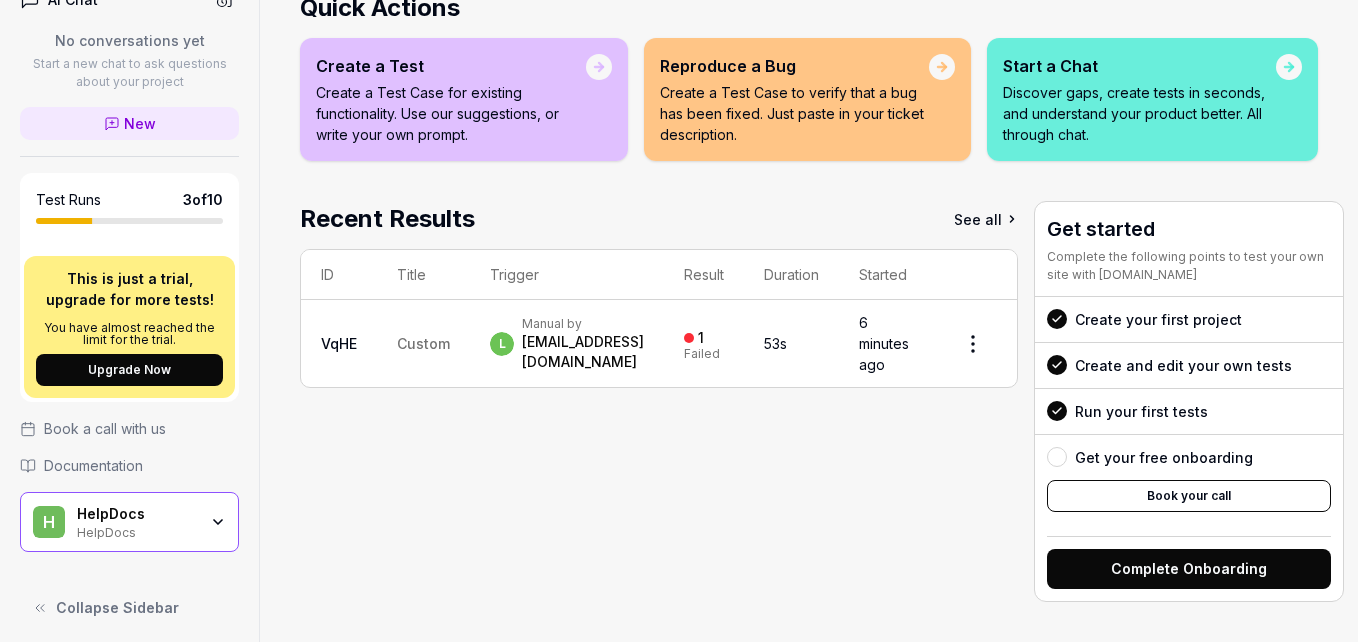click on "l Dashboard Test Cases Test Plans Results Issues Insights Settings AI Chat No conversations yet Start a new chat to ask questions about your project New Test Runs 3  of  10 This is just a trial, upgrade for more tests! You have almost reached the limit for the trial. Upgrade Now Book a call with us Documentation H HelpDocs HelpDocs Collapse Sidebar Home Free Plan Home Free Plan HelpDocs We have new tests for you! Dismiss Add Test Case Run Tests Active Tests 0 Run count 1 Test Case Executions 1 Last Run 6 minutes ago Quick Actions Create a Test Create a Test Case for existing functionality. Use our suggestions, or write your own prompt. Reproduce a Bug Create a Test Case to verify that a bug has been fixed. Just paste in your ticket description. Start a Chat Discover gaps, create tests in seconds, and understand your product better. All through chat. Recent Results See all ID Title Trigger Result Duration Started VqHE Custom l Manual by [EMAIL_ADDRESS][DOMAIN_NAME] 1 Failed 53s 6 minutes ago Get started" at bounding box center [679, 360] 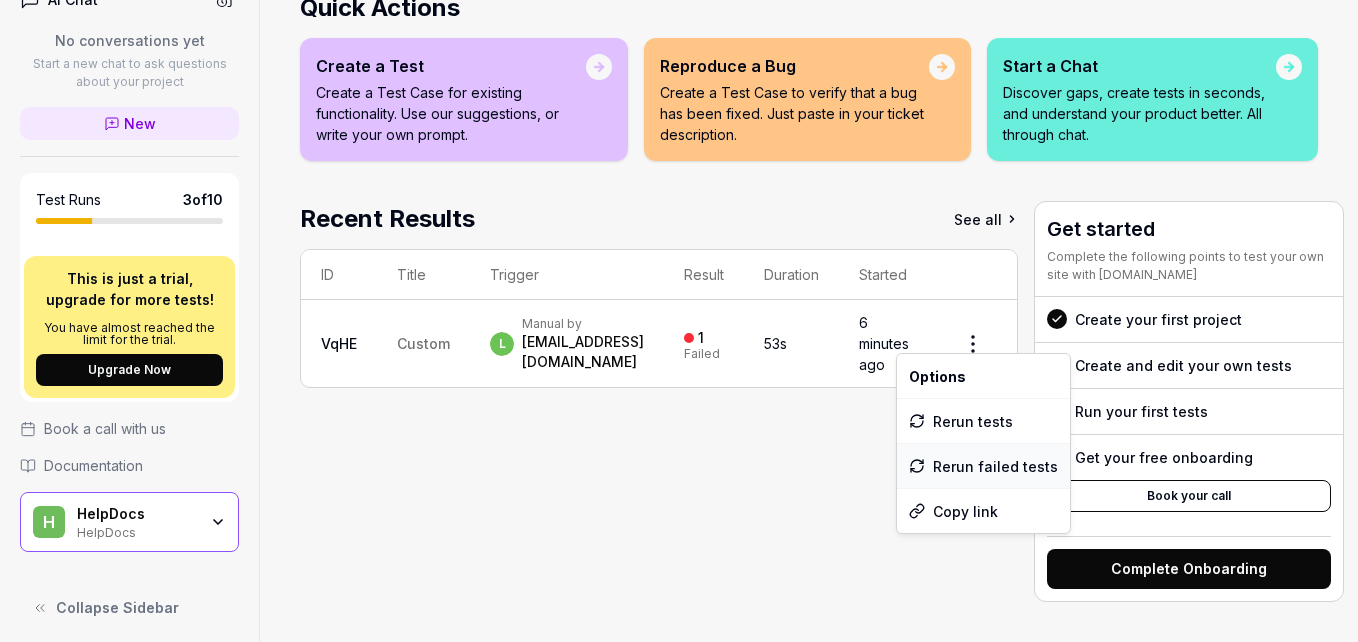 click on "Rerun failed tests" at bounding box center (983, 466) 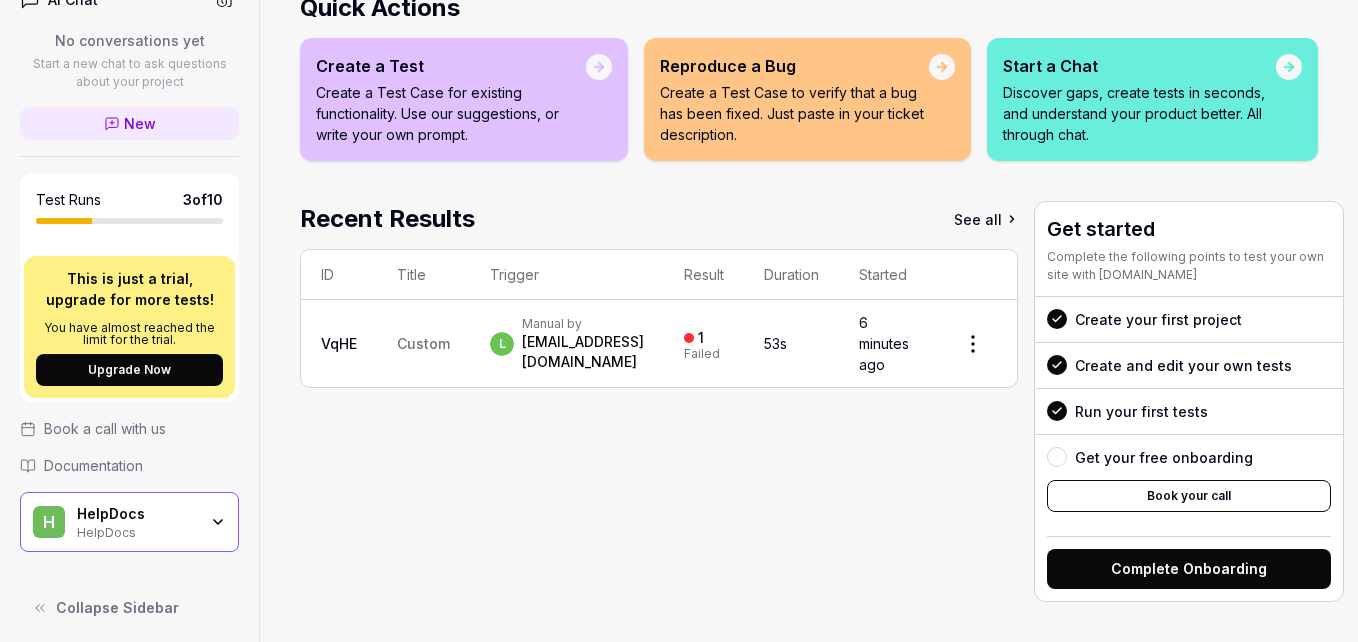 click on "l Dashboard Test Cases Test Plans Results Issues Insights Settings AI Chat No conversations yet Start a new chat to ask questions about your project New Test Runs 3  of  10 This is just a trial, upgrade for more tests! You have almost reached the limit for the trial. Upgrade Now Book a call with us Documentation H HelpDocs HelpDocs Collapse Sidebar Home Free Plan Home Free Plan HelpDocs We have new tests for you! Dismiss Add Test Case Run Tests Active Tests 0 Run count 1 Test Case Executions 1 Last Run 6 minutes ago Quick Actions Create a Test Create a Test Case for existing functionality. Use our suggestions, or write your own prompt. Reproduce a Bug Create a Test Case to verify that a bug has been fixed. Just paste in your ticket description. Start a Chat Discover gaps, create tests in seconds, and understand your product better. All through chat. Recent Results See all ID Title Trigger Result Duration Started VqHE Custom l Manual by [EMAIL_ADDRESS][DOMAIN_NAME] 1 Failed 53s 6 minutes ago Get started" at bounding box center [679, 360] 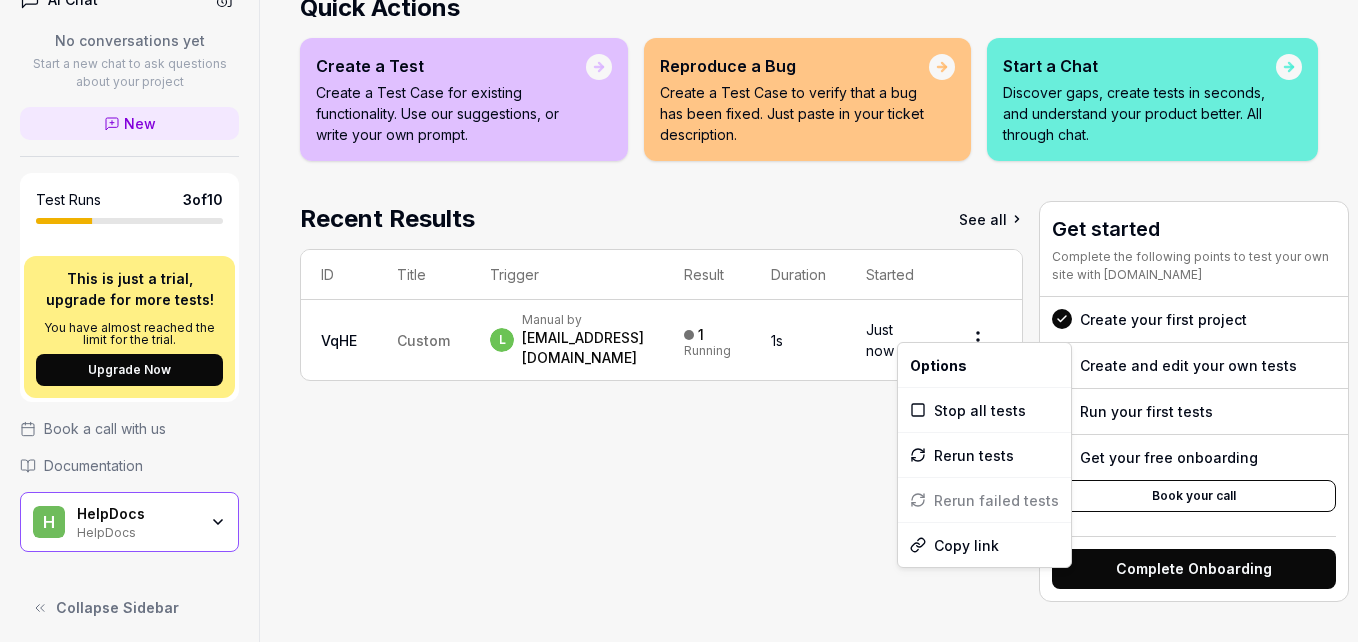 click on "l Dashboard Test Cases Test Plans Results Issues Insights Settings AI Chat No conversations yet Start a new chat to ask questions about your project New Test Runs 3  of  10 This is just a trial, upgrade for more tests! You have almost reached the limit for the trial. Upgrade Now Book a call with us Documentation H HelpDocs HelpDocs Collapse Sidebar Home Free Plan Home Free Plan HelpDocs We have new tests for you! Dismiss Add Test Case Run Tests Active Tests 0 Run count 1 Test Case Executions 1 Last Run 6 minutes ago Quick Actions Create a Test Create a Test Case for existing functionality. Use our suggestions, or write your own prompt. Reproduce a Bug Create a Test Case to verify that a bug has been fixed. Just paste in your ticket description. Start a Chat Discover gaps, create tests in seconds, and understand your product better. All through chat. Recent Results See all ID Title Trigger Result Duration Started VqHE Custom l Manual by [EMAIL_ADDRESS][DOMAIN_NAME] 1 Running 1s Just now Get started Book your call" at bounding box center [679, 360] 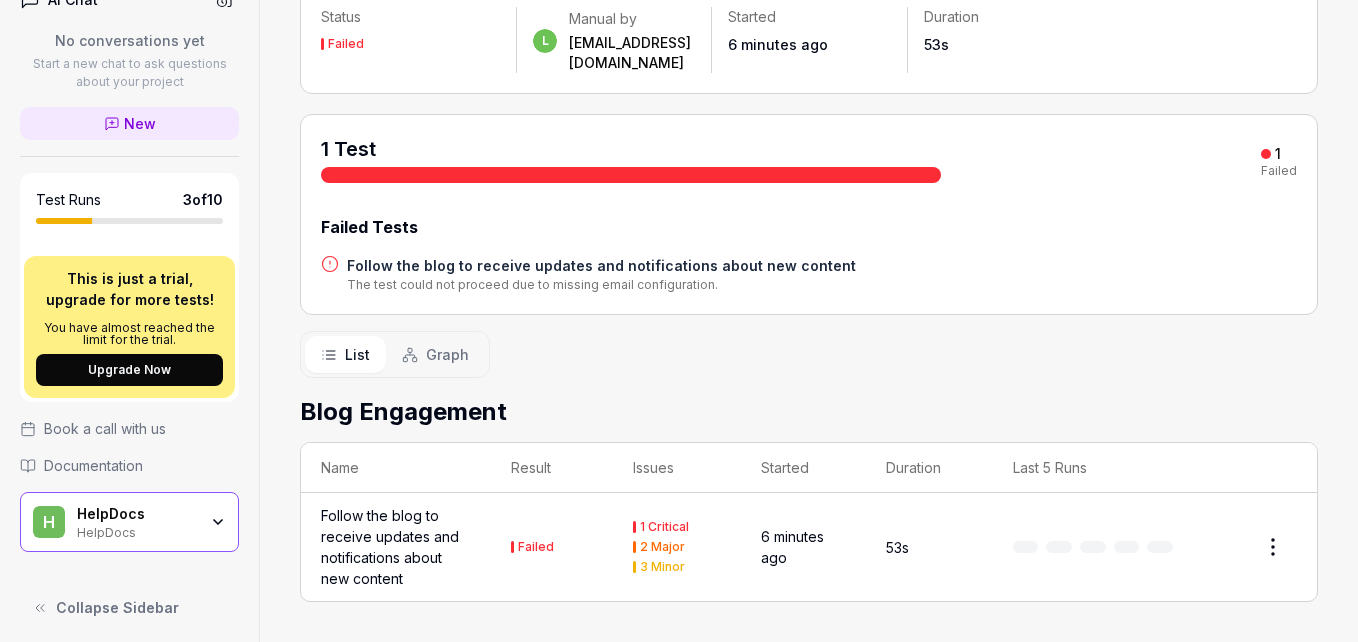 scroll, scrollTop: 0, scrollLeft: 0, axis: both 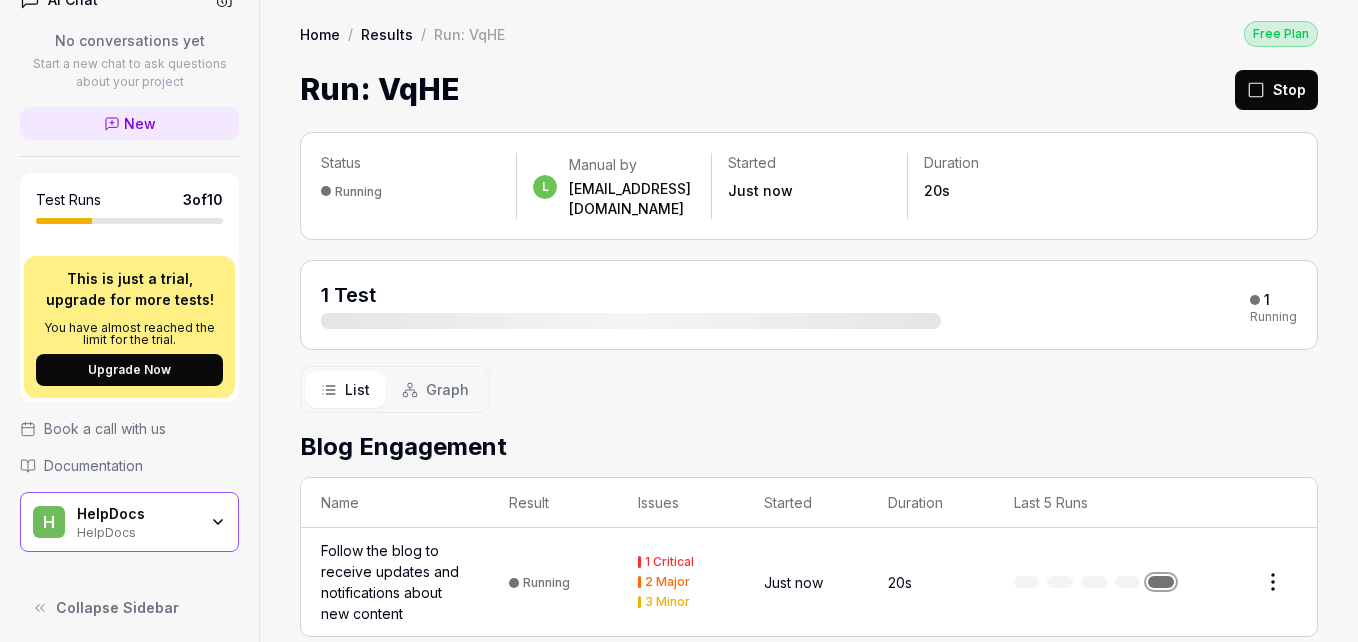 click on "l Dashboard Test Cases Test Plans Results Issues Insights Settings AI Chat No conversations yet Start a new chat to ask questions about your project New Test Runs 3  of  10 This is just a trial, upgrade for more tests! You have almost reached the limit for the trial. Upgrade Now Book a call with us Documentation H HelpDocs HelpDocs Collapse Sidebar Home / Results / Run: VqHE Free Plan Home / Results / Run: VqHE Free Plan Run: VqHE Stop Status Running l Manual by [EMAIL_ADDRESS][DOMAIN_NAME] Started Just now Duration 20s 1 Test   1 Running List Graph Blog Engagement Name Result Issues Started Duration Last 5 Runs Follow the blog to receive updates and notifications about new content Running 1   Critical 2   Major 3   Minor Just now 20s
Wizardly Recording − Steps: 0 Guide Waiting for actions..." at bounding box center (679, 360) 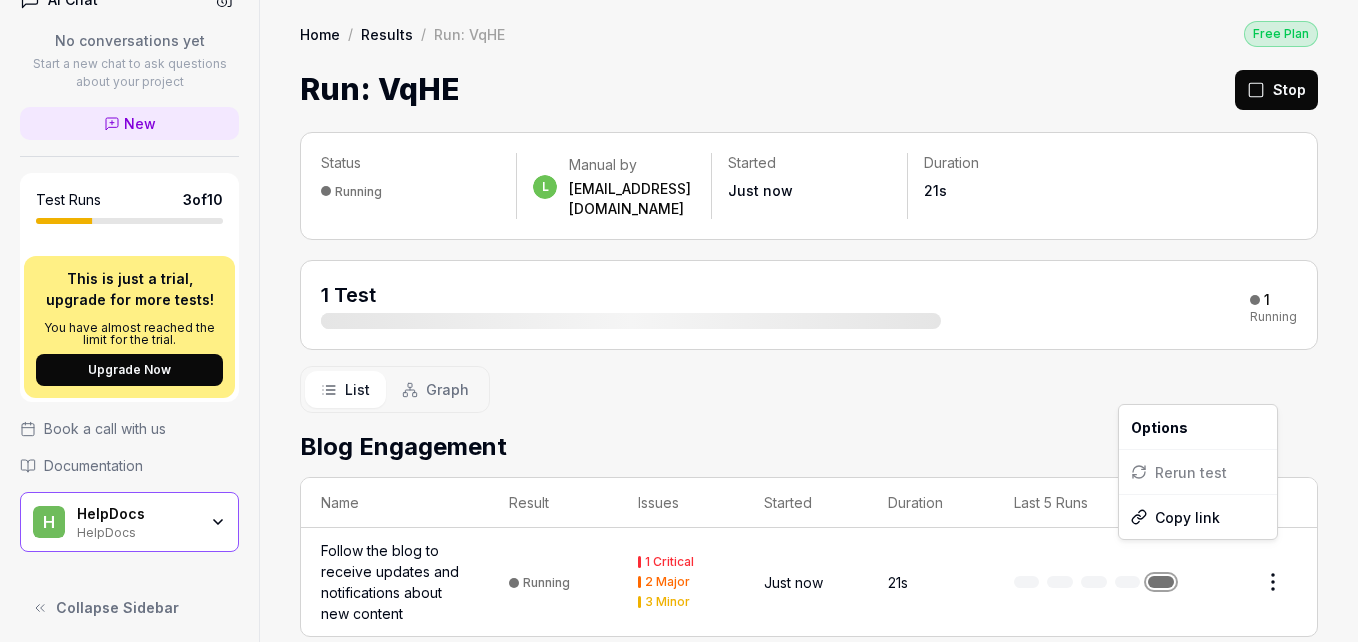 click on "l Dashboard Test Cases Test Plans Results Issues Insights Settings AI Chat No conversations yet Start a new chat to ask questions about your project New Test Runs 3  of  10 This is just a trial, upgrade for more tests! You have almost reached the limit for the trial. Upgrade Now Book a call with us Documentation H HelpDocs HelpDocs Collapse Sidebar Home / Results / Run: VqHE Free Plan Home / Results / Run: VqHE Free Plan Run: VqHE Stop Status Running l Manual by [EMAIL_ADDRESS][DOMAIN_NAME] Started Just now Duration 21s 1 Test   1 Running List Graph Blog Engagement Name Result Issues Started Duration Last 5 Runs Follow the blog to receive updates and notifications about new content Running 1   Critical 2   Major 3   Minor Just now 21s
Options   Rerun test  Copy link Wizardly Recording − Steps: 0 Guide Waiting for actions..." at bounding box center [679, 360] 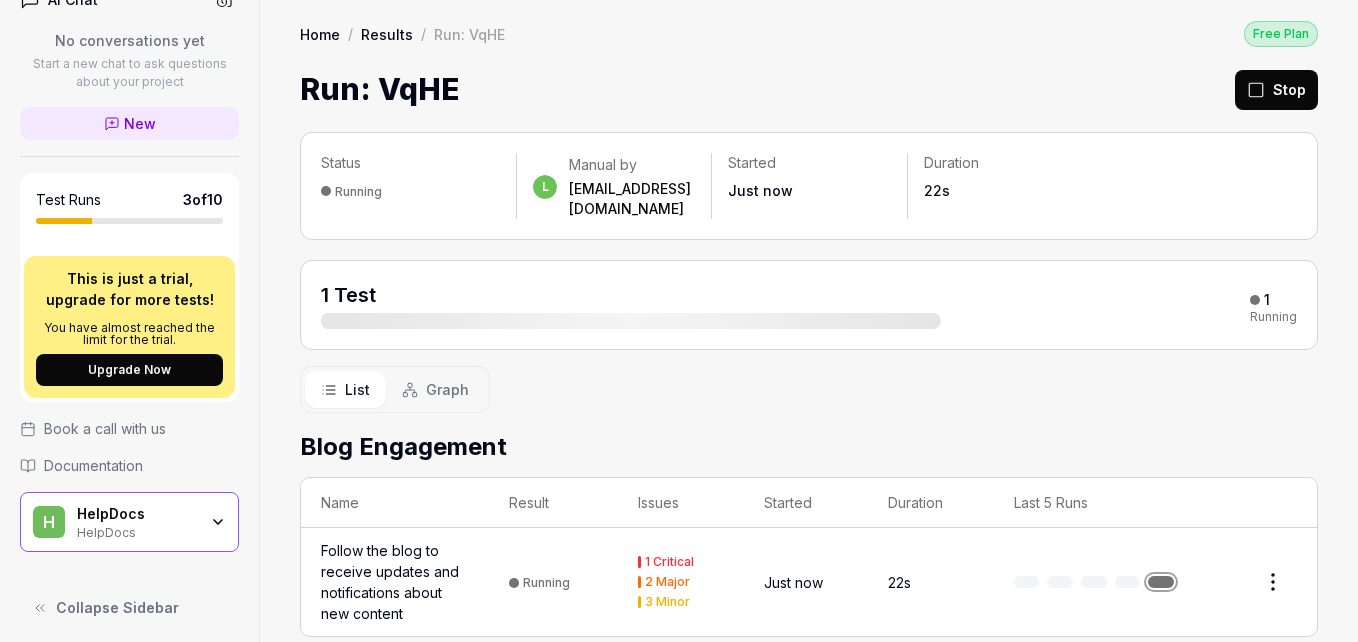 click 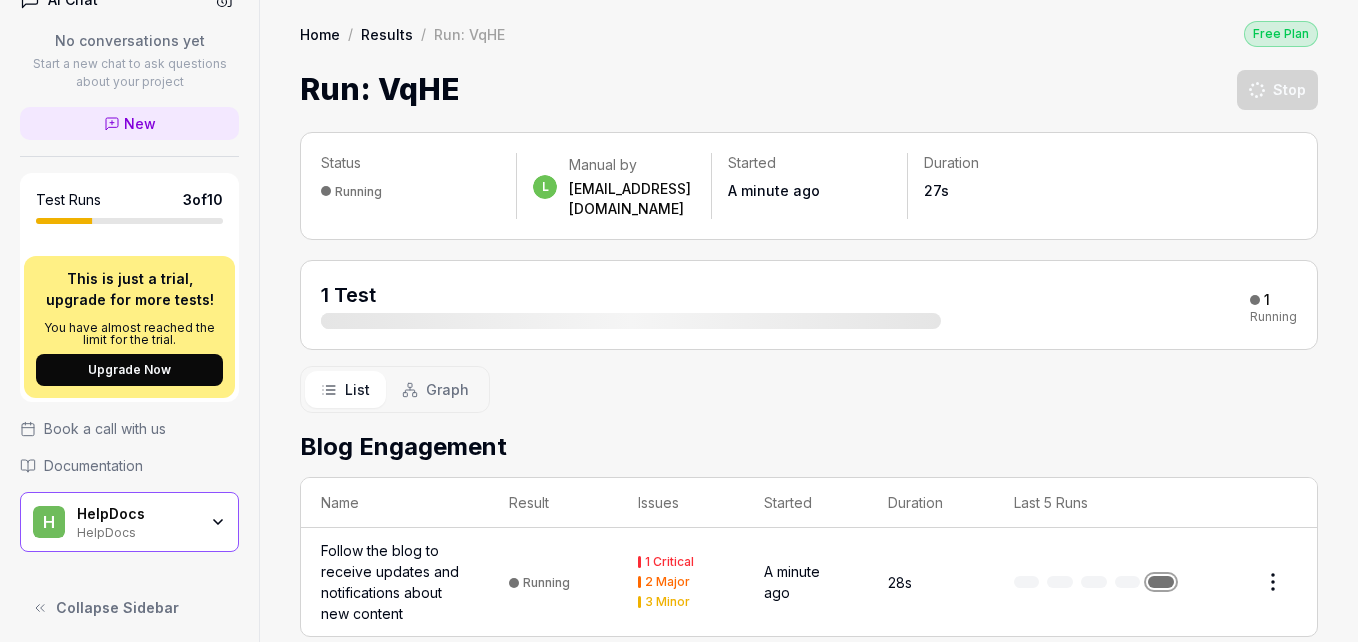 click on "l Dashboard Test Cases Test Plans Results Issues Insights Settings AI Chat No conversations yet Start a new chat to ask questions about your project New Test Runs 3  of  10 This is just a trial, upgrade for more tests! You have almost reached the limit for the trial. Upgrade Now Book a call with us Documentation H HelpDocs HelpDocs Collapse Sidebar Home / Results / Run: VqHE Free Plan Home / Results / Run: VqHE Free Plan Run: VqHE Stop Status Running l Manual by [EMAIL_ADDRESS][DOMAIN_NAME] Started A minute ago Duration 27s 1 Test   1 Running List Graph Blog Engagement Name Result Issues Started Duration Last 5 Runs Follow the blog to receive updates and notifications about new content Running 1   Critical 2   Major 3   Minor A minute ago 28s
Wizardly Recording − Steps: 0 Guide Waiting for actions..." at bounding box center (679, 360) 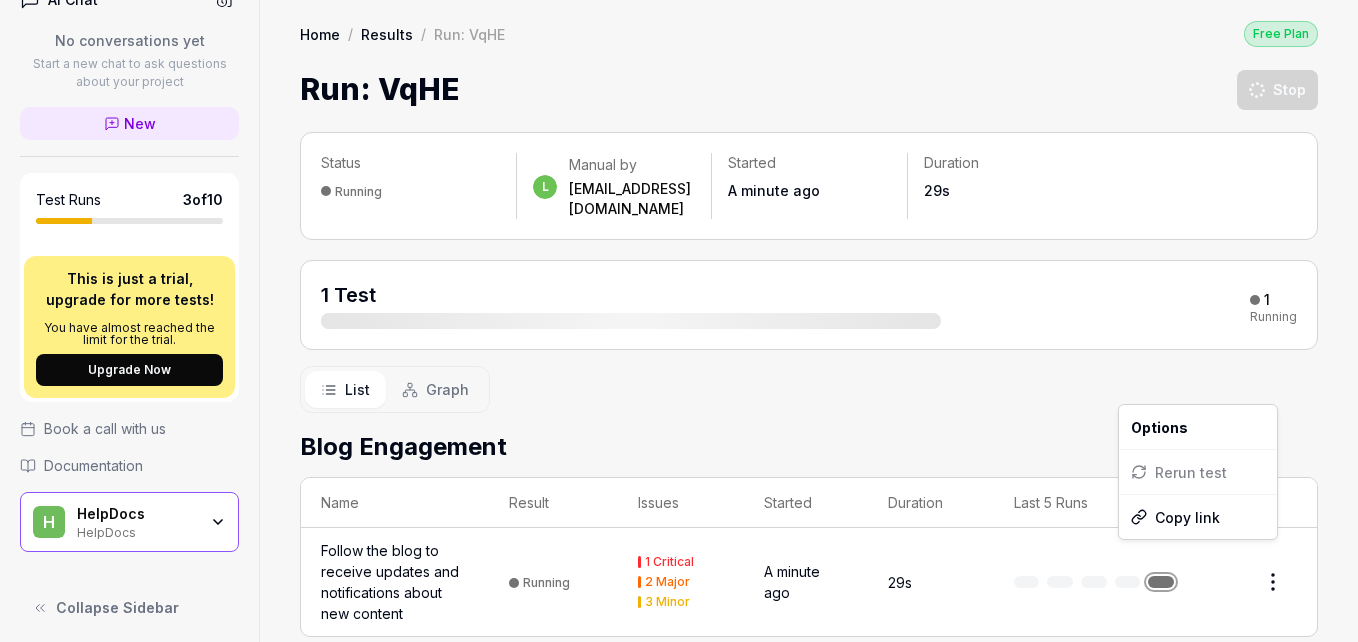 click on "l Dashboard Test Cases Test Plans Results Issues Insights Settings AI Chat No conversations yet Start a new chat to ask questions about your project New Test Runs 3  of  10 This is just a trial, upgrade for more tests! You have almost reached the limit for the trial. Upgrade Now Book a call with us Documentation H HelpDocs HelpDocs Collapse Sidebar Home / Results / Run: VqHE Free Plan Home / Results / Run: VqHE Free Plan Run: VqHE Stop Status Running l Manual by [EMAIL_ADDRESS][DOMAIN_NAME] Started A minute ago Duration 29s 1 Test   1 Running List Graph Blog Engagement Name Result Issues Started Duration Last 5 Runs Follow the blog to receive updates and notifications about new content Running 1   Critical 2   Major 3   Minor A minute ago 29s
Options   Rerun test  Copy link Wizardly Recording − Steps: 0 Guide Waiting for actions..." at bounding box center (679, 360) 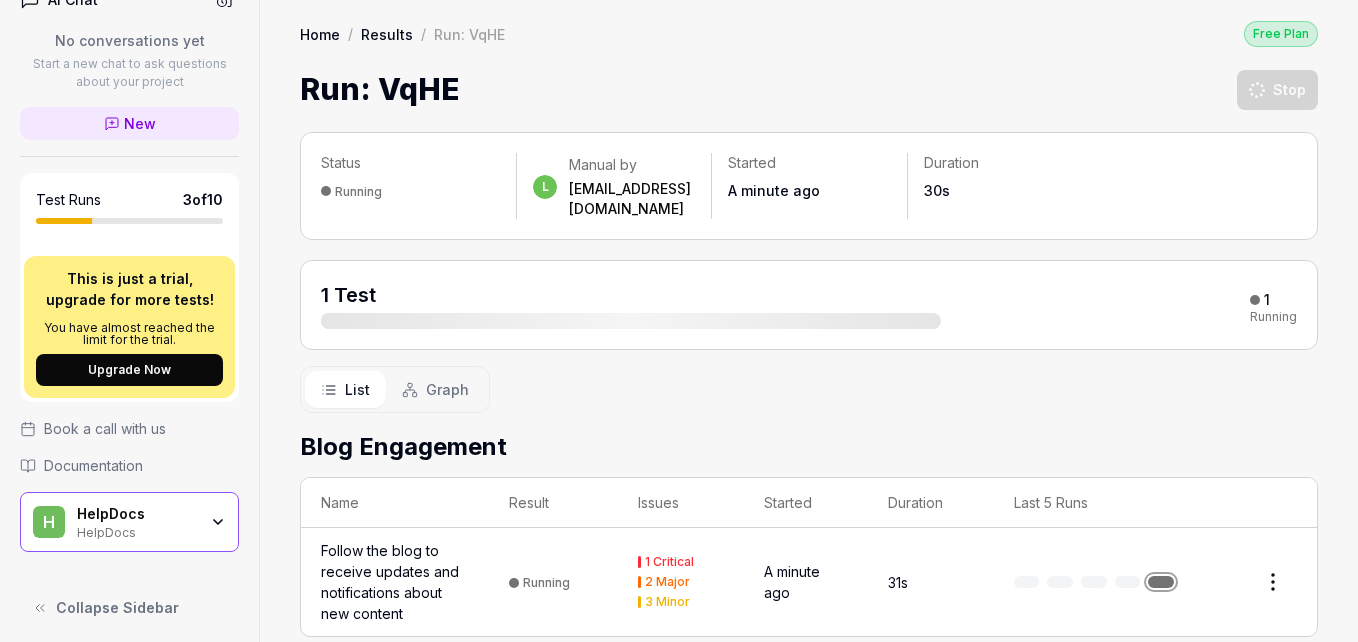 click on "Home" at bounding box center [320, 34] 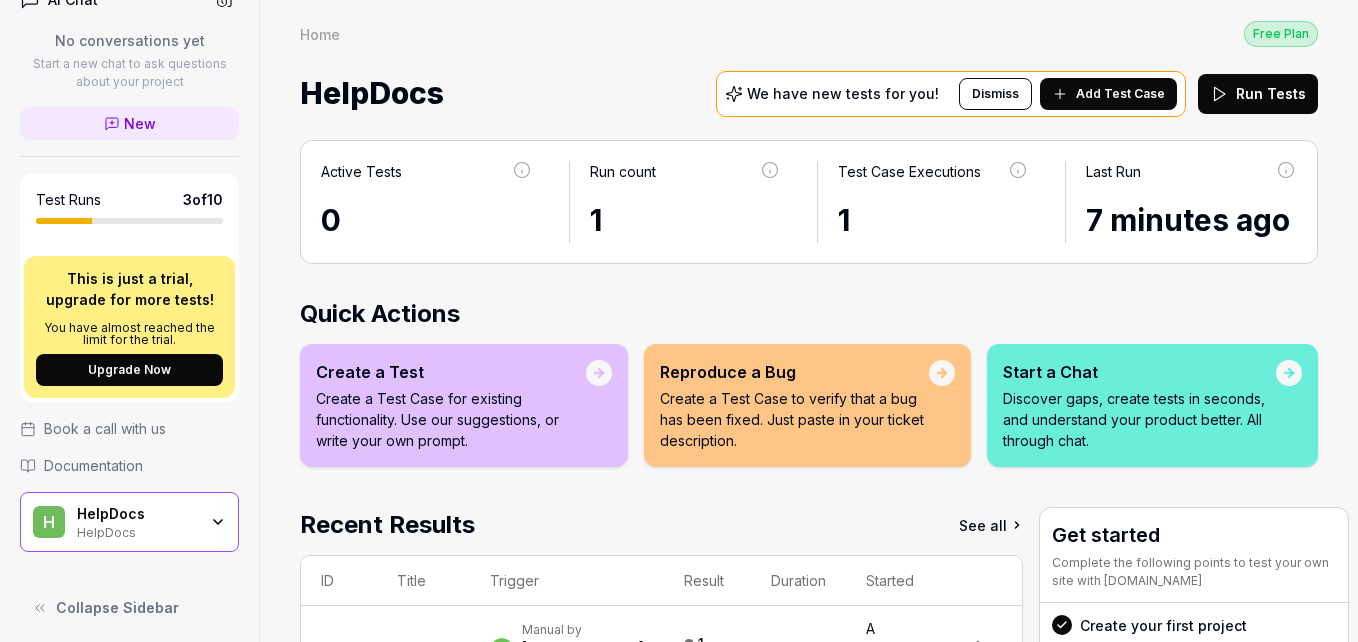 scroll, scrollTop: 0, scrollLeft: 73, axis: horizontal 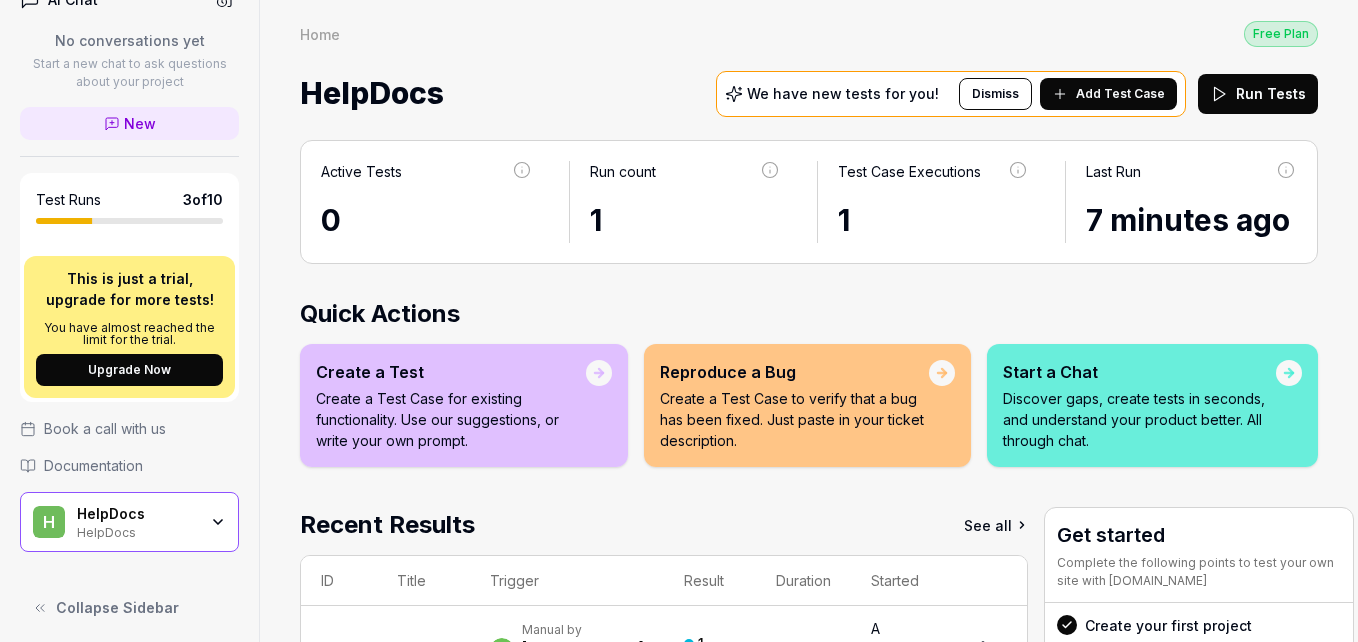 drag, startPoint x: 1352, startPoint y: 223, endPoint x: 1360, endPoint y: 308, distance: 85.37564 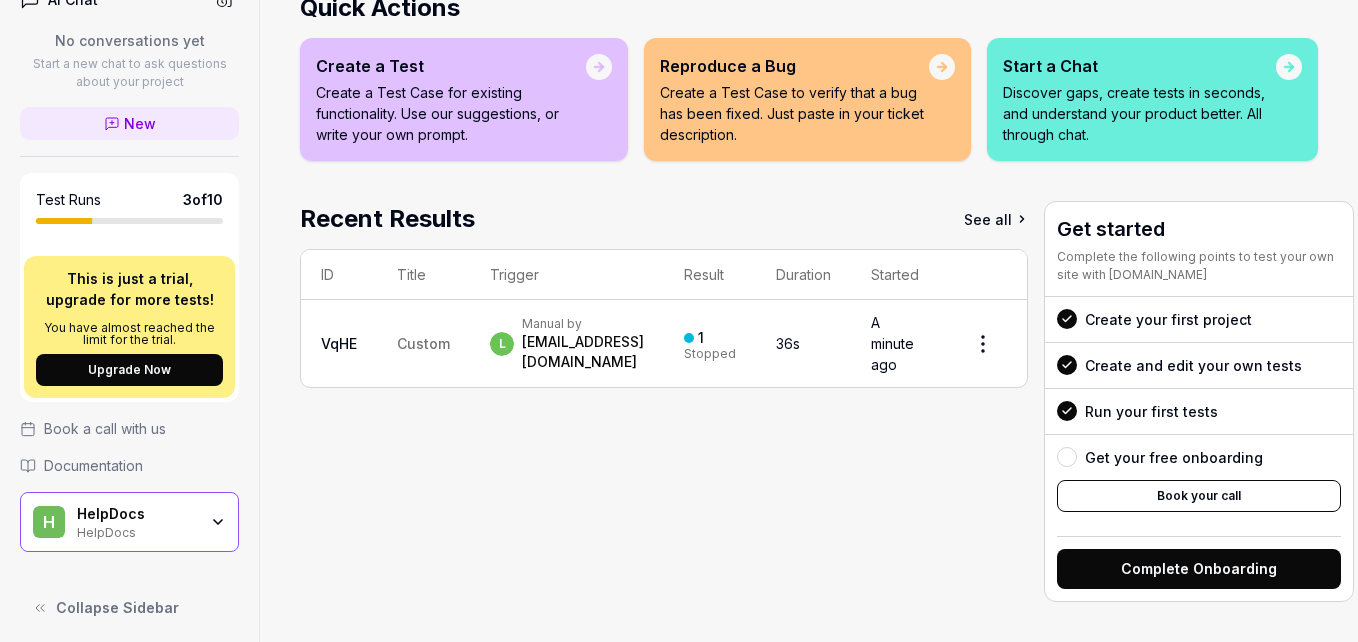 scroll, scrollTop: 321, scrollLeft: 0, axis: vertical 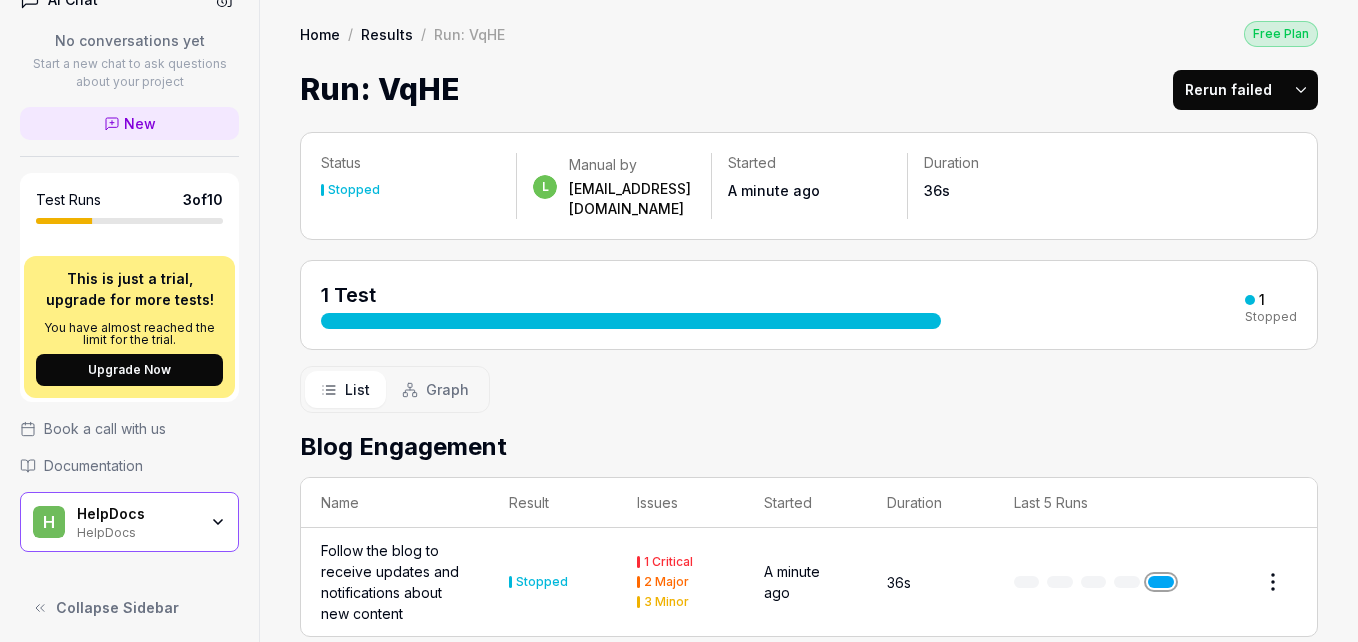 click on "l Dashboard Test Cases Test Plans Results Issues Insights Settings AI Chat No conversations yet Start a new chat to ask questions about your project New Test Runs 3  of  10 This is just a trial, upgrade for more tests! You have almost reached the limit for the trial. Upgrade Now Book a call with us Documentation H HelpDocs HelpDocs Collapse Sidebar Home / Results / Run: VqHE Free Plan Home / Results / Run: VqHE Free Plan Run: VqHE Rerun failed Status Stopped l Manual by [EMAIL_ADDRESS][DOMAIN_NAME] Started A minute ago Duration 36s 1 Test   1 Stopped List Graph Blog Engagement Name Result Issues Started Duration Last 5 Runs Follow the blog to receive updates and notifications about new content Stopped 1   Critical 2   Major 3   Minor A minute ago 36s
Wizardly Recording − Steps: 0 Guide Waiting for actions..." at bounding box center [679, 360] 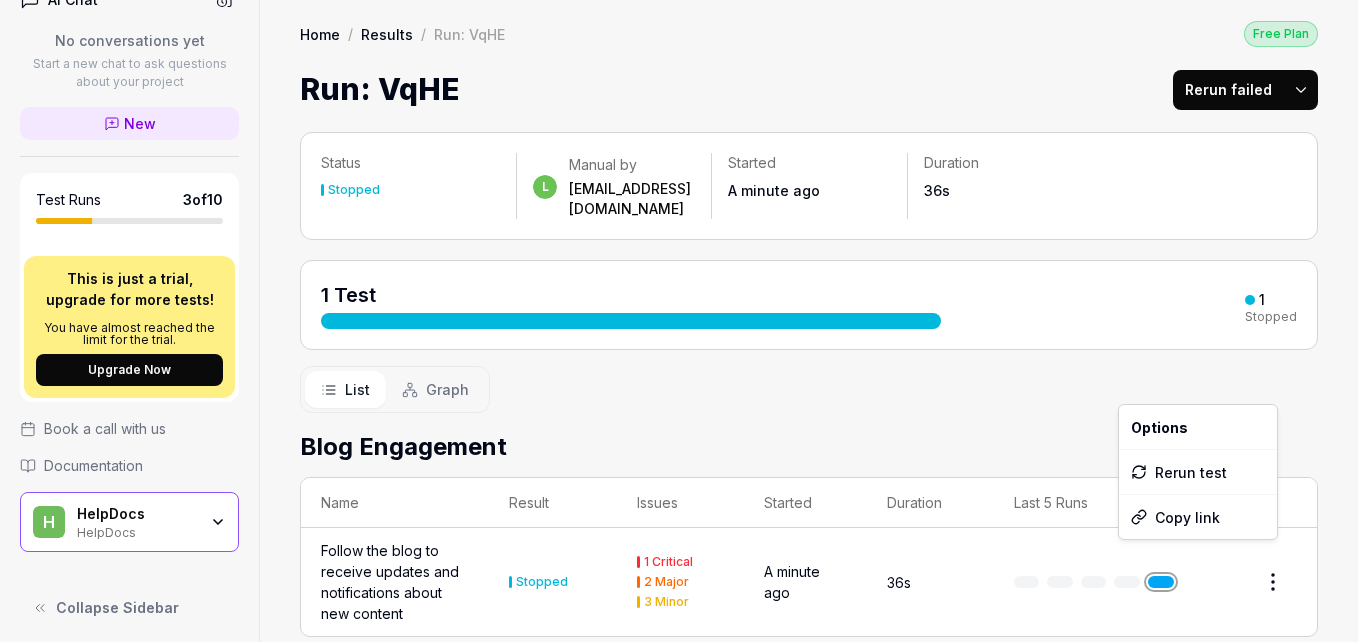 click on "l Dashboard Test Cases Test Plans Results Issues Insights Settings AI Chat No conversations yet Start a new chat to ask questions about your project New Test Runs 3  of  10 This is just a trial, upgrade for more tests! You have almost reached the limit for the trial. Upgrade Now Book a call with us Documentation H HelpDocs HelpDocs Collapse Sidebar Home / Results / Run: VqHE Free Plan Home / Results / Run: VqHE Free Plan Run: VqHE Rerun failed Status Stopped l Manual by [EMAIL_ADDRESS][DOMAIN_NAME] Started A minute ago Duration 36s 1 Test   1 Stopped List Graph Blog Engagement Name Result Issues Started Duration Last 5 Runs Follow the blog to receive updates and notifications about new content Stopped 1   Critical 2   Major 3   Minor A minute ago 36s
Options   Rerun test  Copy link Wizardly Recording − Steps: 0 Guide Waiting for actions..." at bounding box center (679, 360) 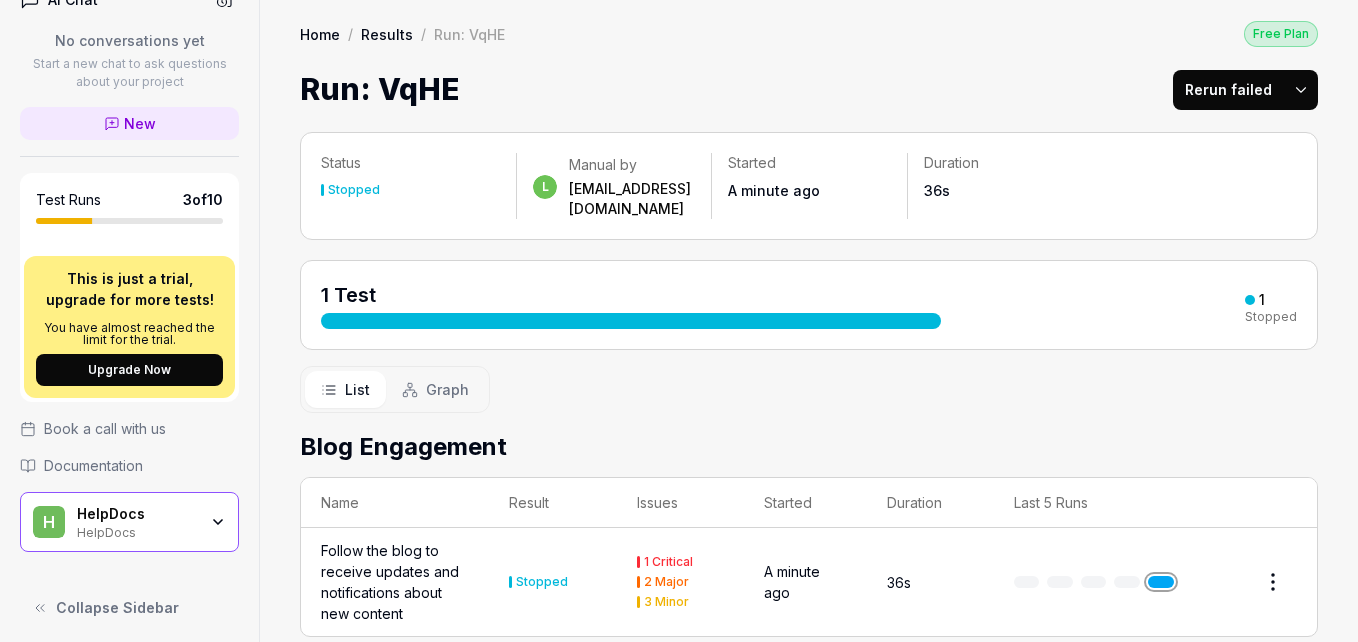 click on "Home" at bounding box center [320, 34] 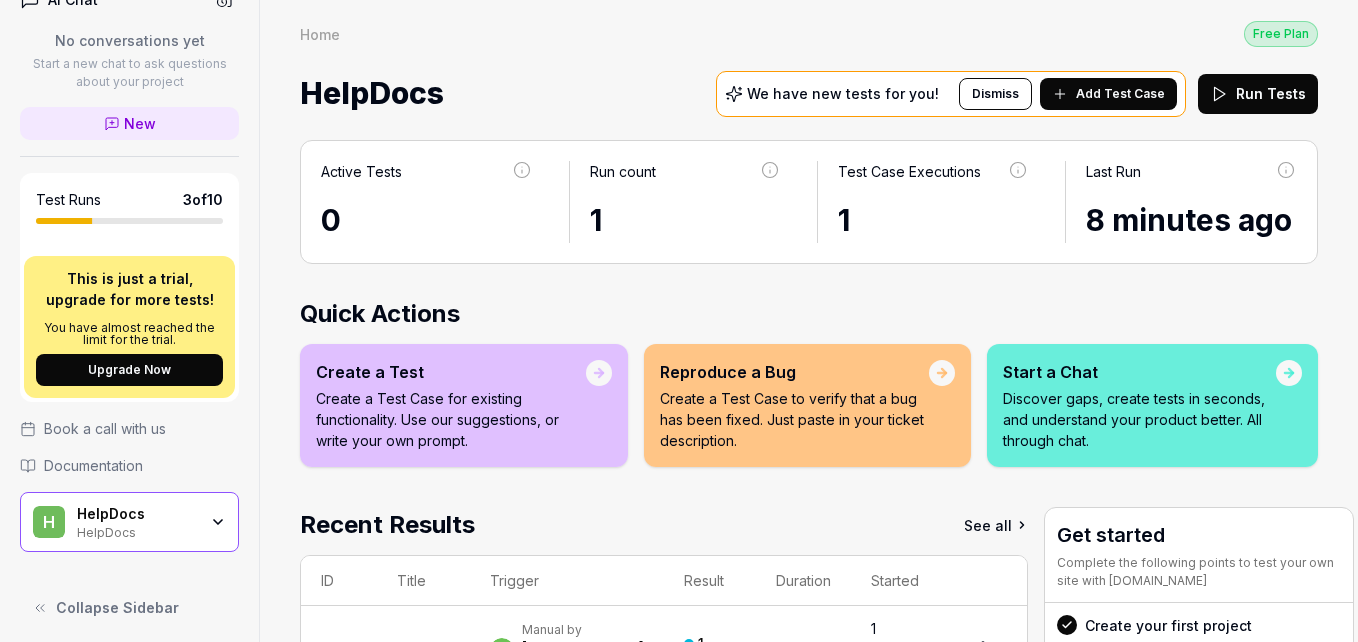 click on "Add Test Case" at bounding box center [1120, 94] 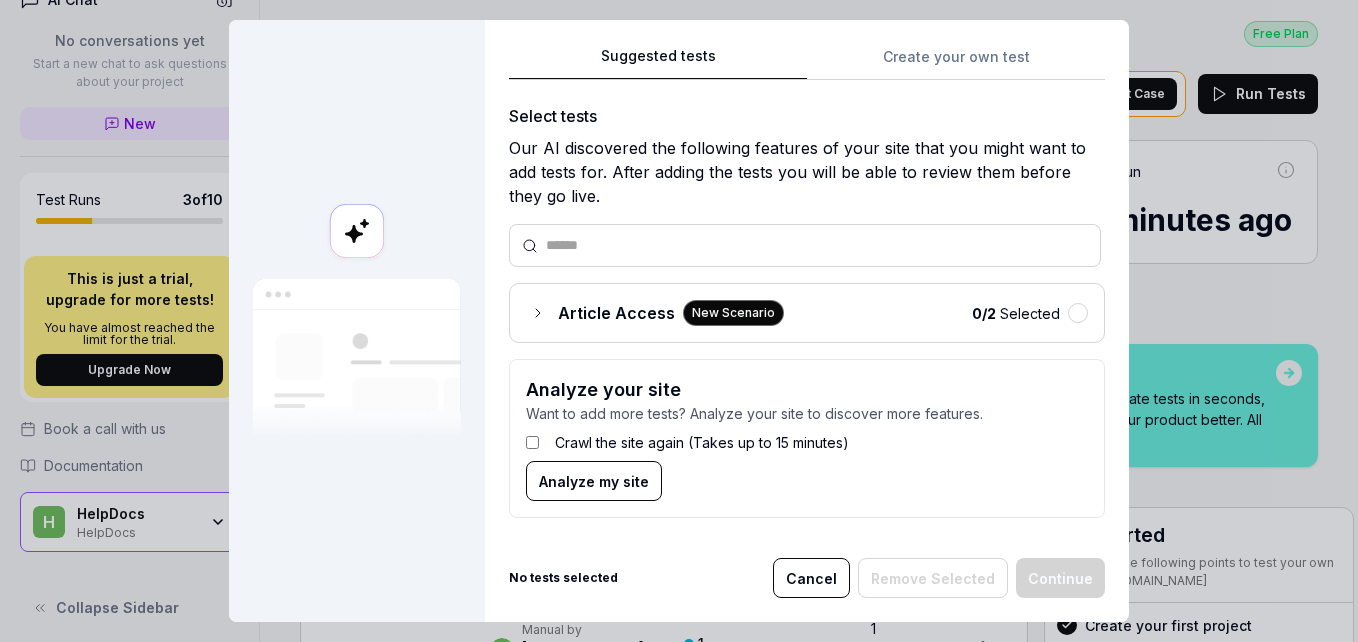 click on "Analyze my site" at bounding box center [594, 481] 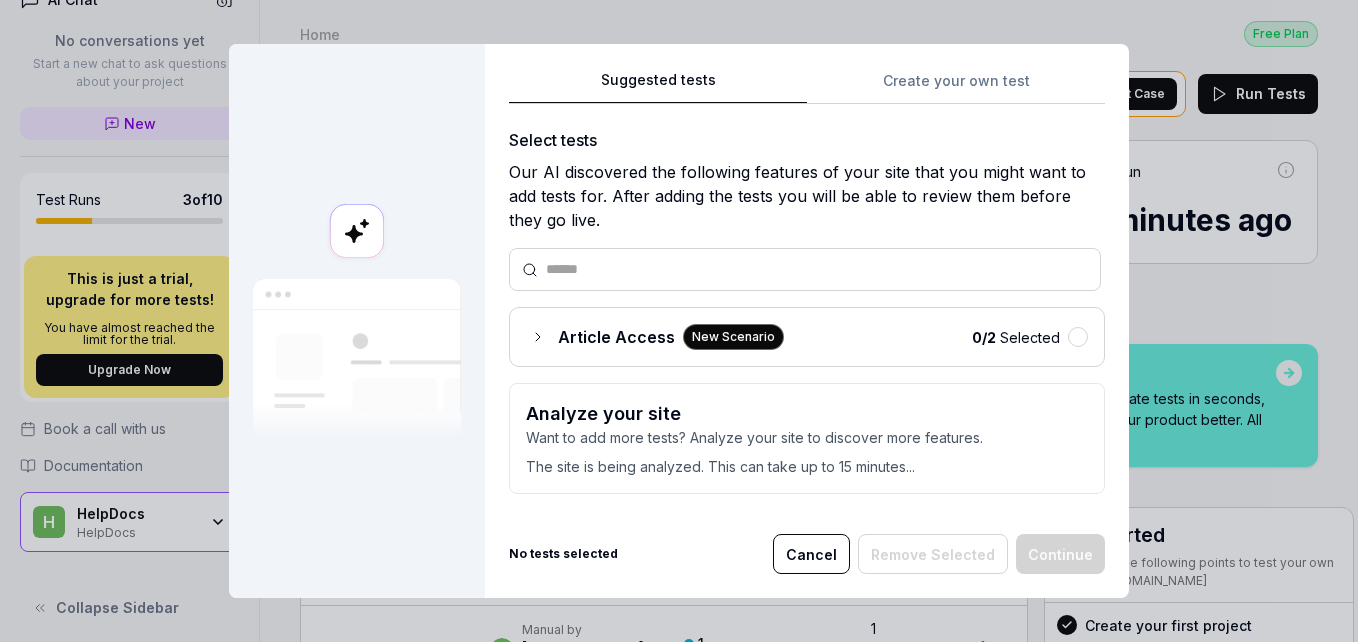 click 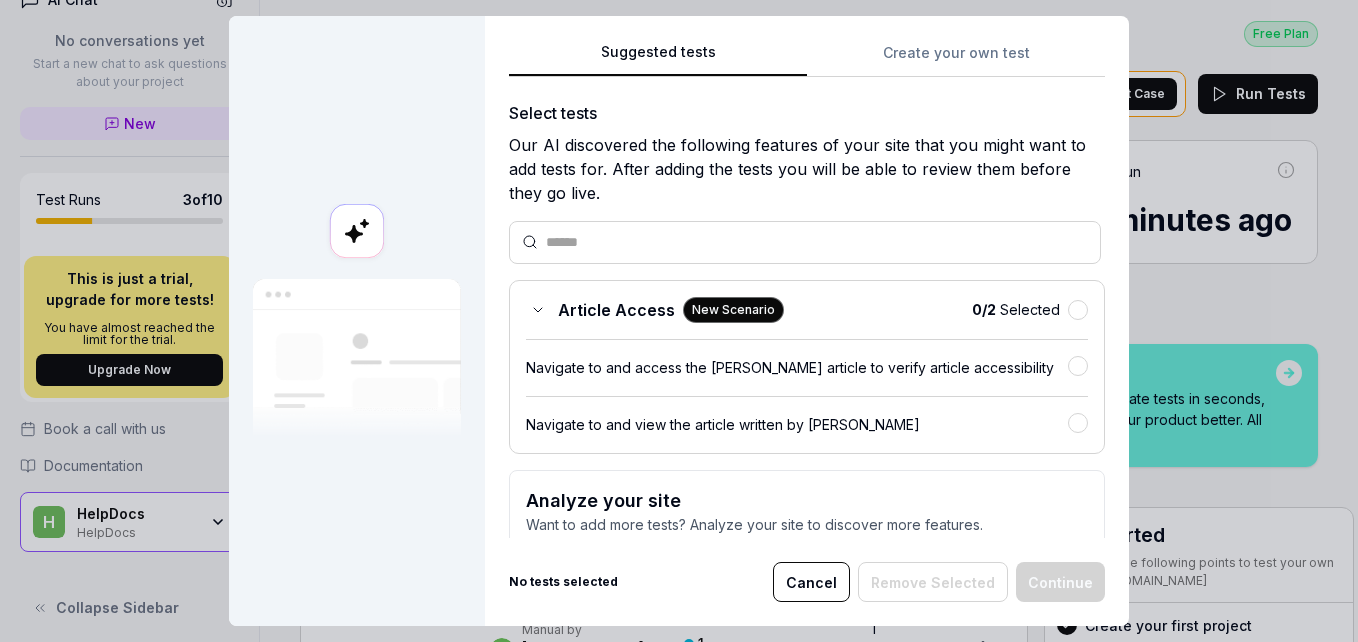 click 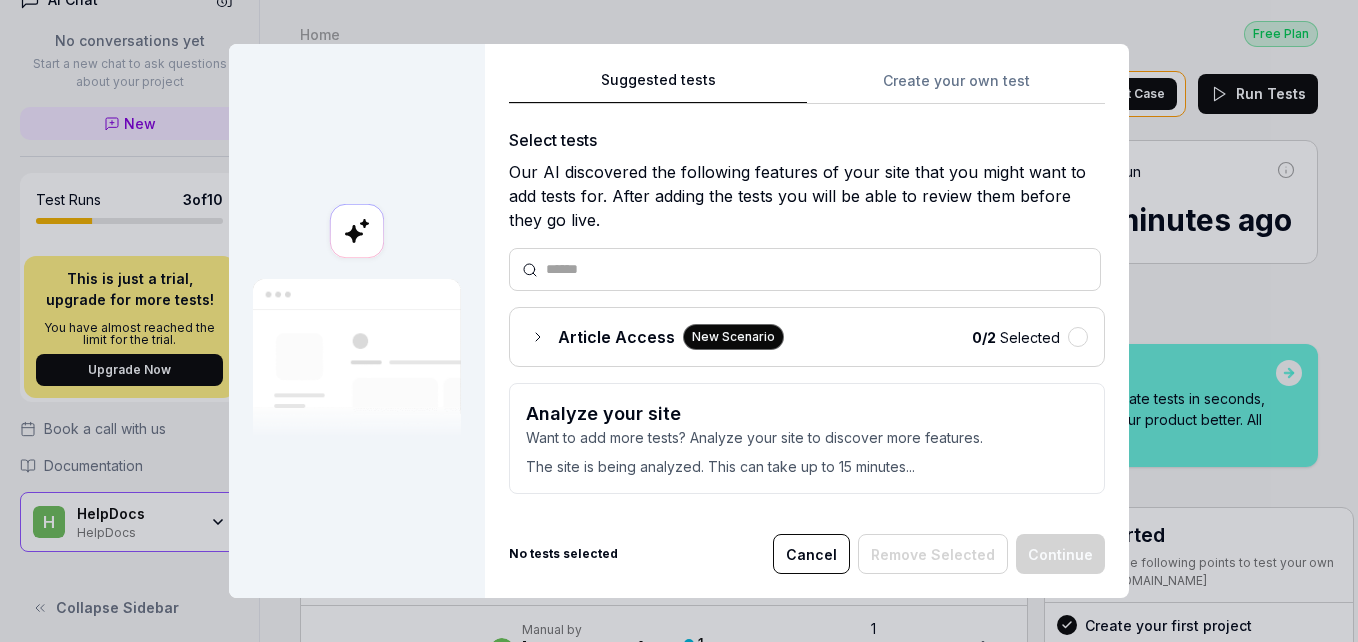 click 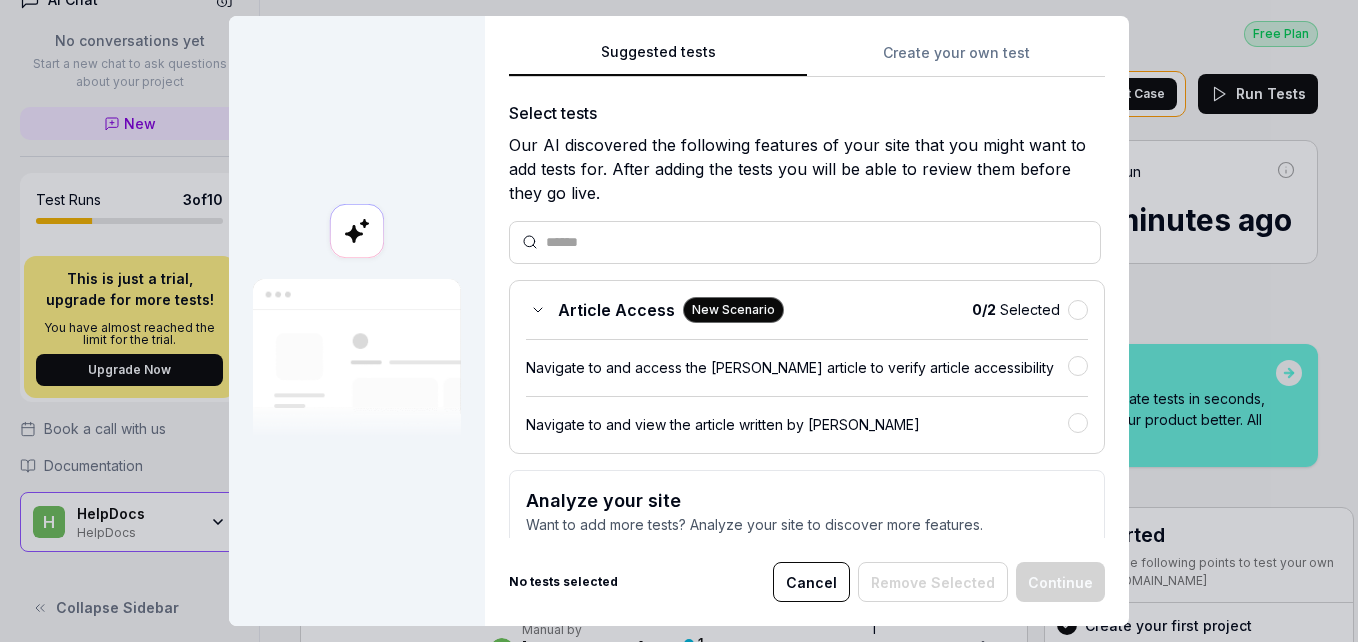 click 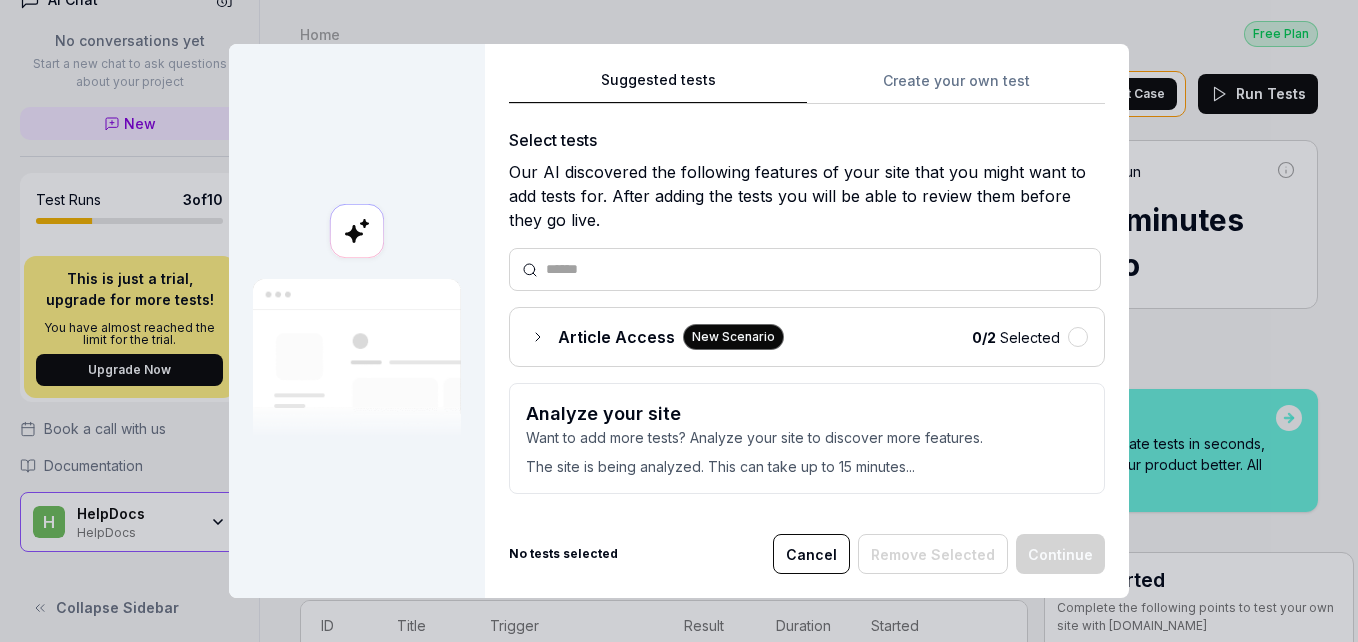 click on "New Scenario" at bounding box center (733, 337) 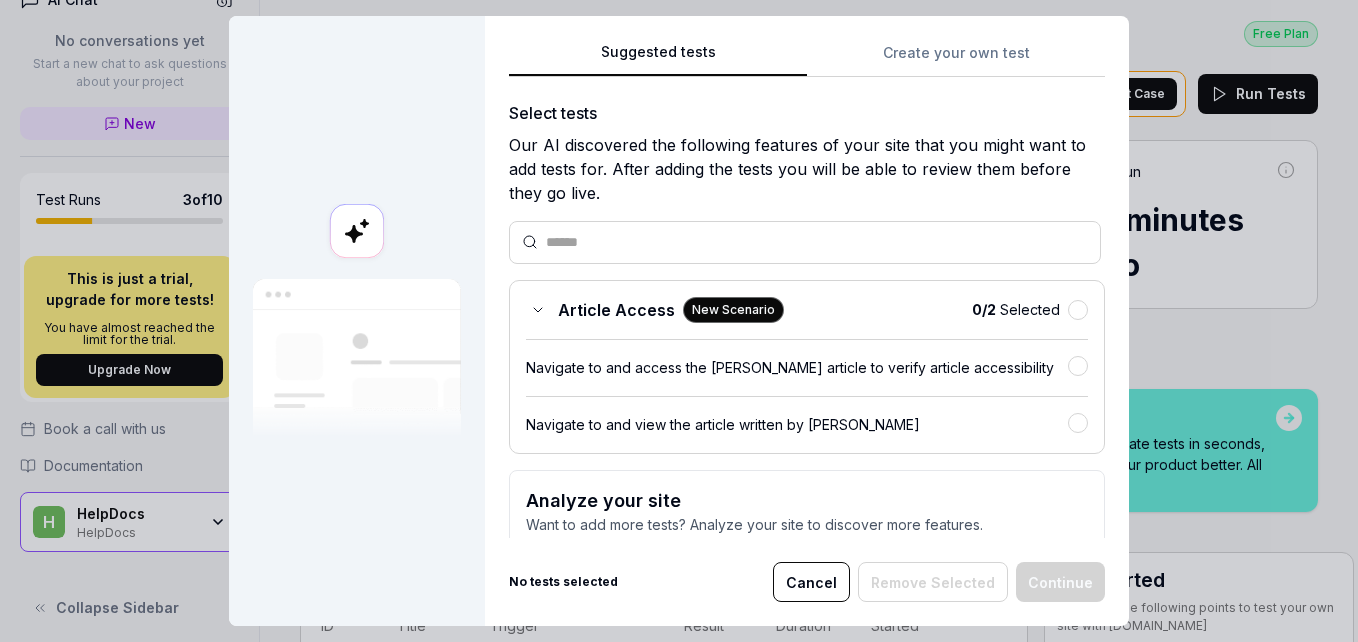 click 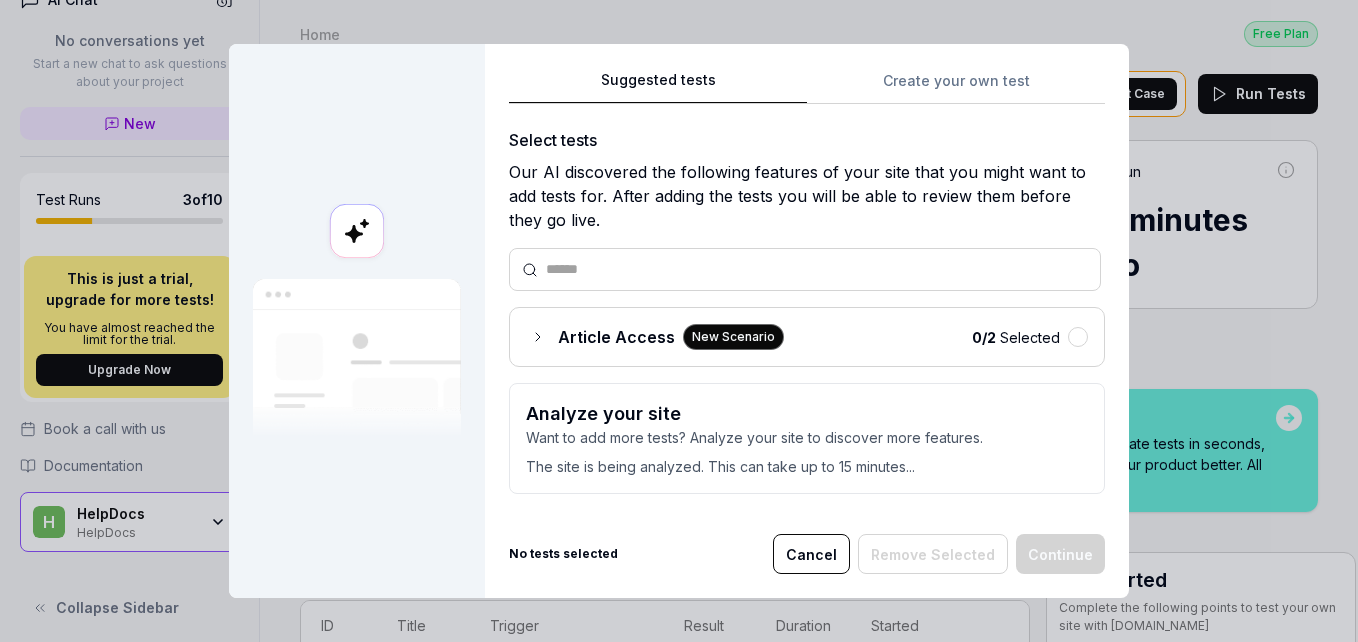 click 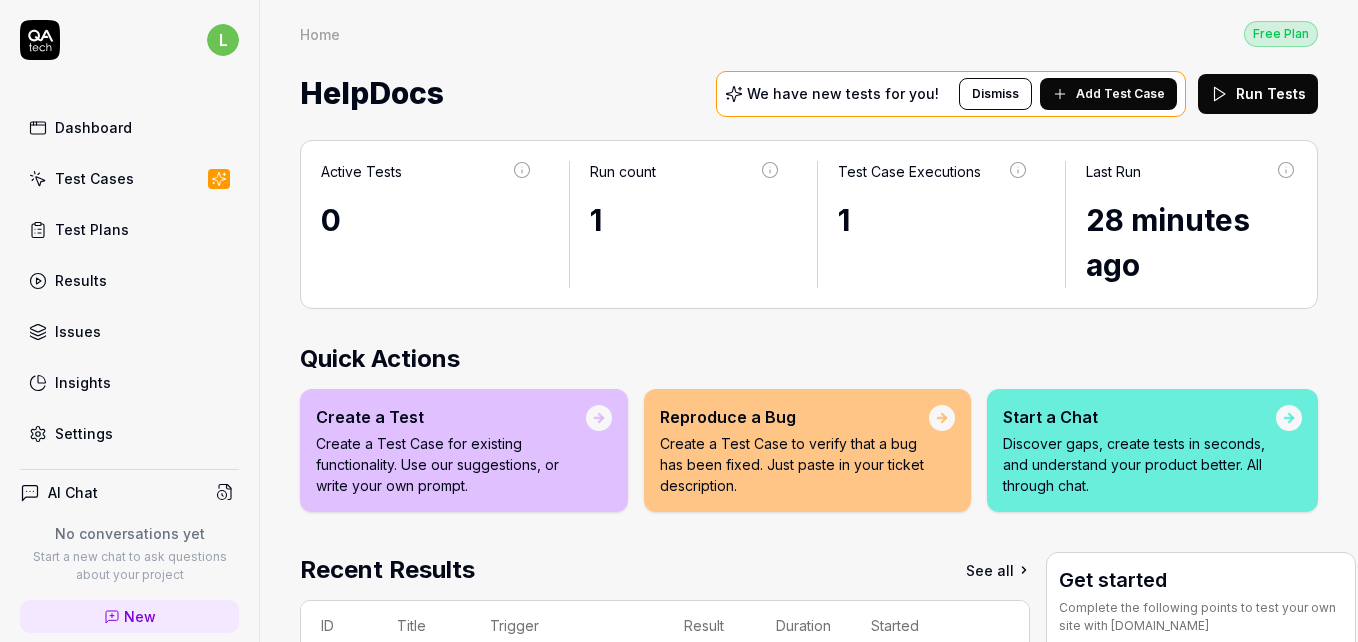 scroll, scrollTop: 0, scrollLeft: 0, axis: both 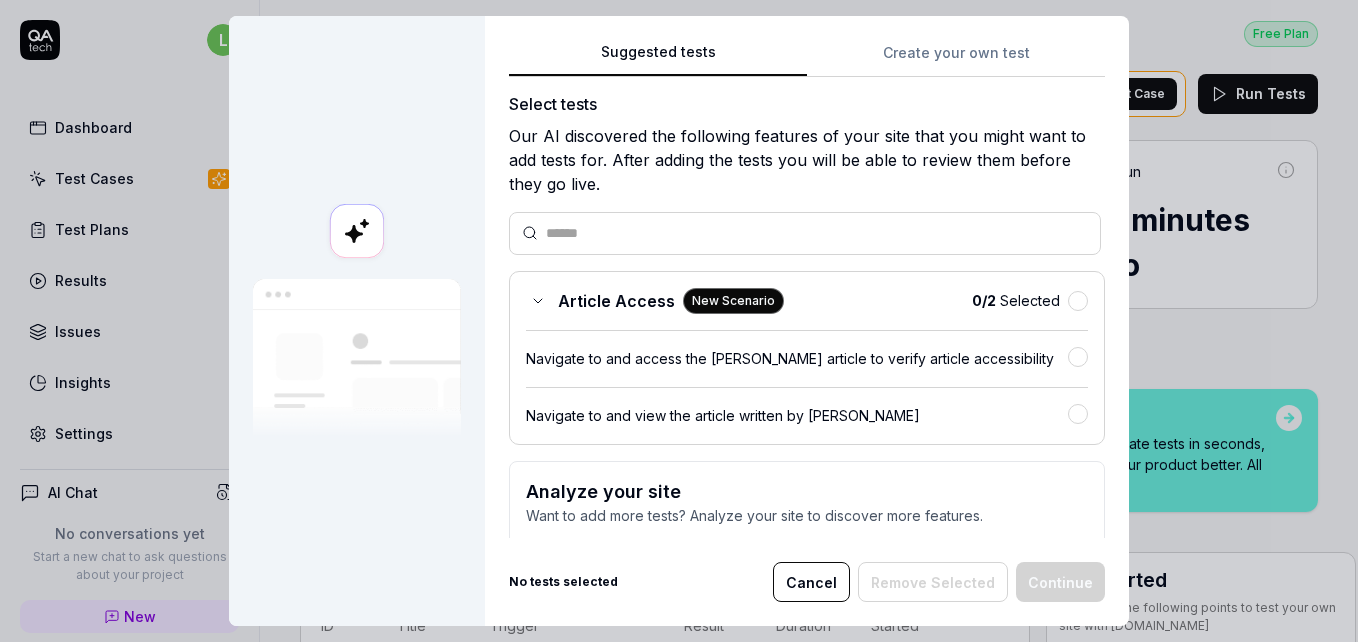 click on "Suggested tests Create your own test Select tests Our AI discovered the following features of your site that you might want to add tests for. After adding the tests you will be able to review them before they go live. Article Access New Scenario 0 / 2   Selected Navigate to and access the Louati Mahdi article to verify article accessibility Navigate to and view the article written by Salma Chouchene Analyze your site Want to add more tests? Analyze your site to discover more features. Crawl the site again (Takes up to 15 minutes) Analyze my site" at bounding box center [807, 289] 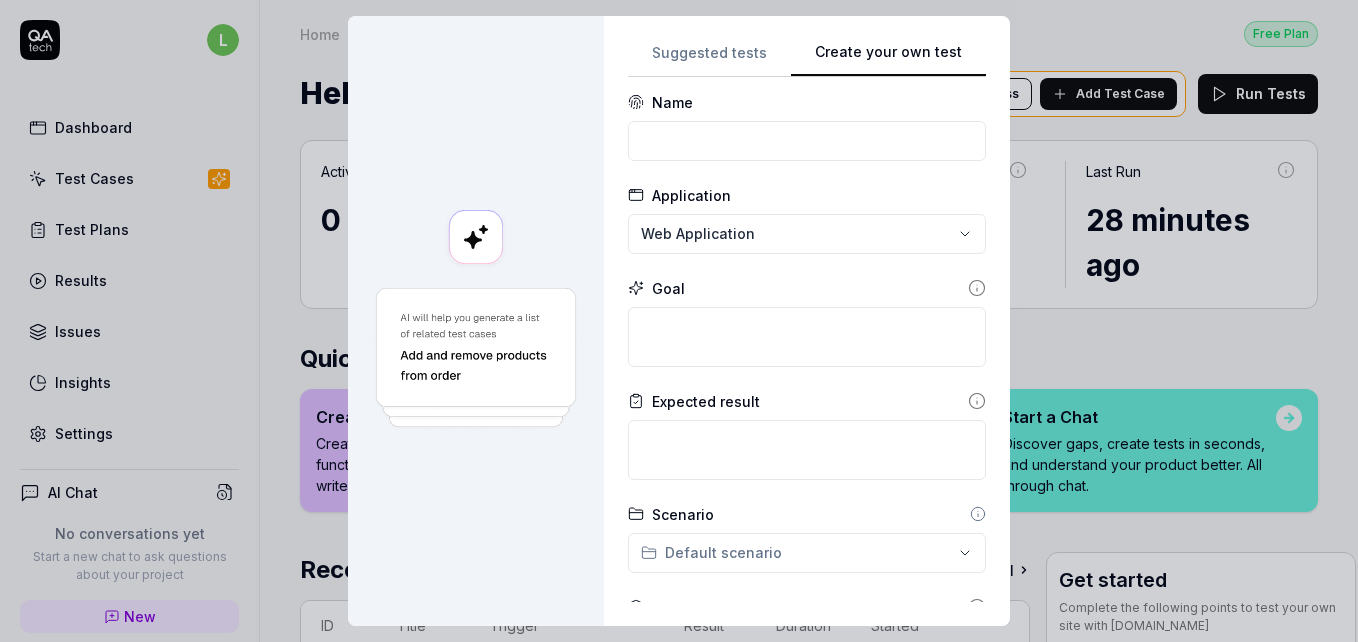click on "Suggested tests" at bounding box center [709, 59] 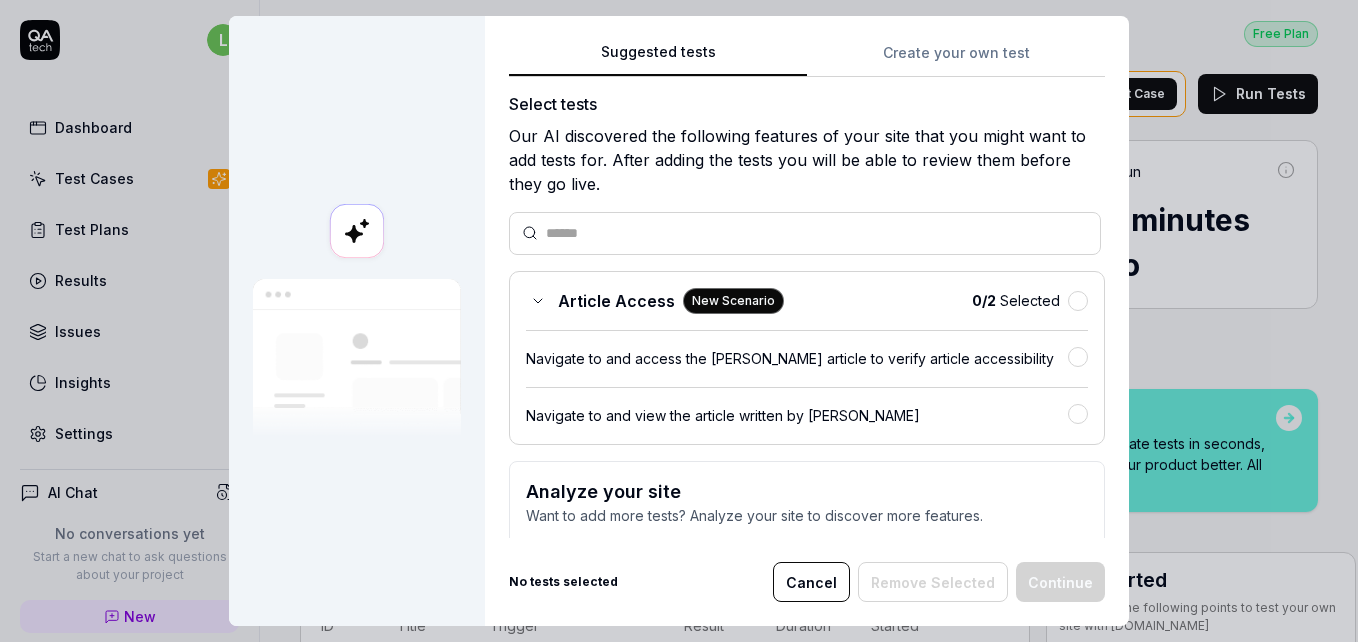 scroll, scrollTop: 107, scrollLeft: 0, axis: vertical 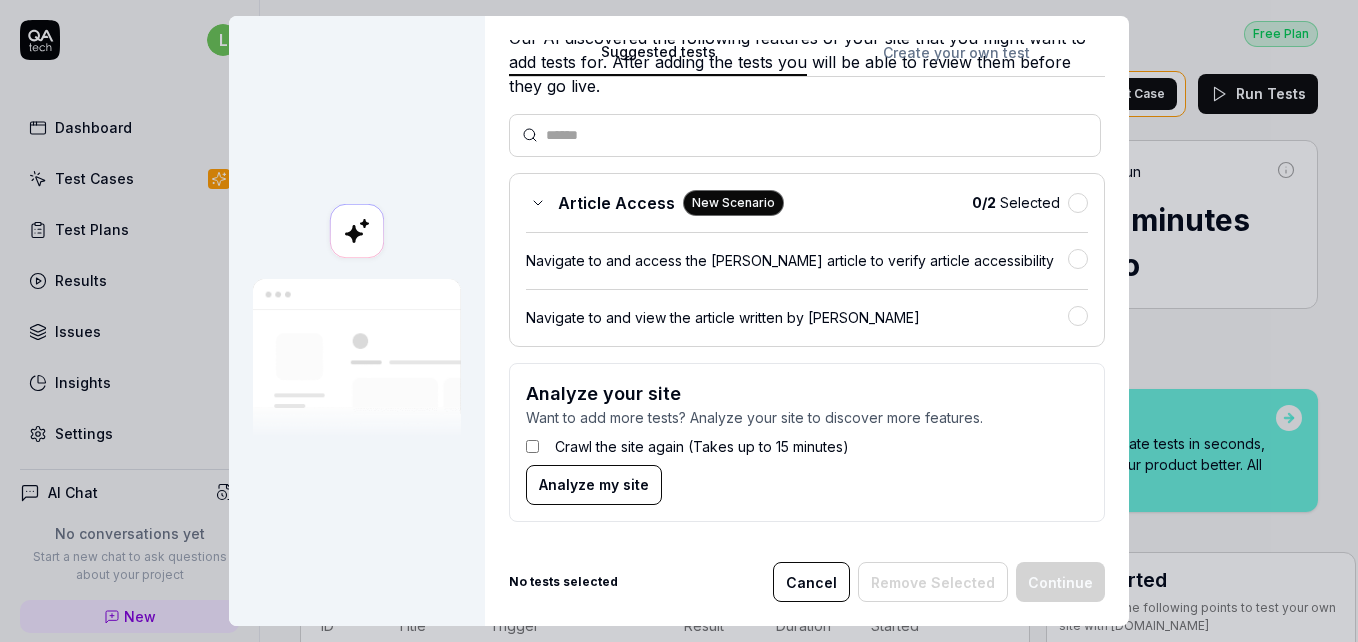click on "Analyze my site" at bounding box center [594, 484] 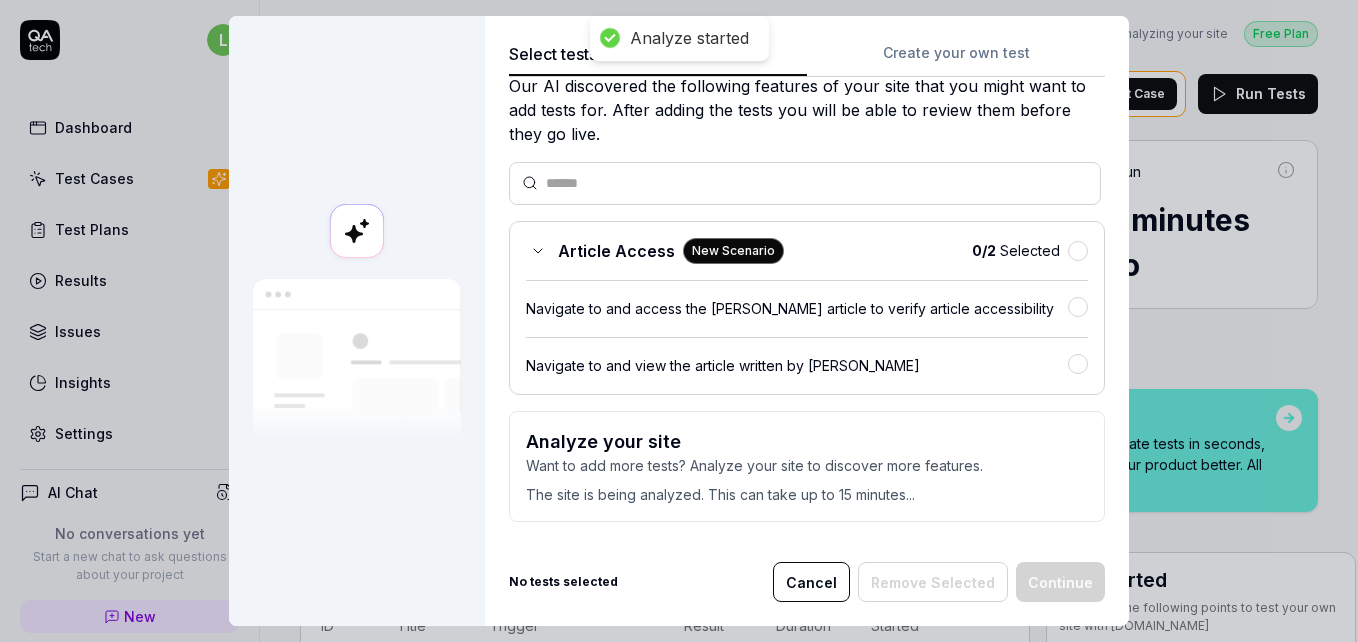 scroll, scrollTop: 59, scrollLeft: 0, axis: vertical 